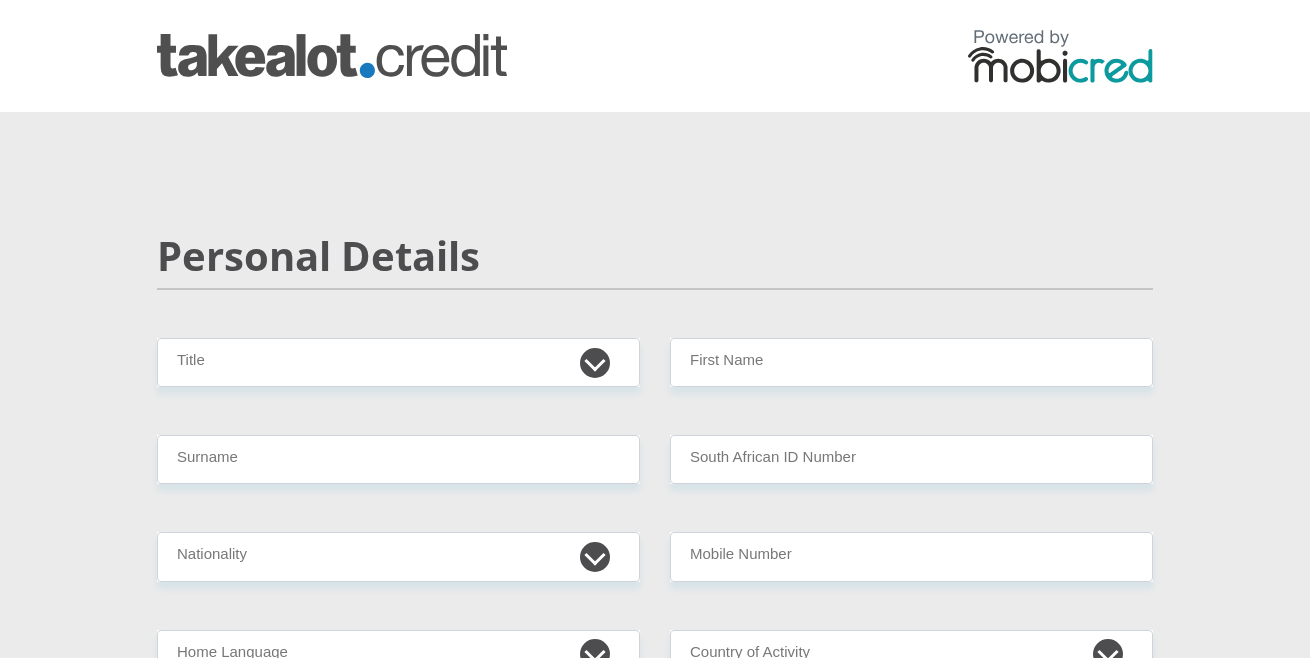 scroll, scrollTop: 0, scrollLeft: 0, axis: both 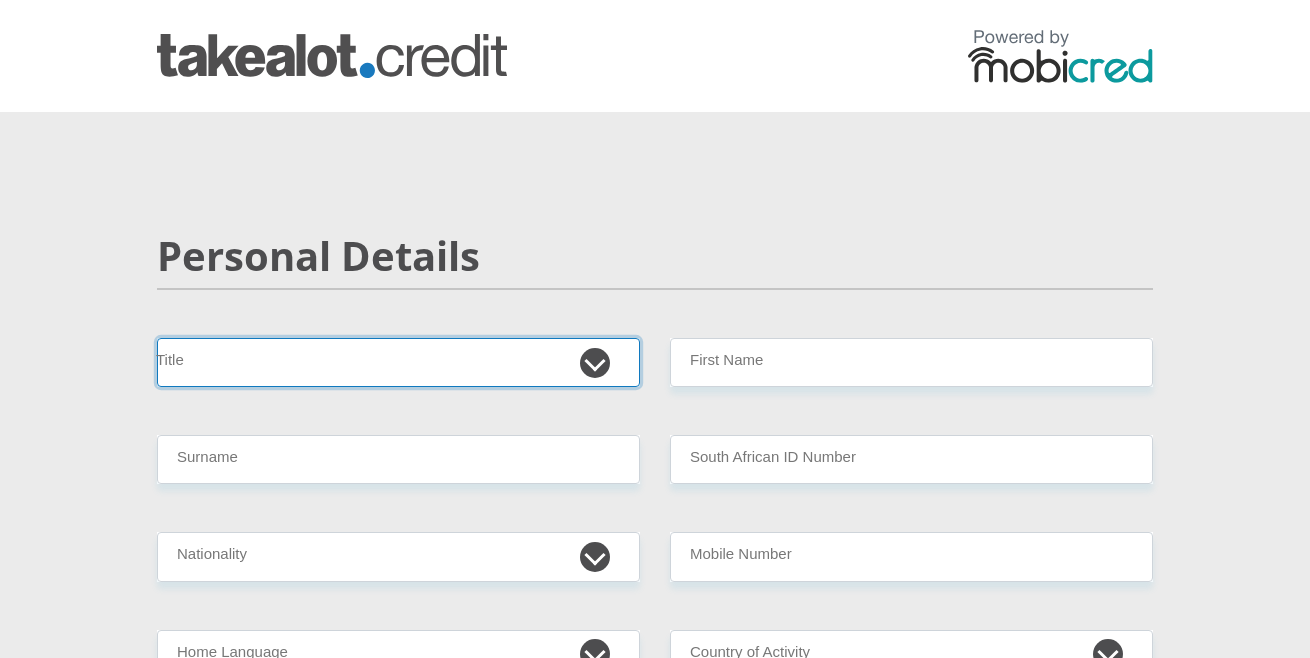 click on "Mr
Ms
Mrs
Dr
[PERSON_NAME]" at bounding box center (398, 362) 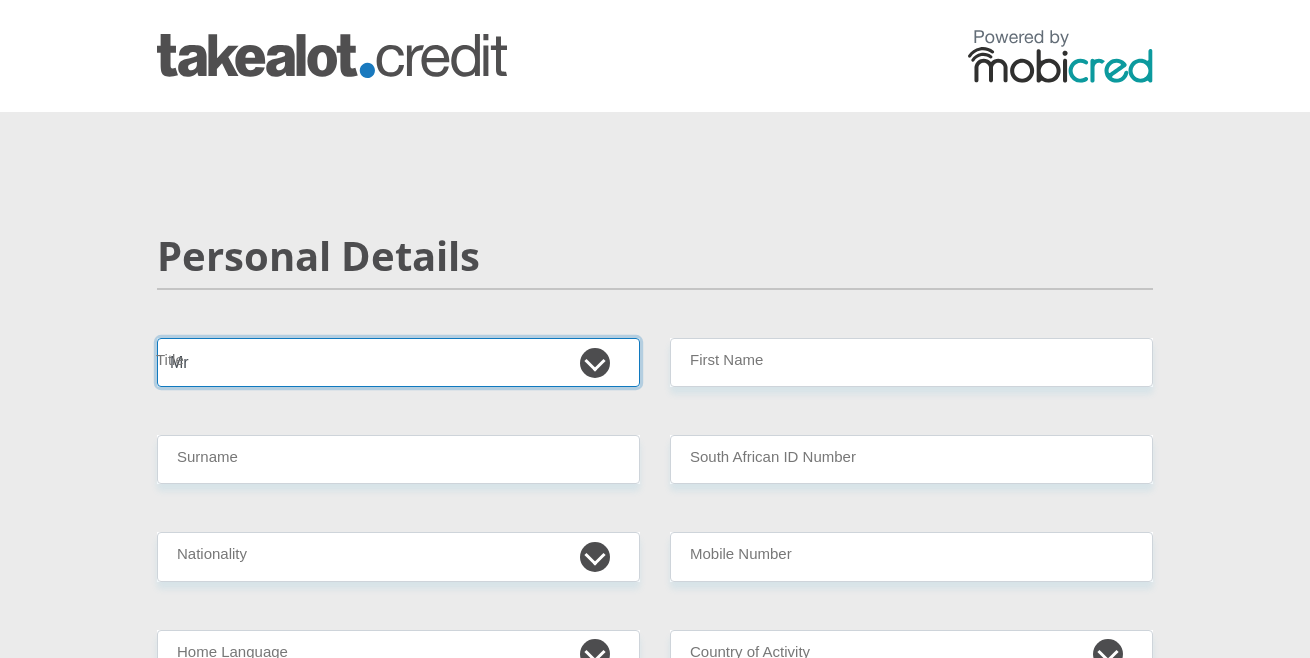 click on "Mr
Ms
Mrs
Dr
[PERSON_NAME]" at bounding box center (398, 362) 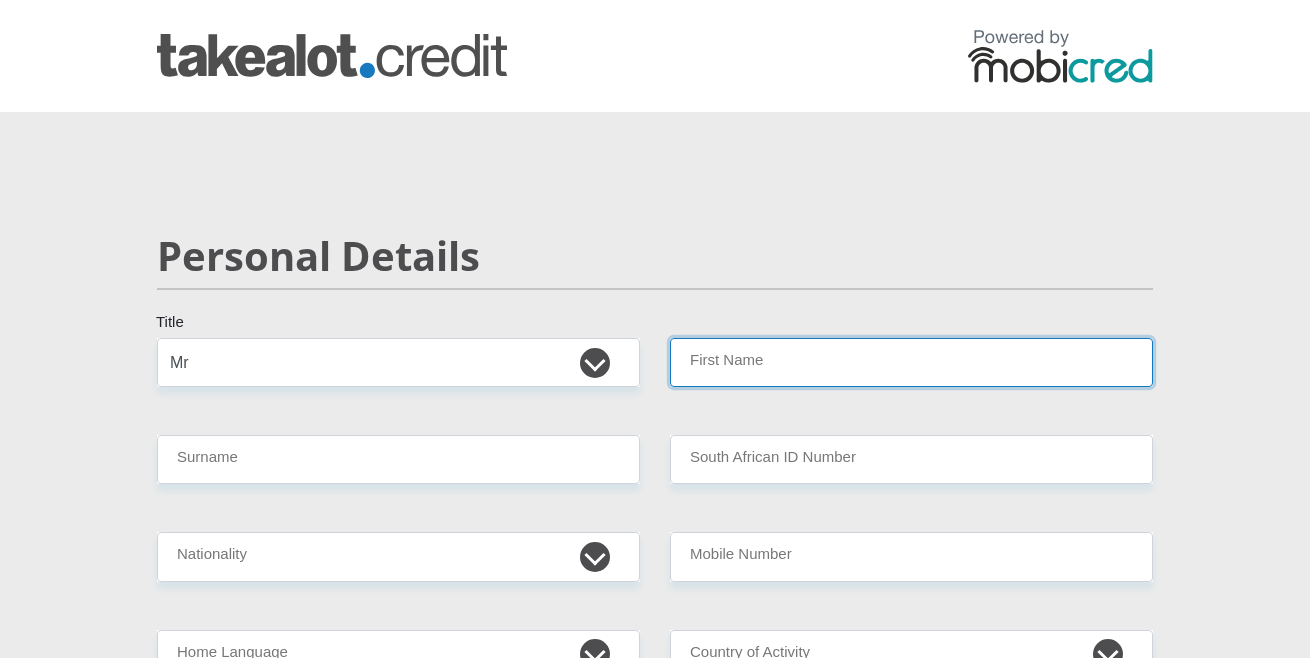 click on "First Name" at bounding box center (911, 362) 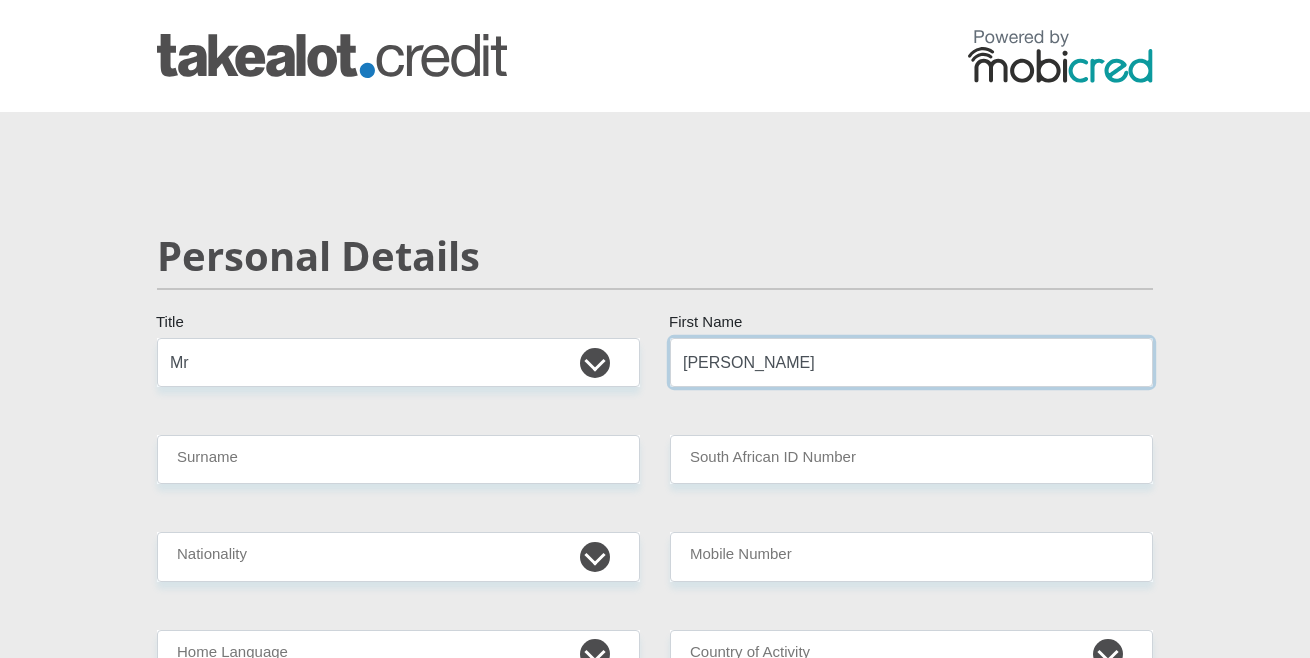 type on "[PERSON_NAME]" 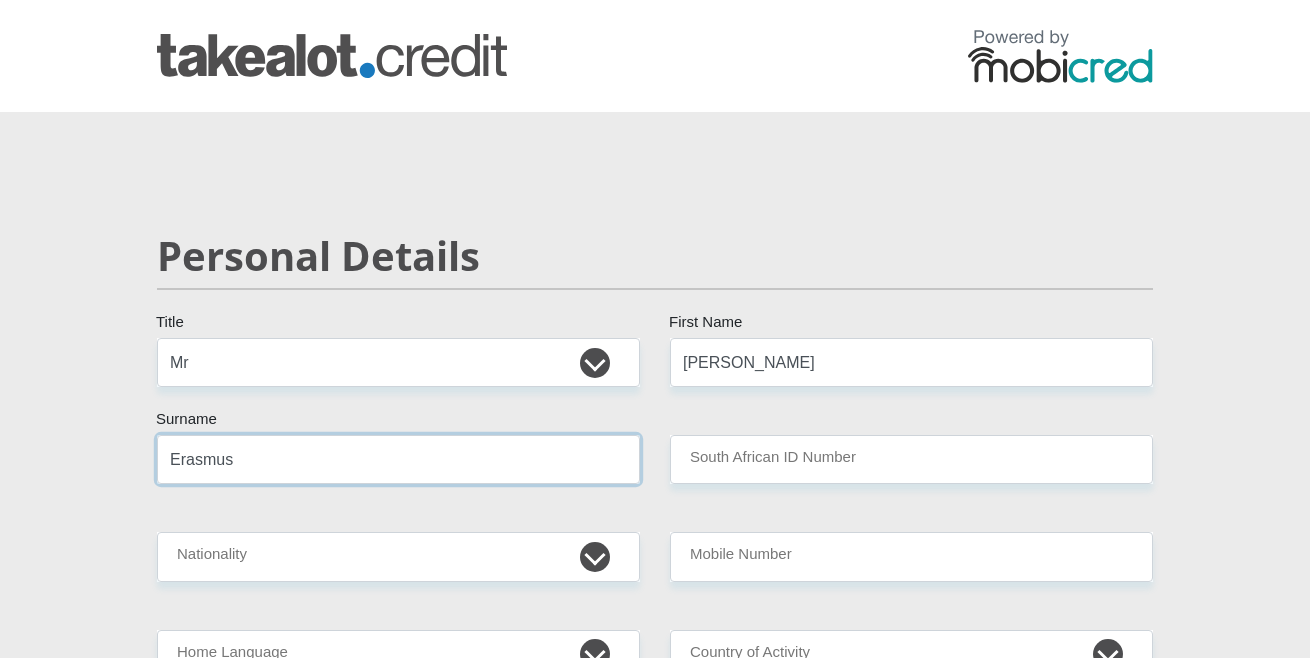 type on "Erasmus" 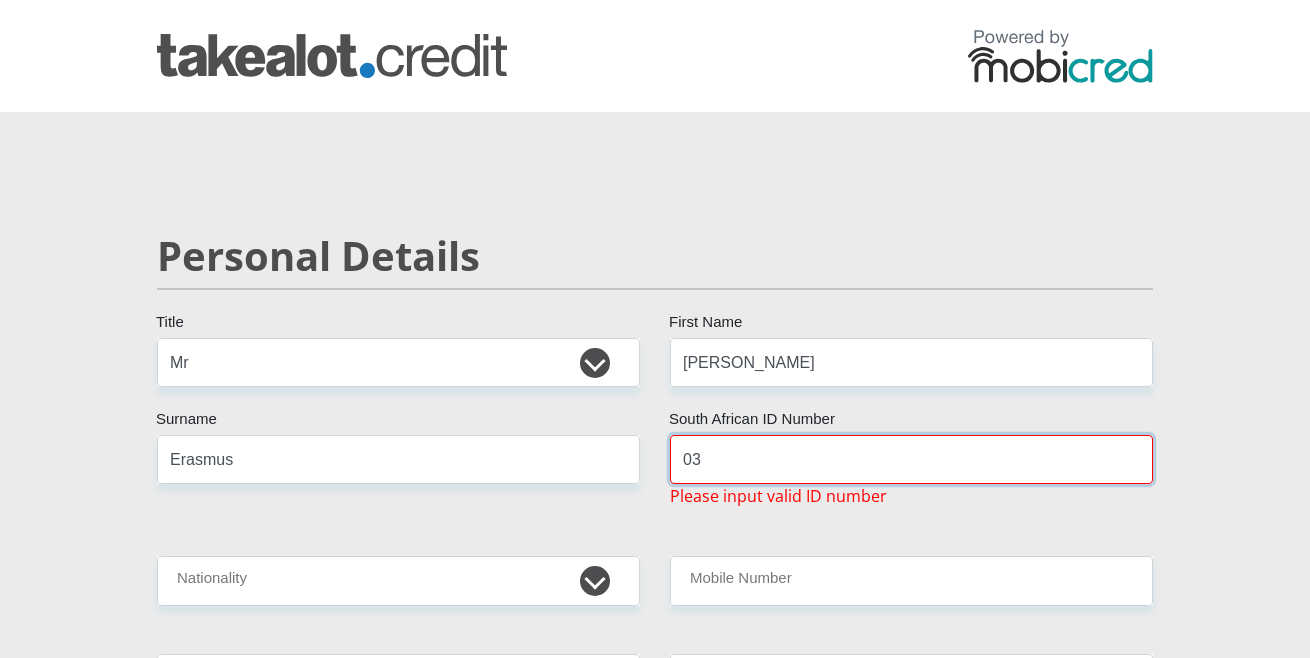 type on "0" 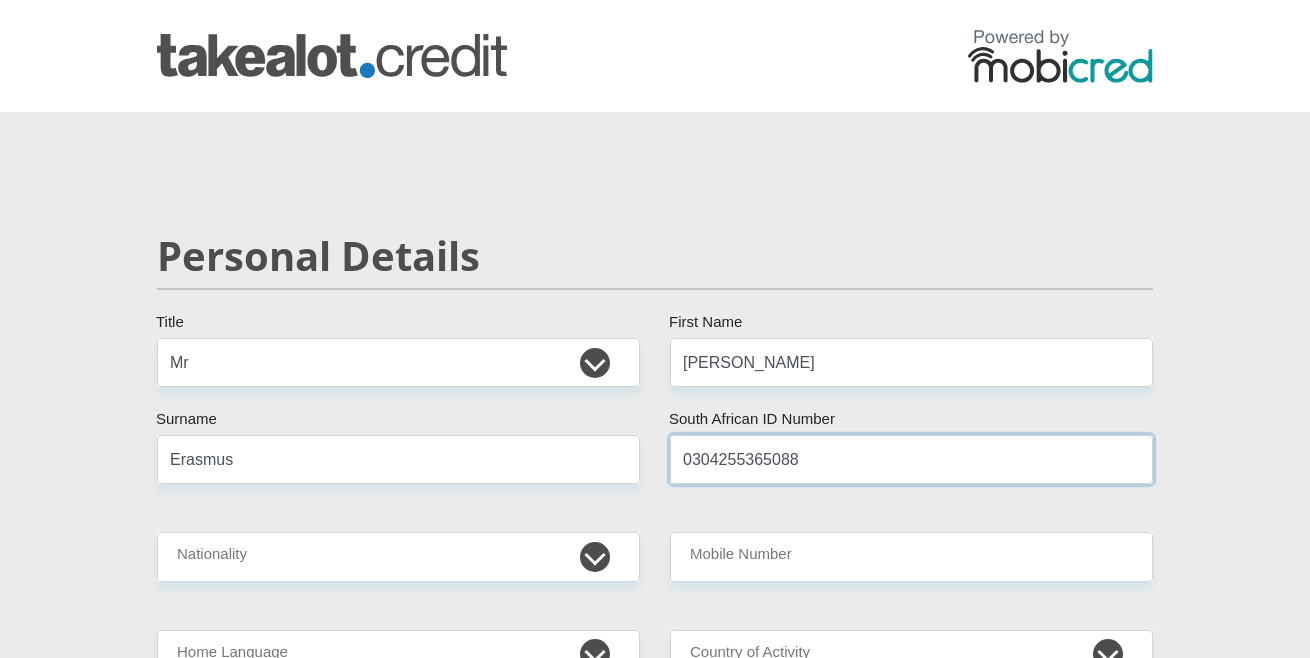 type on "0304255365088" 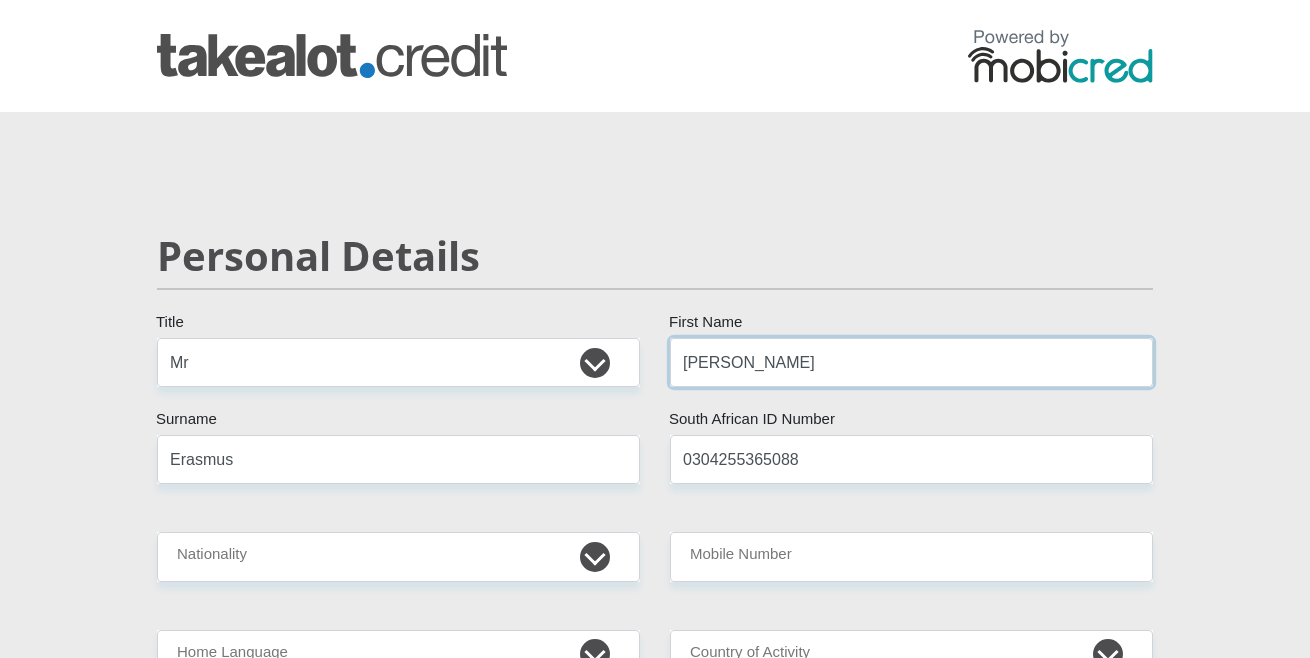 click on "[PERSON_NAME]" at bounding box center (911, 362) 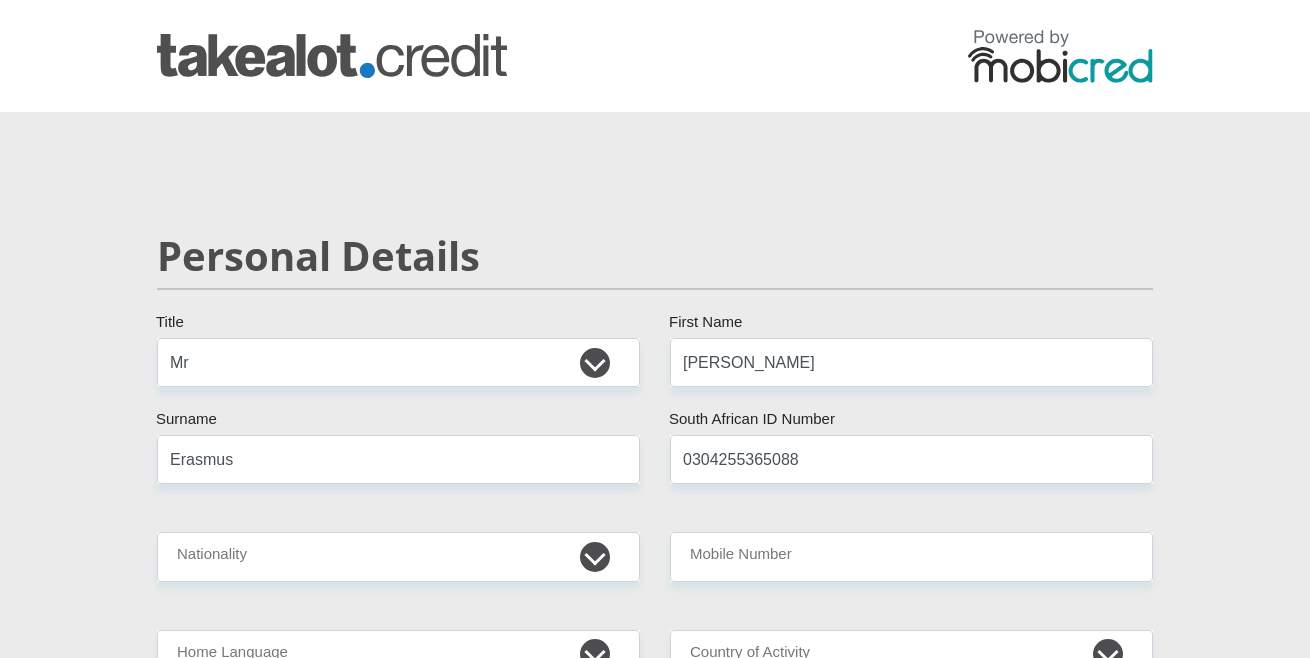 click on "Personal Details" at bounding box center [655, 285] 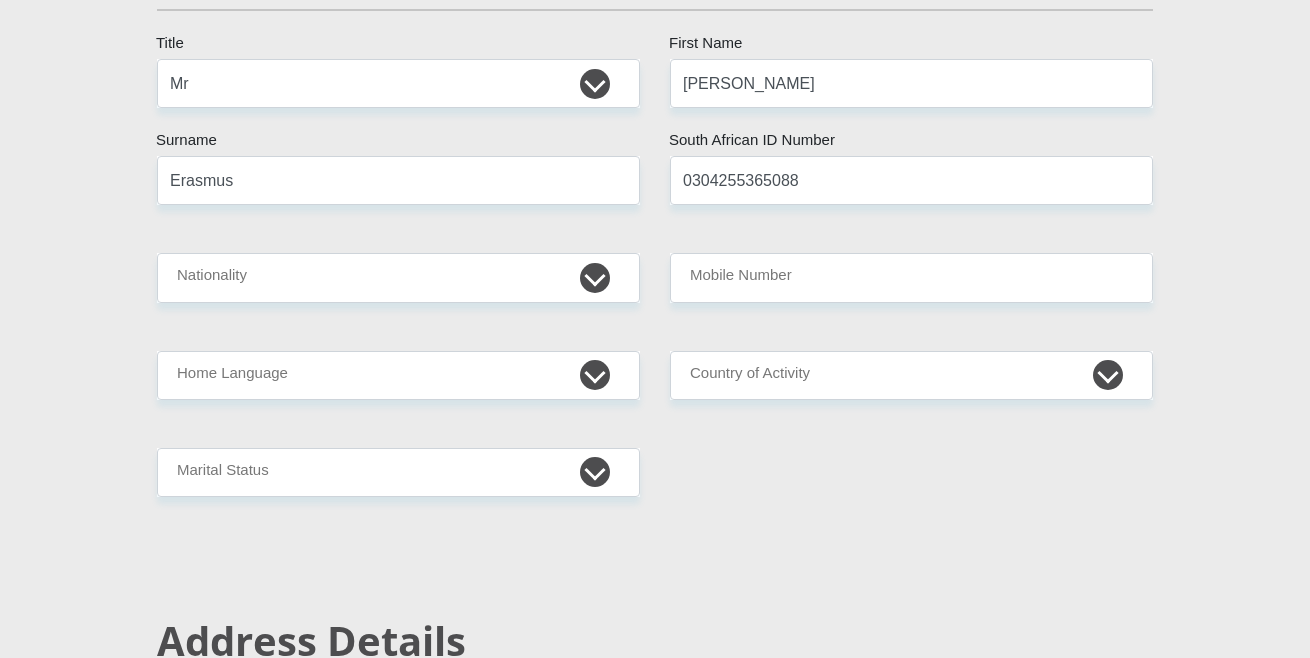 scroll, scrollTop: 320, scrollLeft: 0, axis: vertical 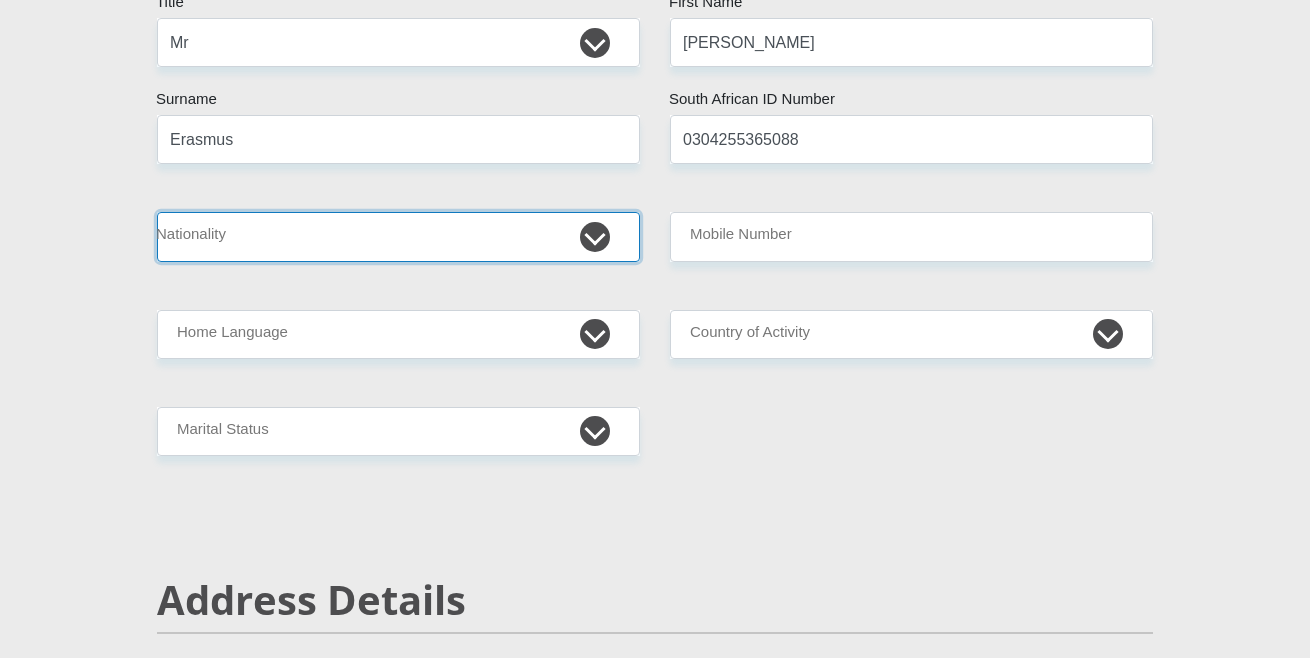 click on "[GEOGRAPHIC_DATA]
[GEOGRAPHIC_DATA]
[GEOGRAPHIC_DATA]
[GEOGRAPHIC_DATA]
[GEOGRAPHIC_DATA]
[GEOGRAPHIC_DATA] [GEOGRAPHIC_DATA]
[GEOGRAPHIC_DATA]
[GEOGRAPHIC_DATA]
[GEOGRAPHIC_DATA]
[GEOGRAPHIC_DATA]
[GEOGRAPHIC_DATA]
[GEOGRAPHIC_DATA]
[GEOGRAPHIC_DATA]
[GEOGRAPHIC_DATA]
[GEOGRAPHIC_DATA]
[DATE][GEOGRAPHIC_DATA]
[GEOGRAPHIC_DATA]
[GEOGRAPHIC_DATA]
[GEOGRAPHIC_DATA]
[GEOGRAPHIC_DATA]
[GEOGRAPHIC_DATA]
[GEOGRAPHIC_DATA]
[GEOGRAPHIC_DATA]
[GEOGRAPHIC_DATA]" at bounding box center (398, 236) 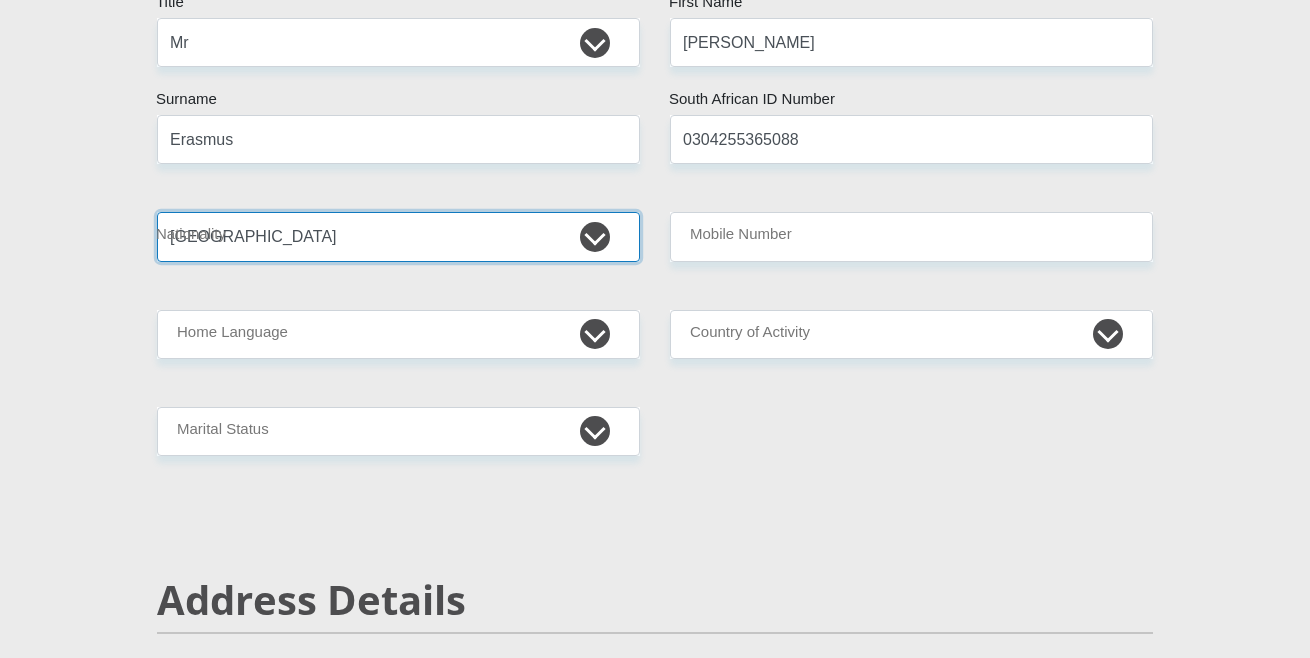 click on "[GEOGRAPHIC_DATA]
[GEOGRAPHIC_DATA]
[GEOGRAPHIC_DATA]
[GEOGRAPHIC_DATA]
[GEOGRAPHIC_DATA]
[GEOGRAPHIC_DATA] [GEOGRAPHIC_DATA]
[GEOGRAPHIC_DATA]
[GEOGRAPHIC_DATA]
[GEOGRAPHIC_DATA]
[GEOGRAPHIC_DATA]
[GEOGRAPHIC_DATA]
[GEOGRAPHIC_DATA]
[GEOGRAPHIC_DATA]
[GEOGRAPHIC_DATA]
[GEOGRAPHIC_DATA]
[DATE][GEOGRAPHIC_DATA]
[GEOGRAPHIC_DATA]
[GEOGRAPHIC_DATA]
[GEOGRAPHIC_DATA]
[GEOGRAPHIC_DATA]
[GEOGRAPHIC_DATA]
[GEOGRAPHIC_DATA]
[GEOGRAPHIC_DATA]
[GEOGRAPHIC_DATA]" at bounding box center (398, 236) 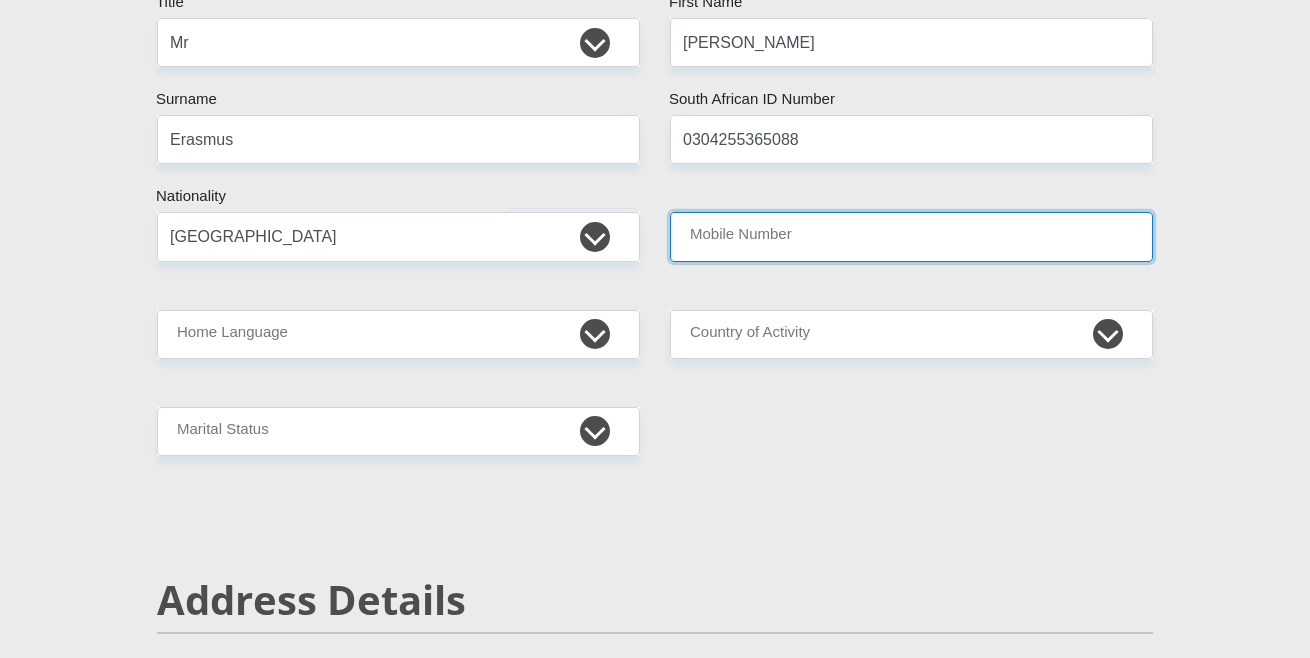 click on "Mobile Number" at bounding box center [911, 236] 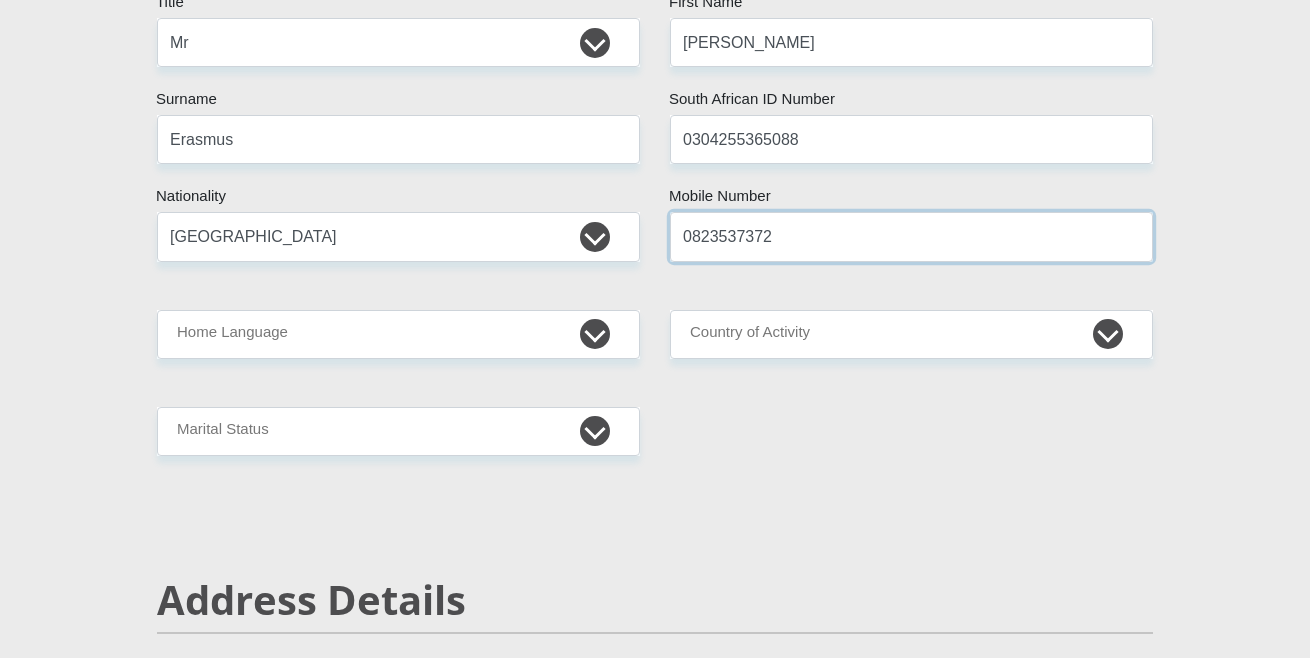 type on "0823537372" 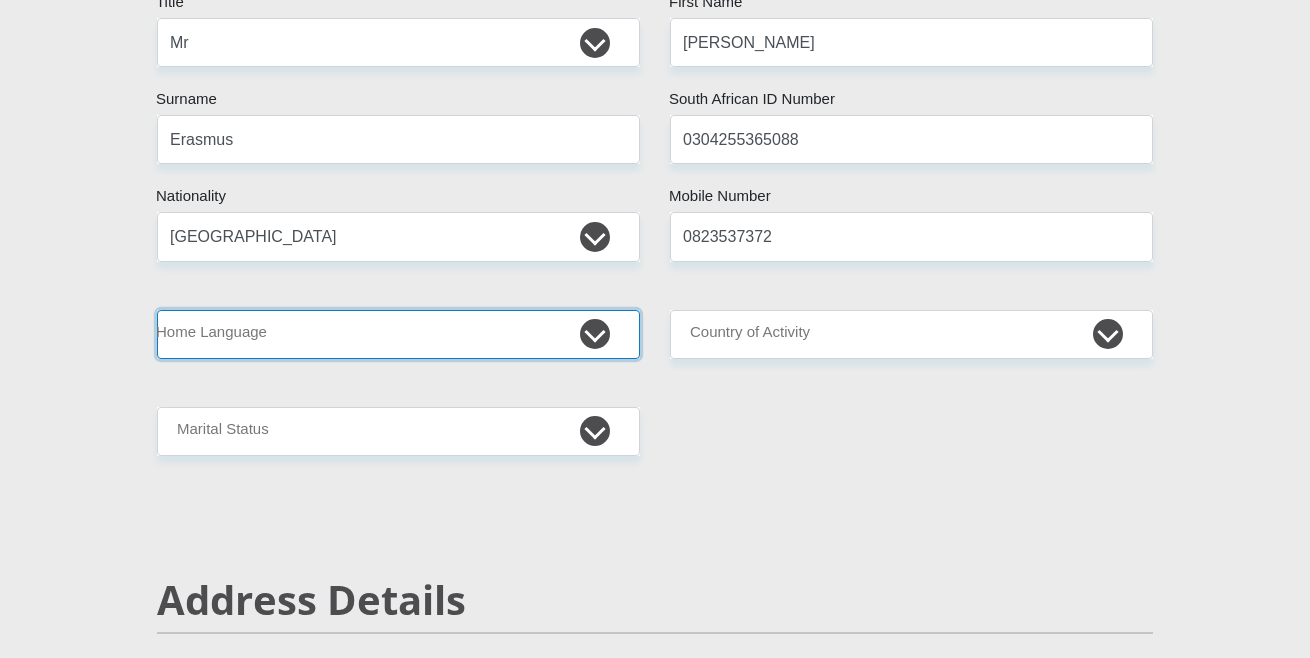 click on "Afrikaans
English
Sepedi
South Ndebele
Southern Sotho
Swati
Tsonga
Tswana
Venda
Xhosa
Zulu
Other" at bounding box center [398, 334] 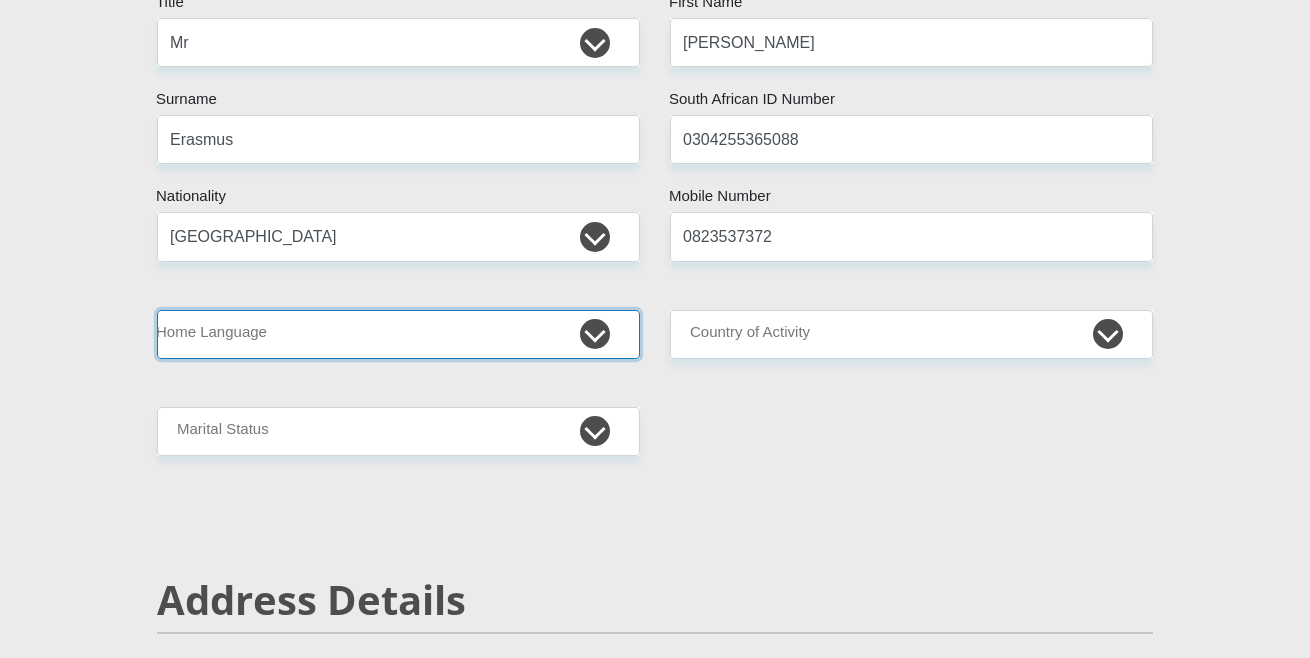 select on "afr" 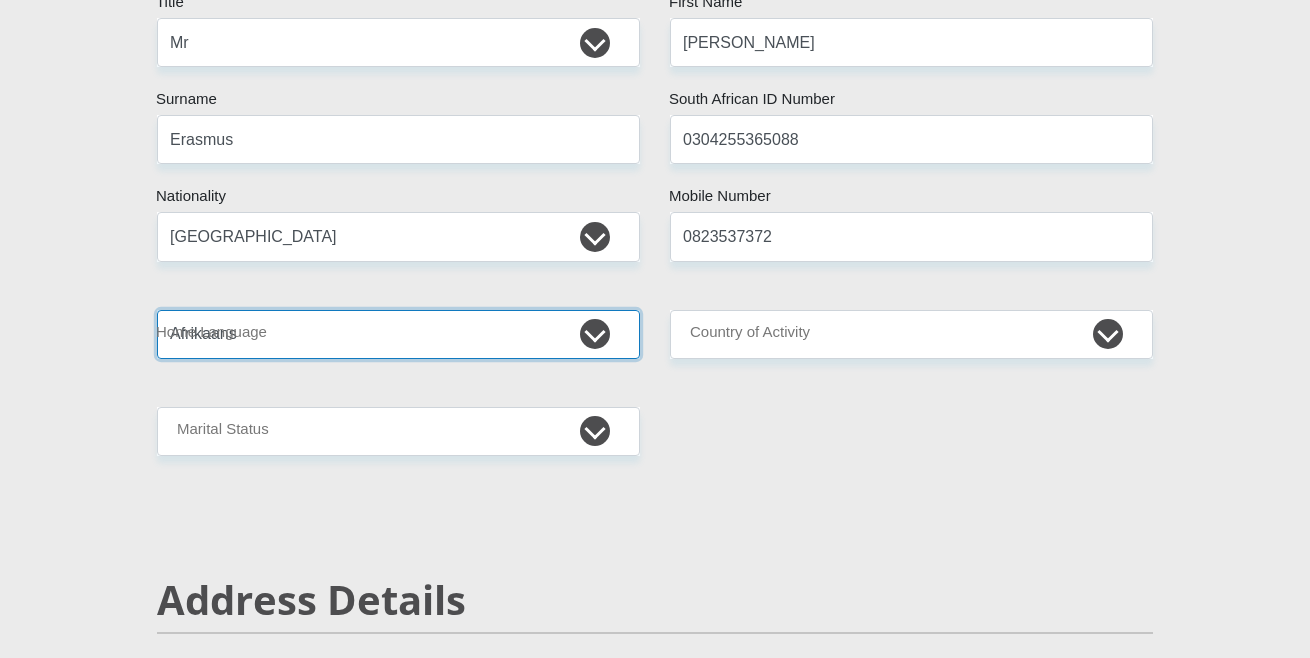click on "Afrikaans
English
Sepedi
South Ndebele
Southern Sotho
Swati
Tsonga
Tswana
Venda
Xhosa
Zulu
Other" at bounding box center (398, 334) 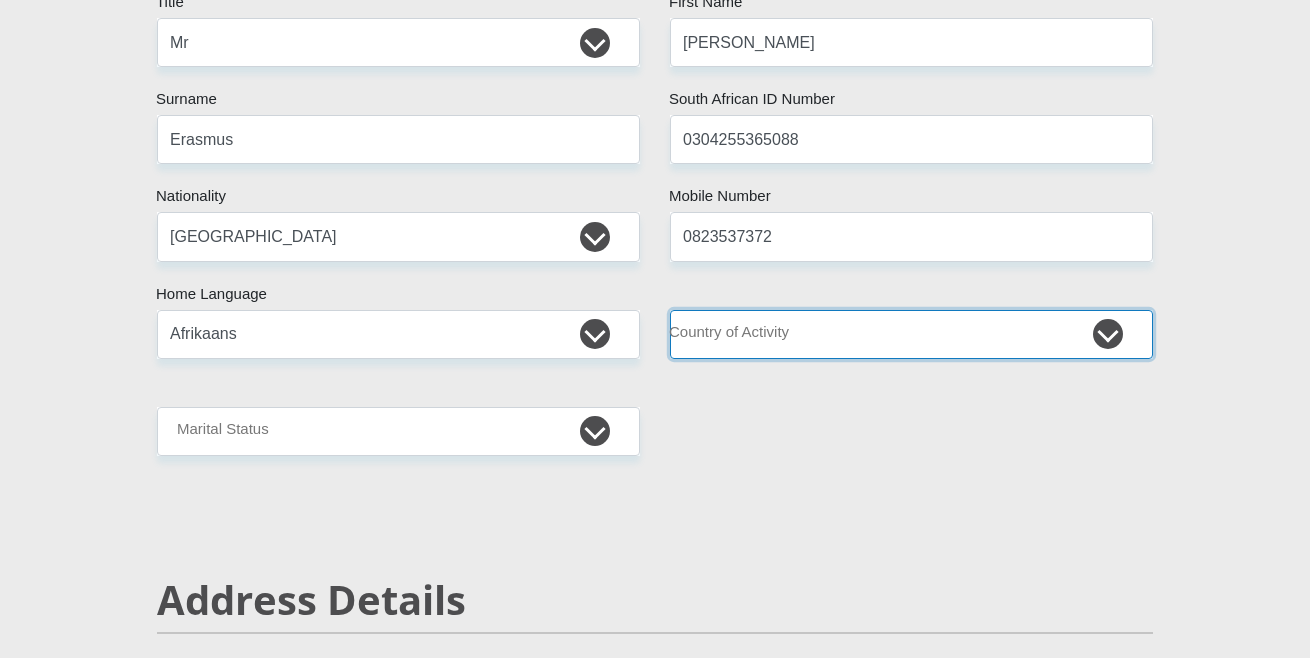 click on "[GEOGRAPHIC_DATA]
[GEOGRAPHIC_DATA]
[GEOGRAPHIC_DATA]
[GEOGRAPHIC_DATA]
[GEOGRAPHIC_DATA]
[GEOGRAPHIC_DATA] [GEOGRAPHIC_DATA]
[GEOGRAPHIC_DATA]
[GEOGRAPHIC_DATA]
[GEOGRAPHIC_DATA]
[GEOGRAPHIC_DATA]
[GEOGRAPHIC_DATA]
[GEOGRAPHIC_DATA]
[GEOGRAPHIC_DATA]
[GEOGRAPHIC_DATA]
[GEOGRAPHIC_DATA]
[DATE][GEOGRAPHIC_DATA]
[GEOGRAPHIC_DATA]
[GEOGRAPHIC_DATA]
[GEOGRAPHIC_DATA]
[GEOGRAPHIC_DATA]" at bounding box center (911, 334) 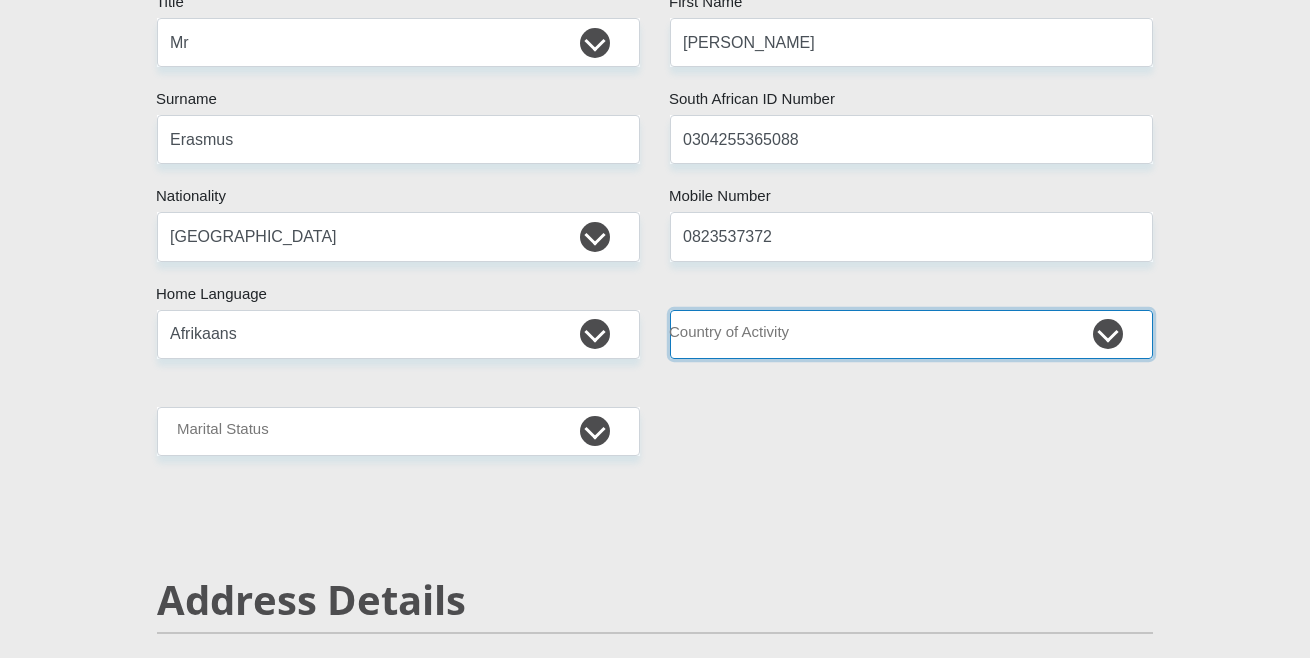 select on "ZAF" 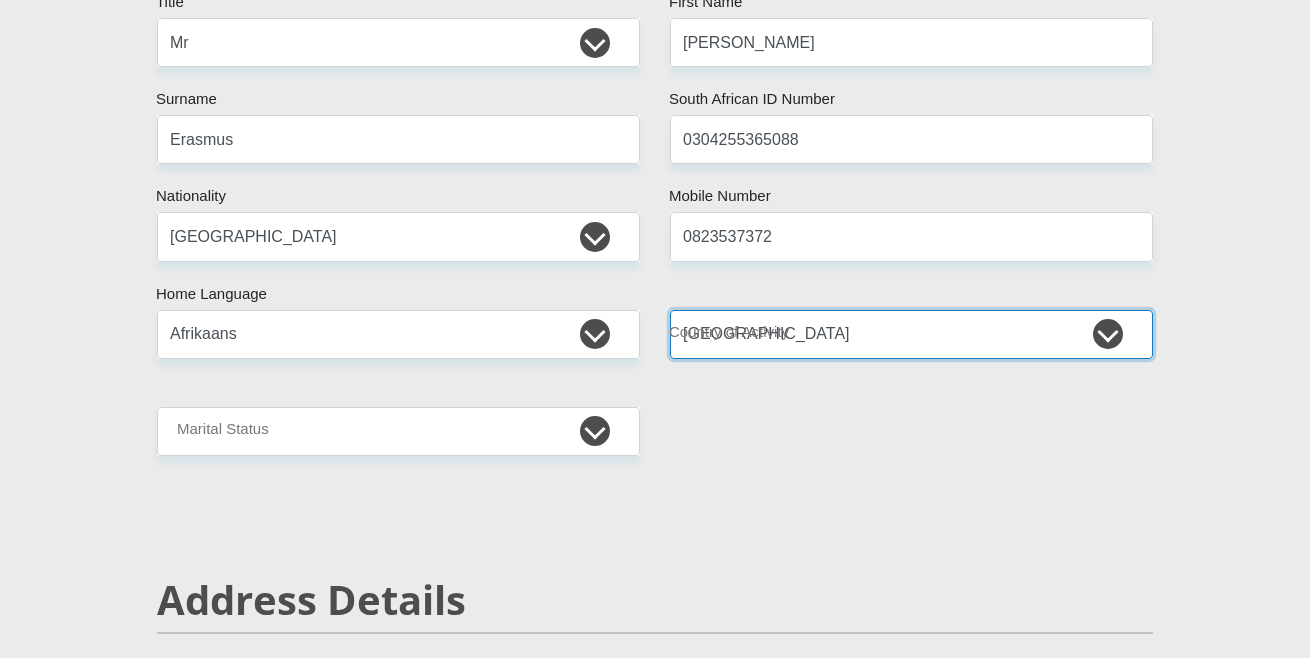 click on "[GEOGRAPHIC_DATA]
[GEOGRAPHIC_DATA]
[GEOGRAPHIC_DATA]
[GEOGRAPHIC_DATA]
[GEOGRAPHIC_DATA]
[GEOGRAPHIC_DATA] [GEOGRAPHIC_DATA]
[GEOGRAPHIC_DATA]
[GEOGRAPHIC_DATA]
[GEOGRAPHIC_DATA]
[GEOGRAPHIC_DATA]
[GEOGRAPHIC_DATA]
[GEOGRAPHIC_DATA]
[GEOGRAPHIC_DATA]
[GEOGRAPHIC_DATA]
[GEOGRAPHIC_DATA]
[DATE][GEOGRAPHIC_DATA]
[GEOGRAPHIC_DATA]
[GEOGRAPHIC_DATA]
[GEOGRAPHIC_DATA]
[GEOGRAPHIC_DATA]" at bounding box center [911, 334] 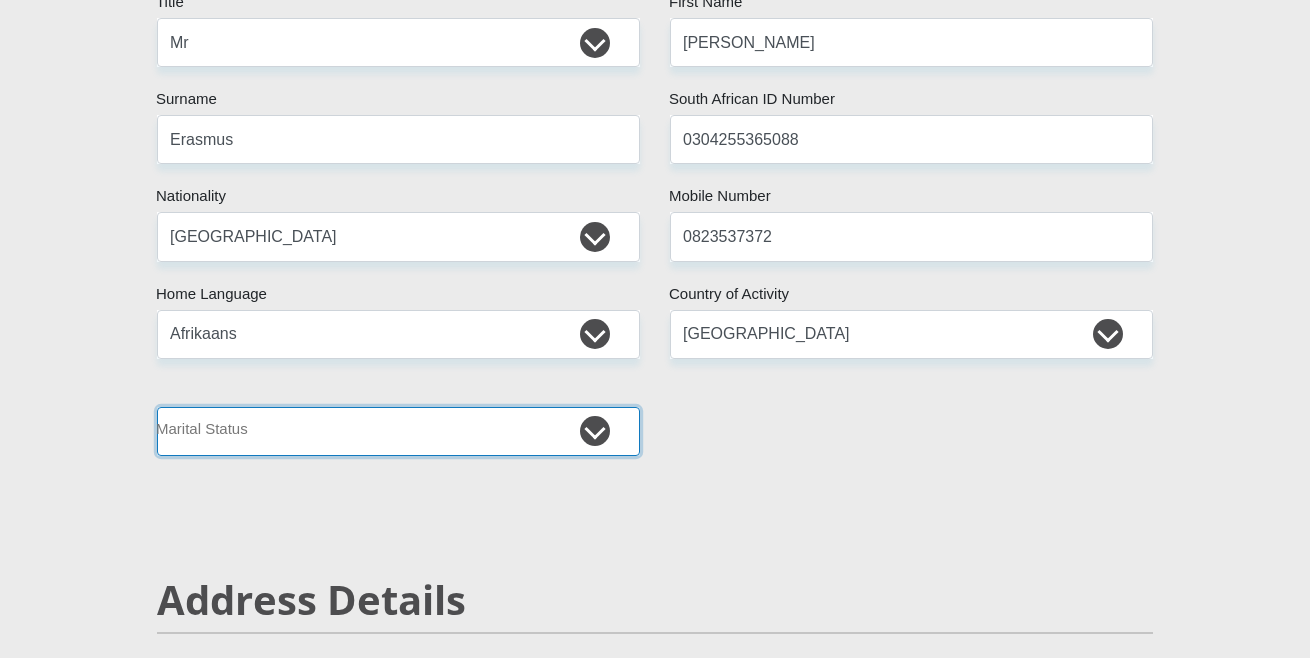 click on "Married ANC
Single
Divorced
Widowed
Married COP or Customary Law" at bounding box center (398, 431) 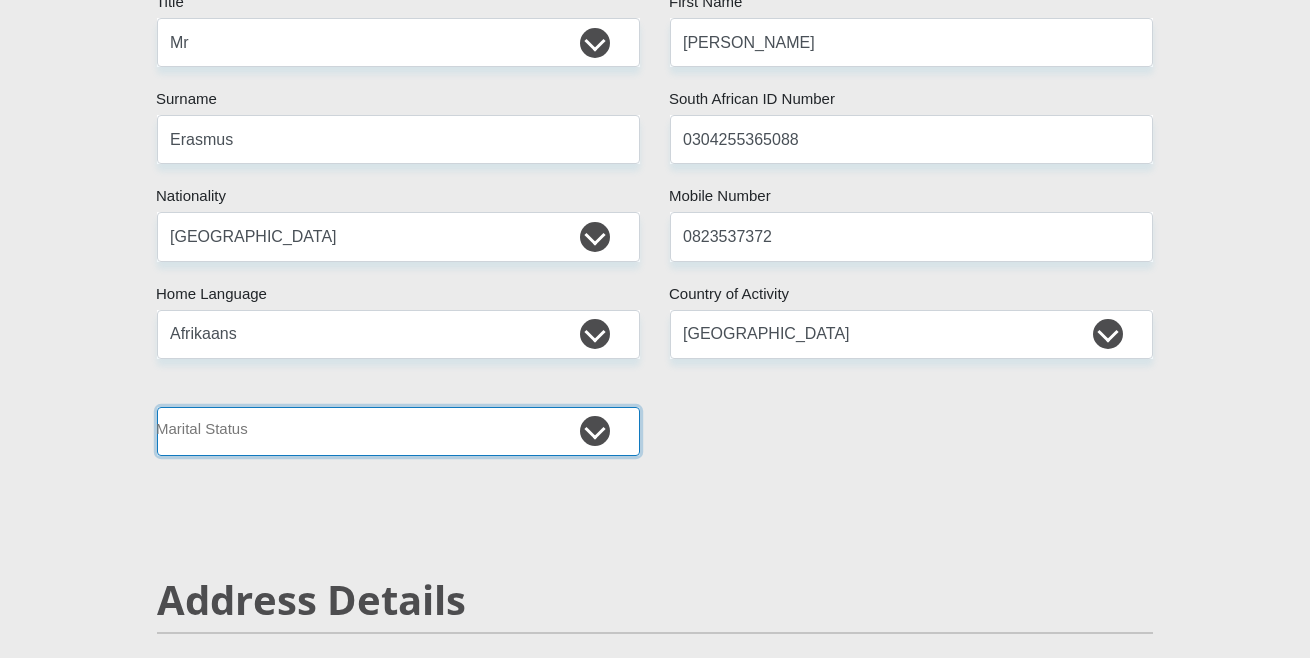select on "2" 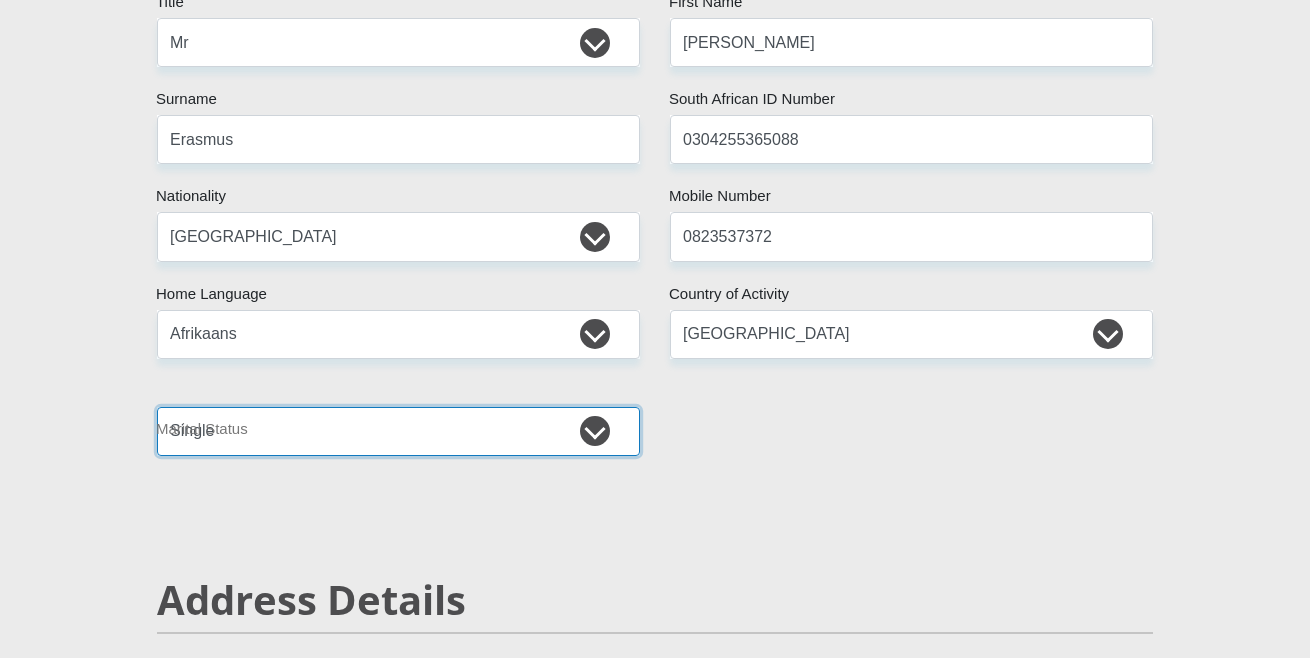 click on "Married ANC
Single
Divorced
Widowed
Married COP or Customary Law" at bounding box center [398, 431] 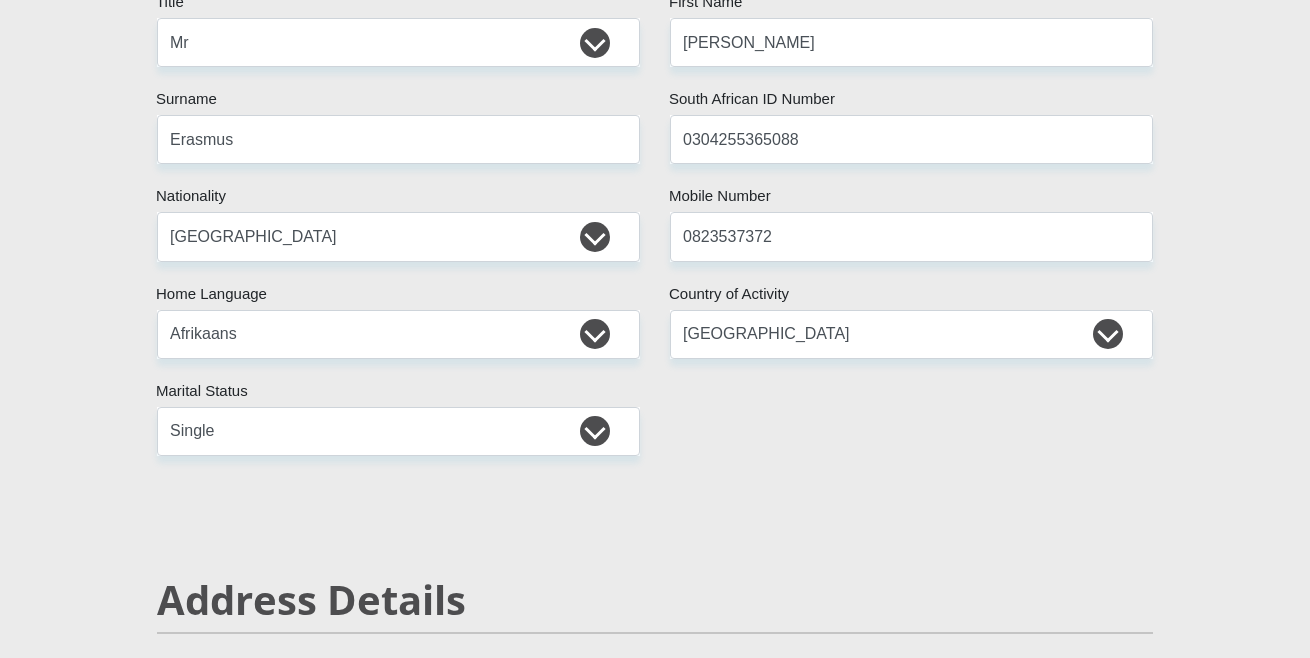 click on "Mr
Ms
Mrs
Dr
[PERSON_NAME]
Title
[PERSON_NAME]
First Name
Erasmus
Surname
0304255365088
South African ID Number
Please input valid ID number
[GEOGRAPHIC_DATA]
[GEOGRAPHIC_DATA]
[GEOGRAPHIC_DATA]
[GEOGRAPHIC_DATA]
[GEOGRAPHIC_DATA]
[GEOGRAPHIC_DATA] [GEOGRAPHIC_DATA]
[GEOGRAPHIC_DATA]
[GEOGRAPHIC_DATA]
[GEOGRAPHIC_DATA]
[GEOGRAPHIC_DATA]
[GEOGRAPHIC_DATA]
[GEOGRAPHIC_DATA]
[GEOGRAPHIC_DATA]" at bounding box center [655, 2870] 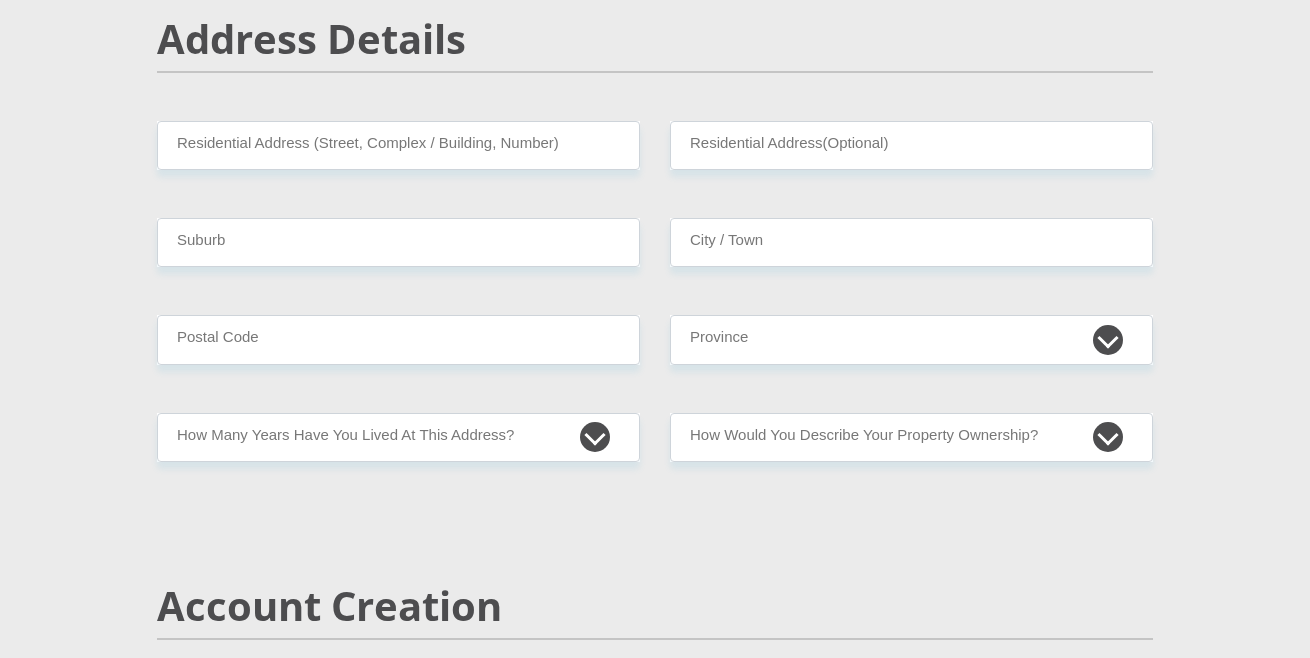 scroll, scrollTop: 920, scrollLeft: 0, axis: vertical 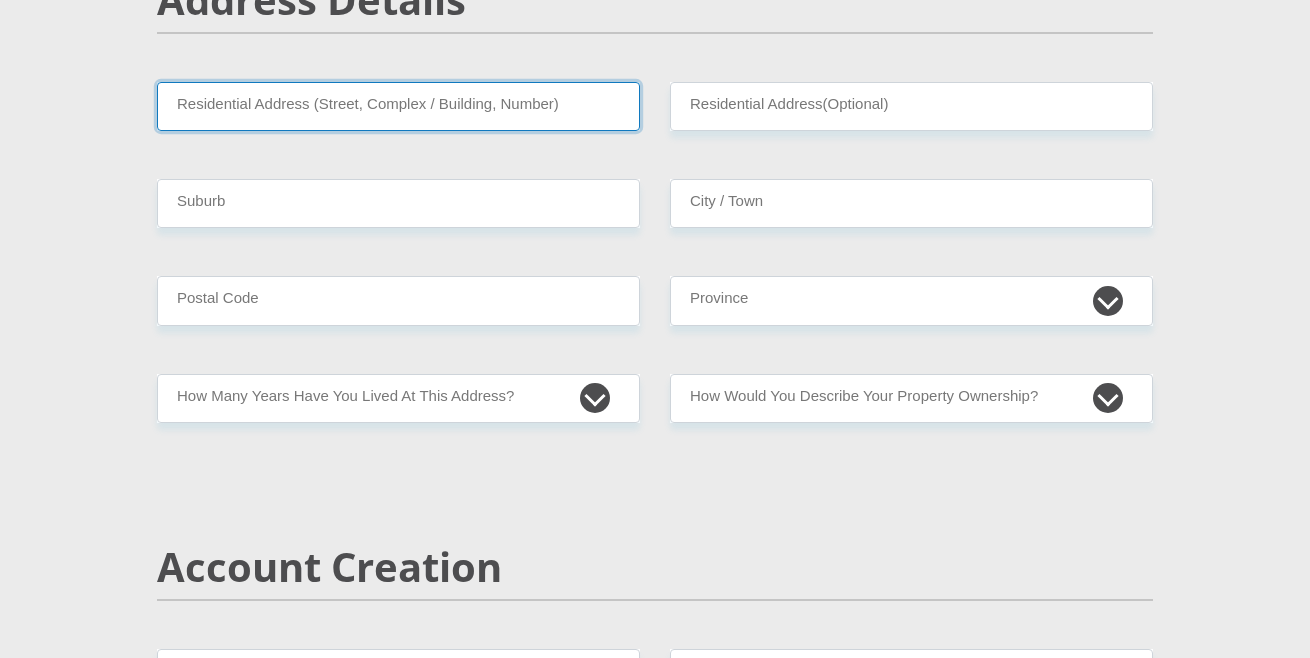 click on "Residential Address (Street, Complex / Building, Number)" at bounding box center (398, 106) 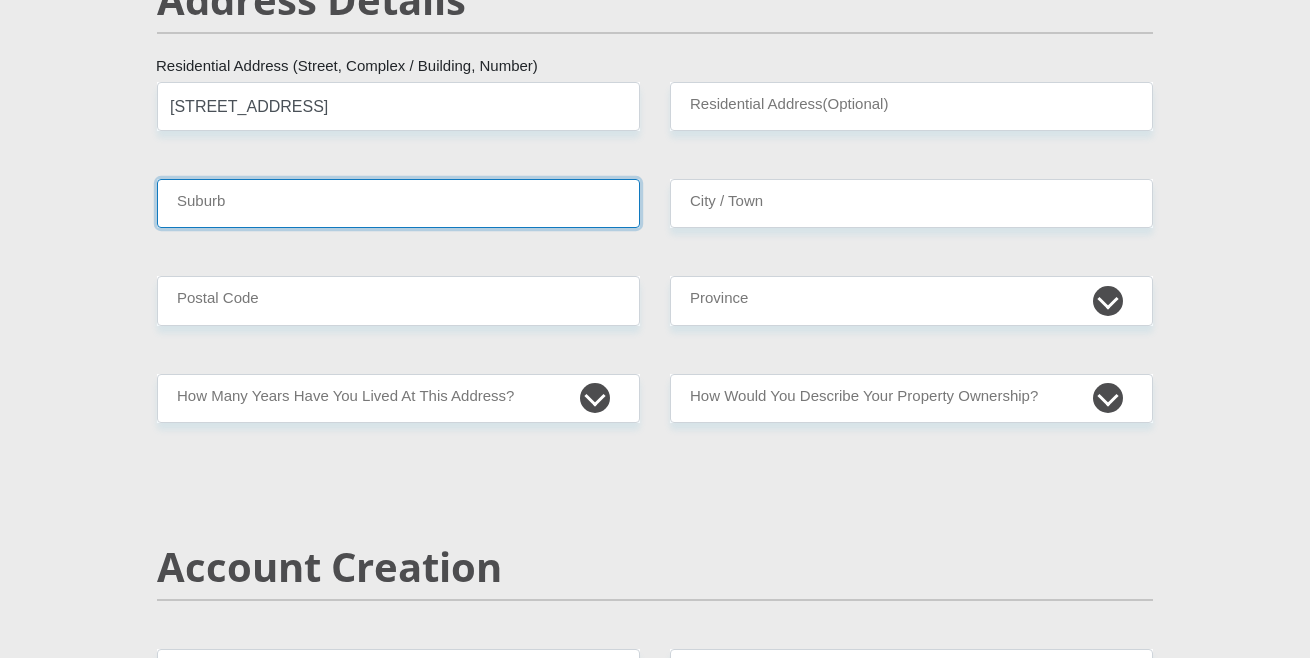 type on "[GEOGRAPHIC_DATA]" 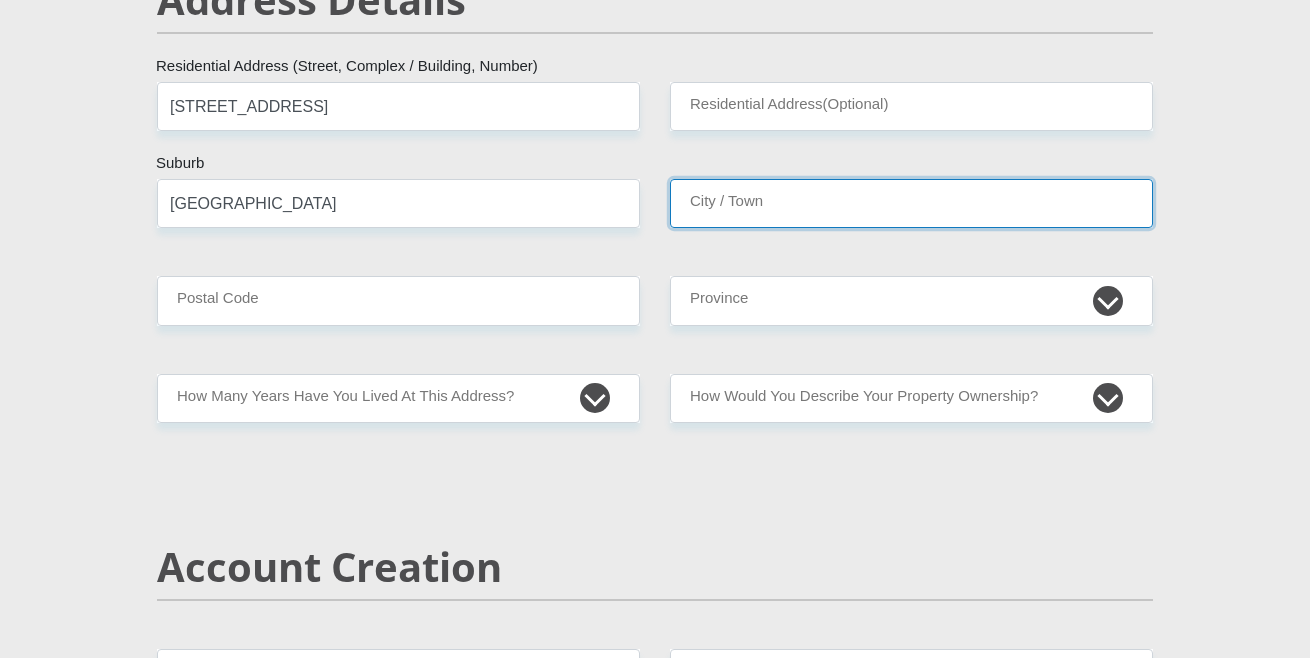 type on "[GEOGRAPHIC_DATA]" 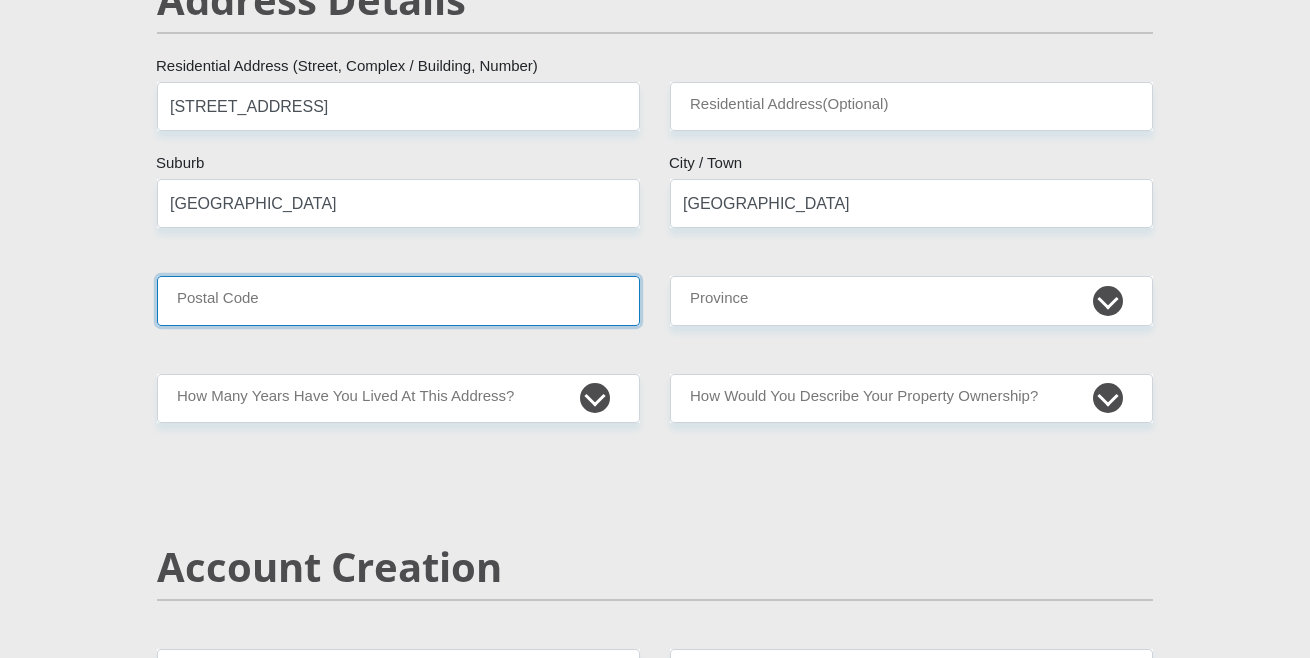 type on "6970" 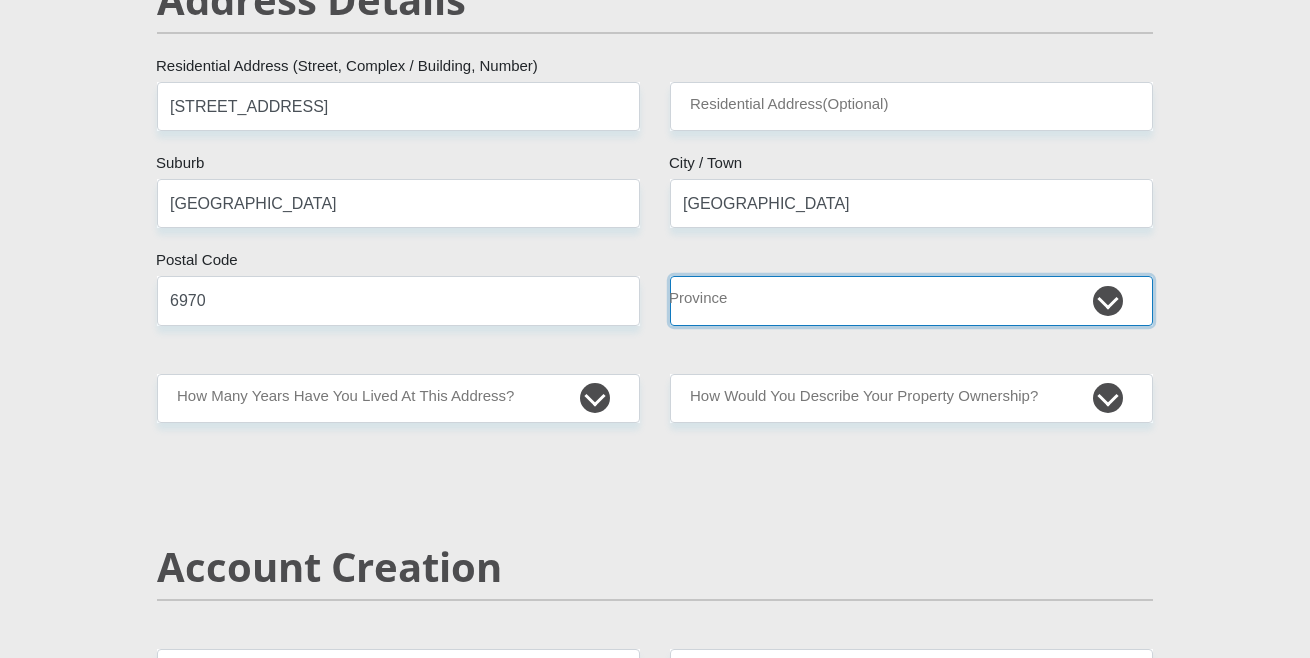 select on "Western Cape" 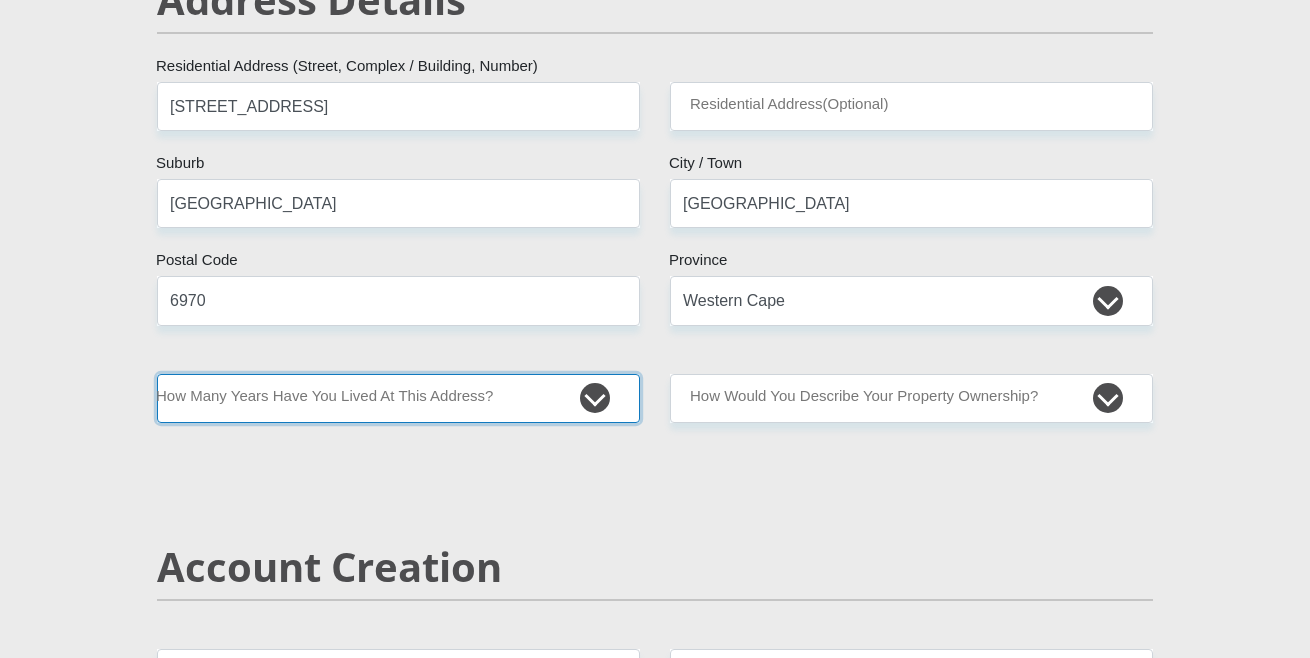 click on "less than 1 year
1-3 years
3-5 years
5+ years" at bounding box center (398, 398) 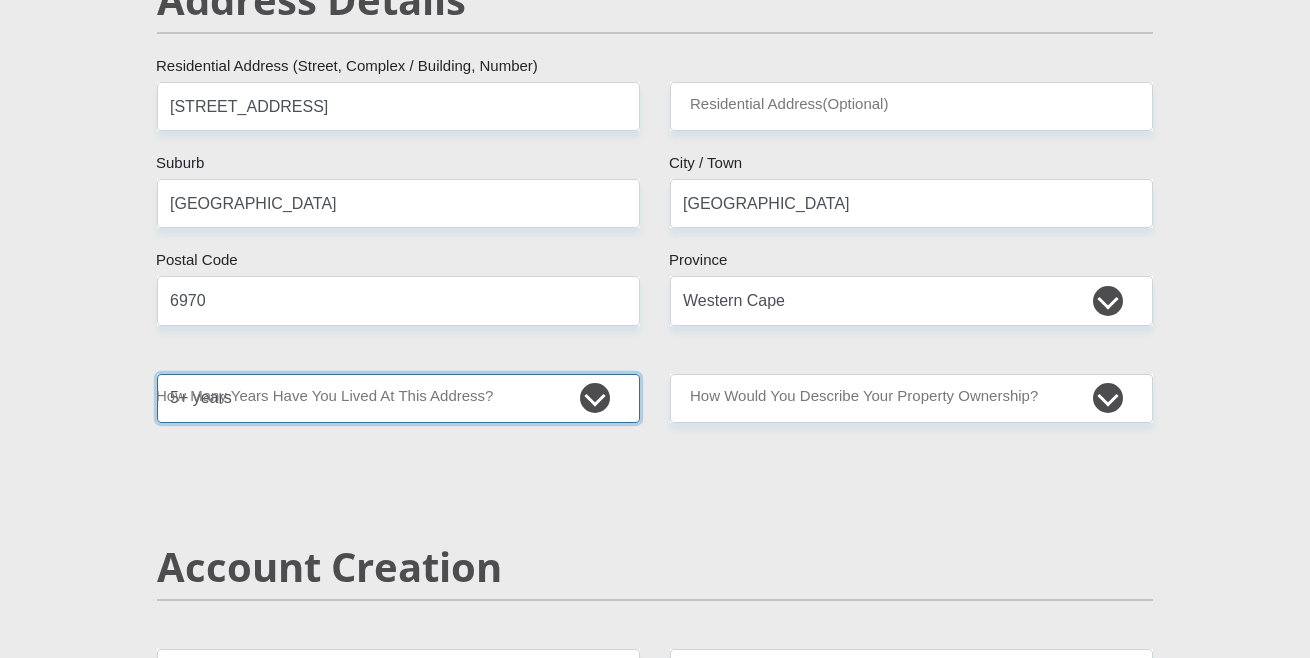 click on "less than 1 year
1-3 years
3-5 years
5+ years" at bounding box center [398, 398] 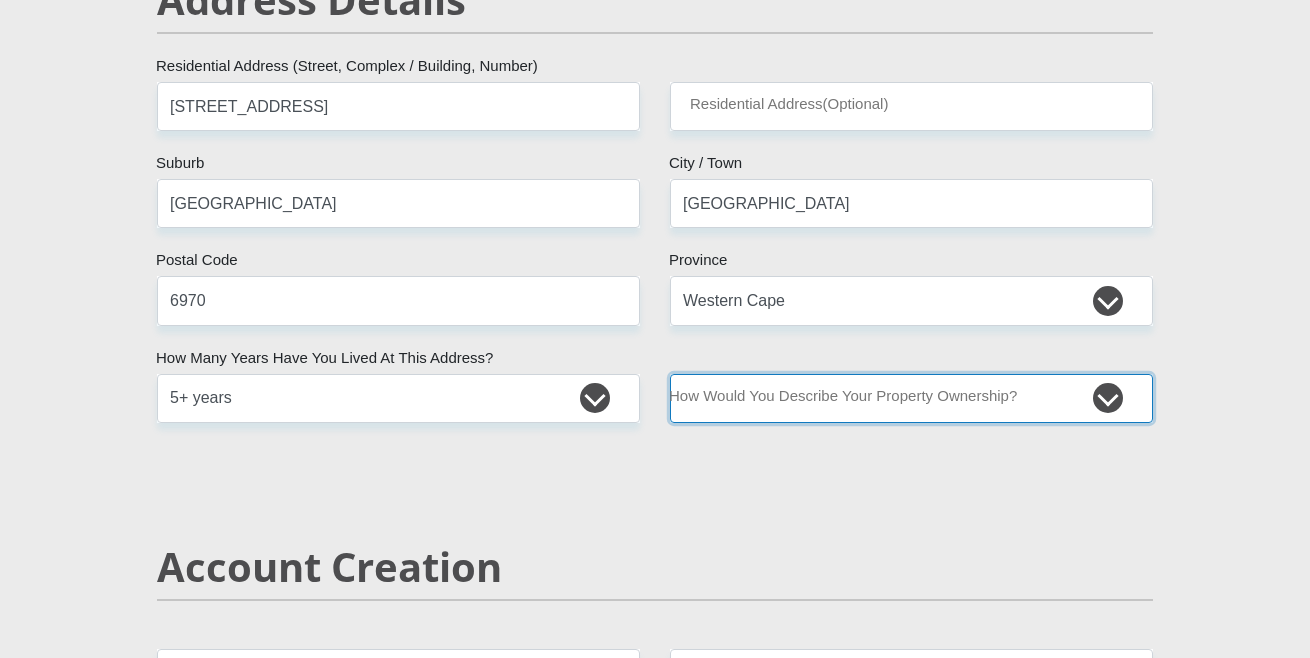 click on "Owned
Rented
Family Owned
Company Dwelling" at bounding box center [911, 398] 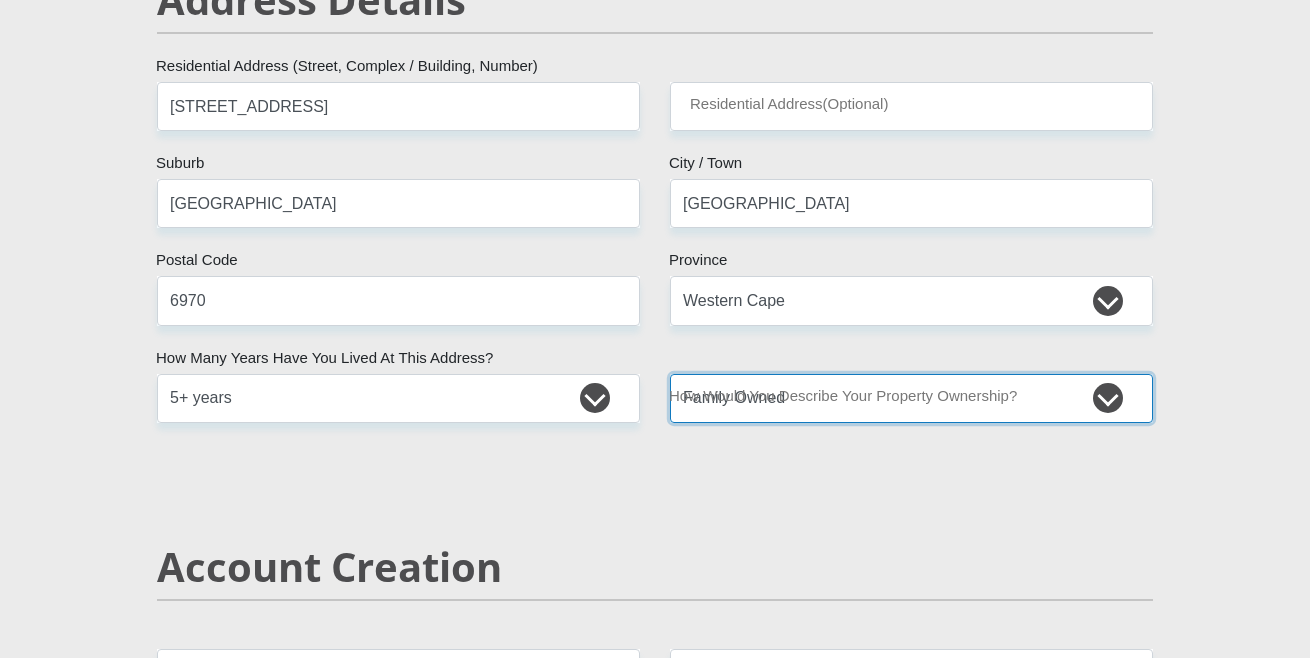 click on "Owned
Rented
Family Owned
Company Dwelling" at bounding box center [911, 398] 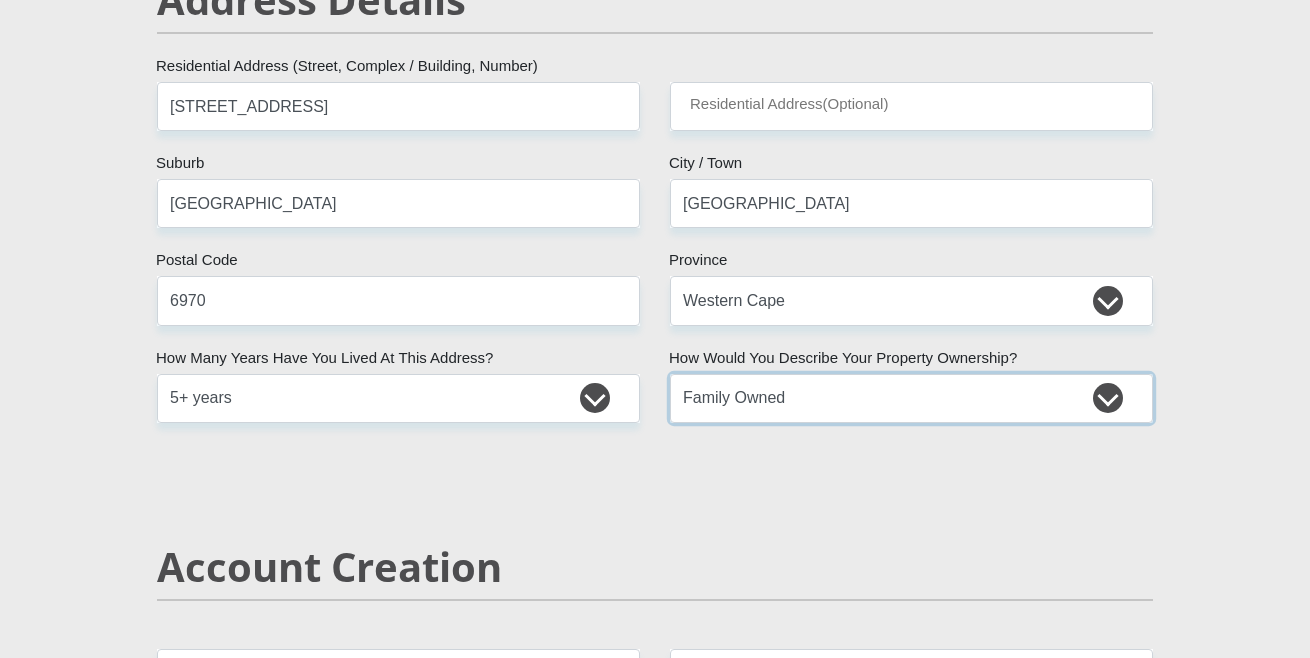 scroll, scrollTop: 1496, scrollLeft: 0, axis: vertical 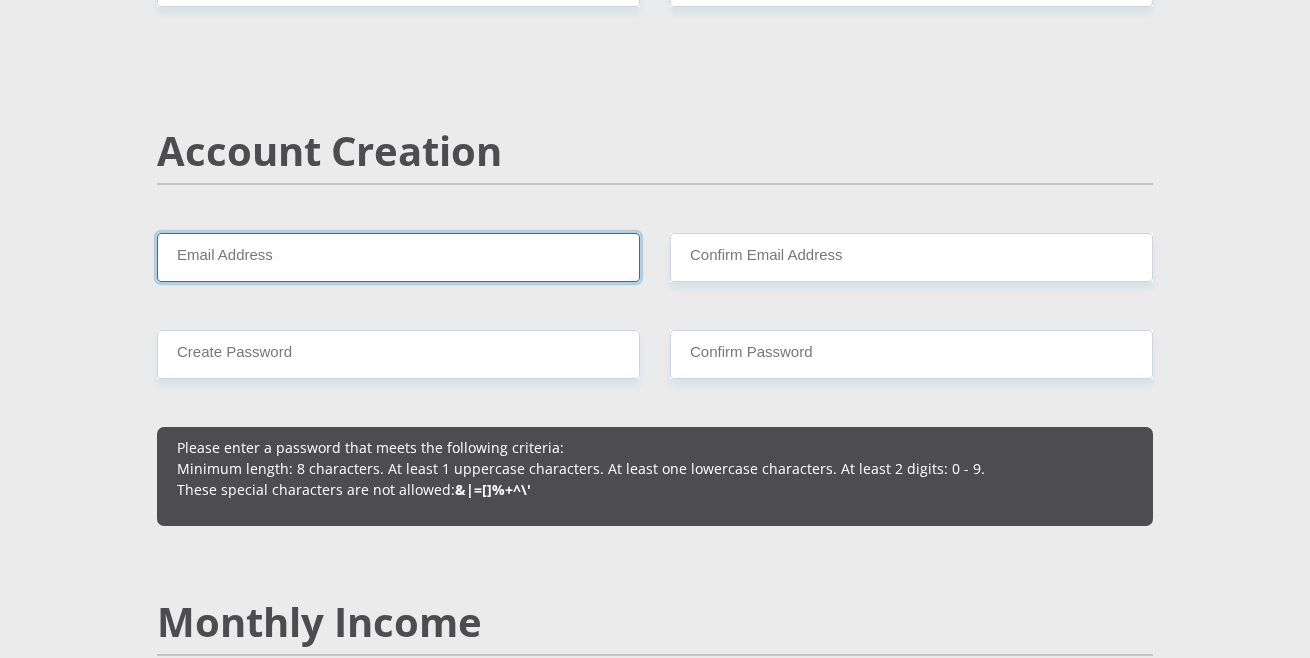 click on "Email Address" at bounding box center [398, 257] 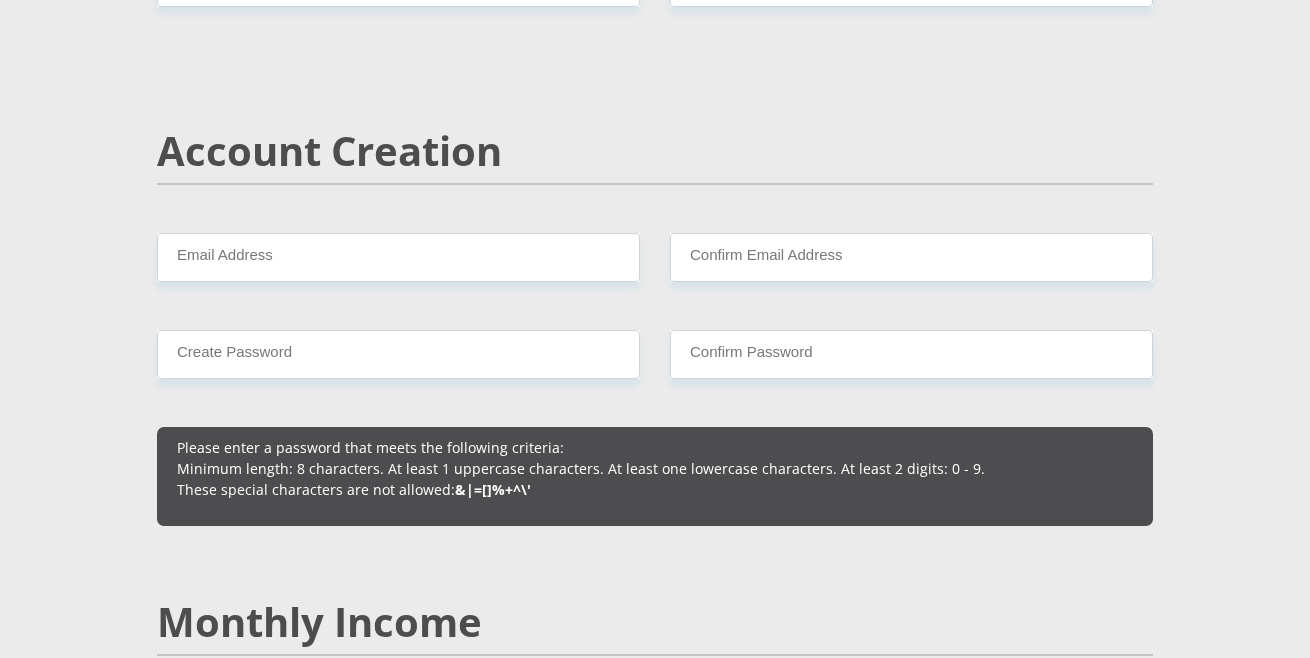 click on "Account Creation" at bounding box center [655, 151] 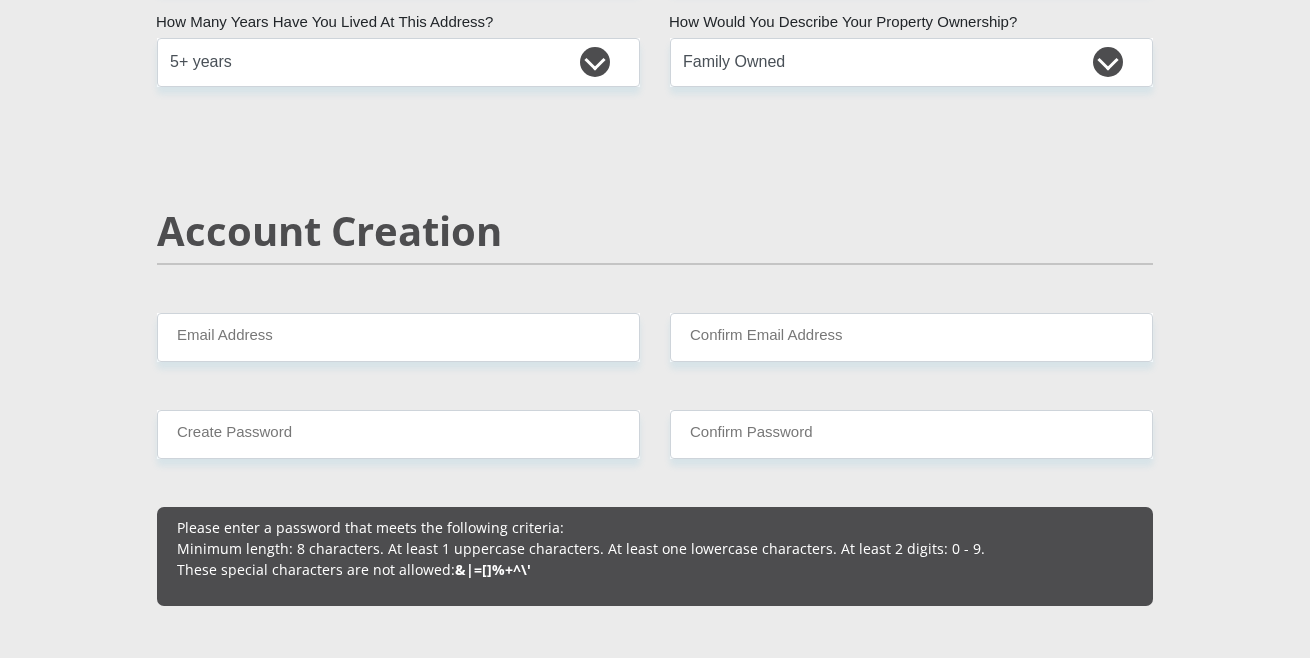 scroll, scrollTop: 1216, scrollLeft: 0, axis: vertical 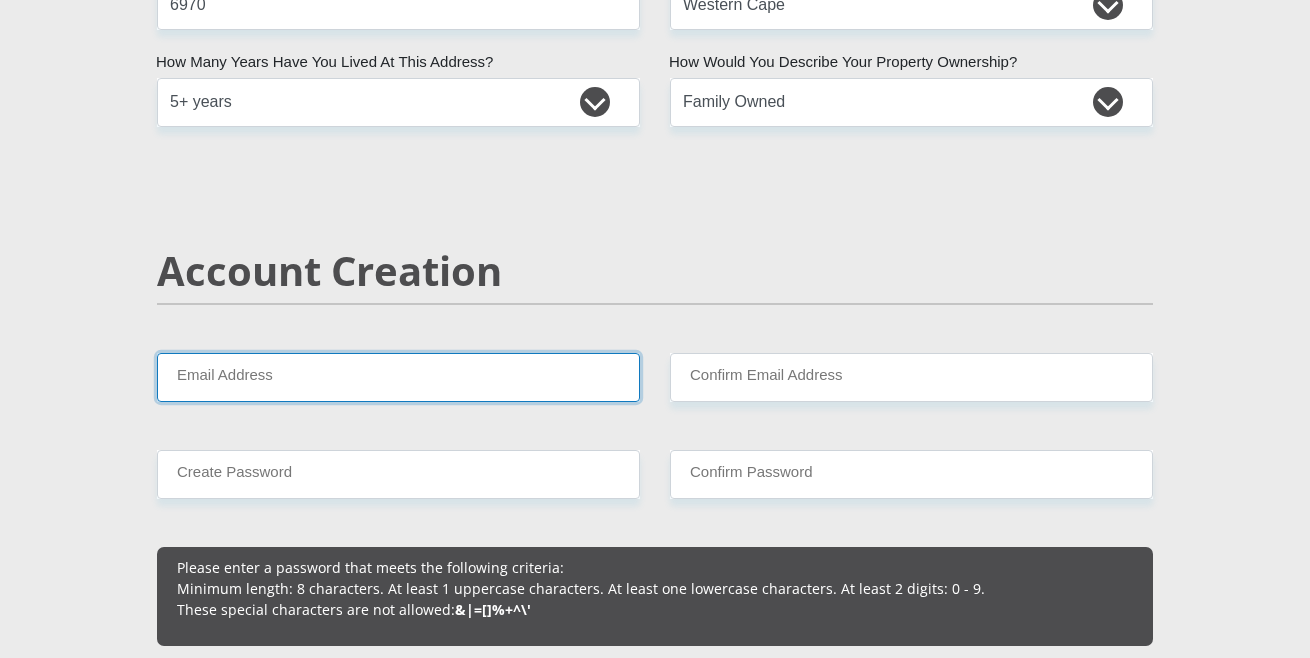 click on "Email Address" at bounding box center [398, 377] 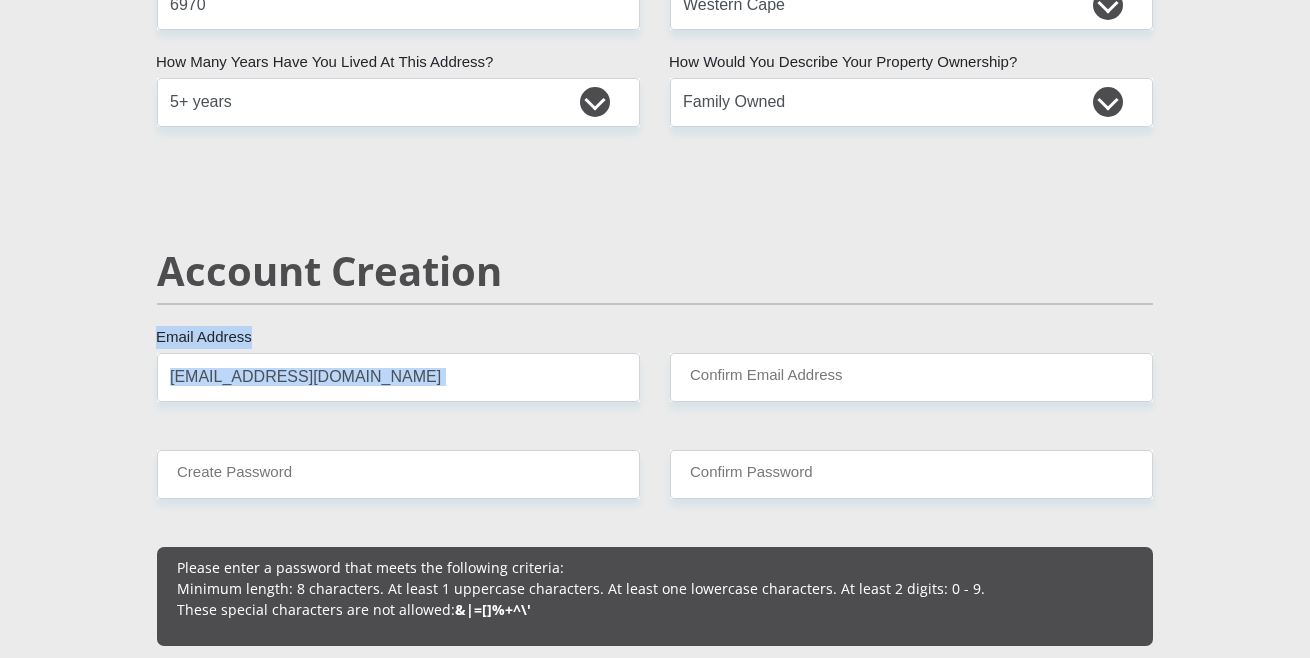 click on "Mr
Ms
Mrs
Dr
[PERSON_NAME]
Title
[PERSON_NAME]
First Name
Erasmus
Surname
0304255365088
South African ID Number
Please input valid ID number
[GEOGRAPHIC_DATA]
[GEOGRAPHIC_DATA]
[GEOGRAPHIC_DATA]
[GEOGRAPHIC_DATA]
[GEOGRAPHIC_DATA]
[GEOGRAPHIC_DATA] [GEOGRAPHIC_DATA]
[GEOGRAPHIC_DATA]
[GEOGRAPHIC_DATA]
[GEOGRAPHIC_DATA]
[GEOGRAPHIC_DATA]
[GEOGRAPHIC_DATA]
[GEOGRAPHIC_DATA]
[GEOGRAPHIC_DATA]" at bounding box center (655, 1974) 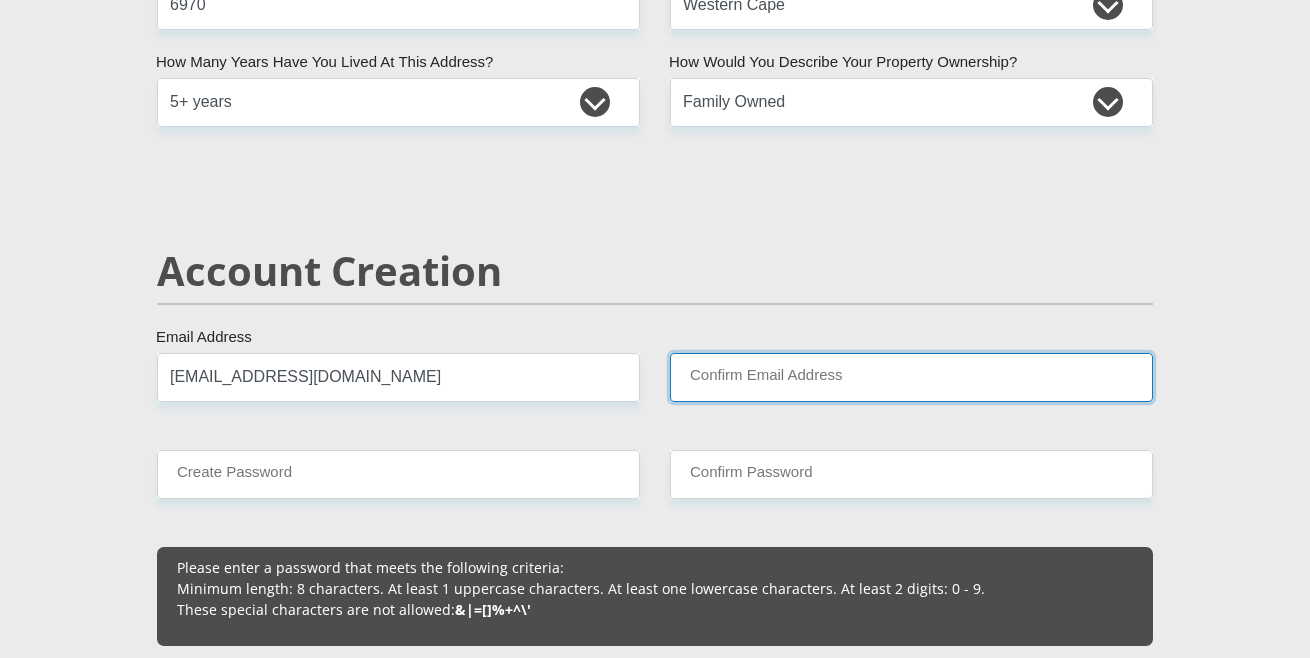 click on "Confirm Email Address" at bounding box center [911, 377] 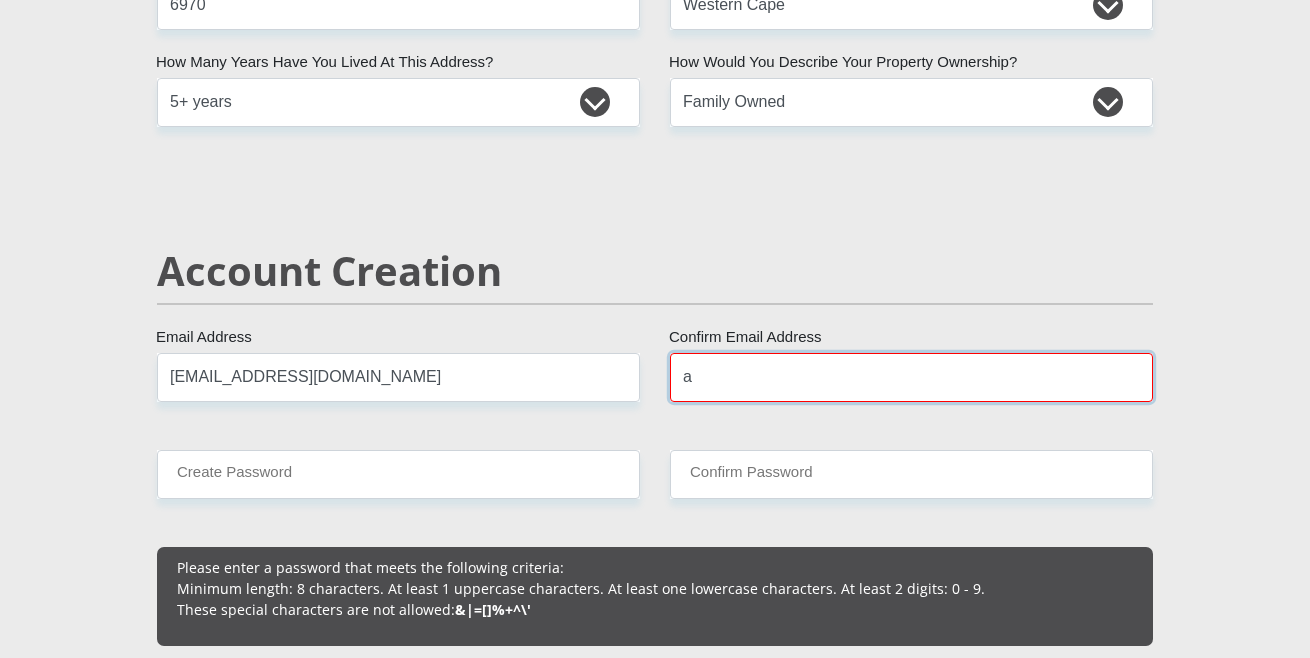 type on "a" 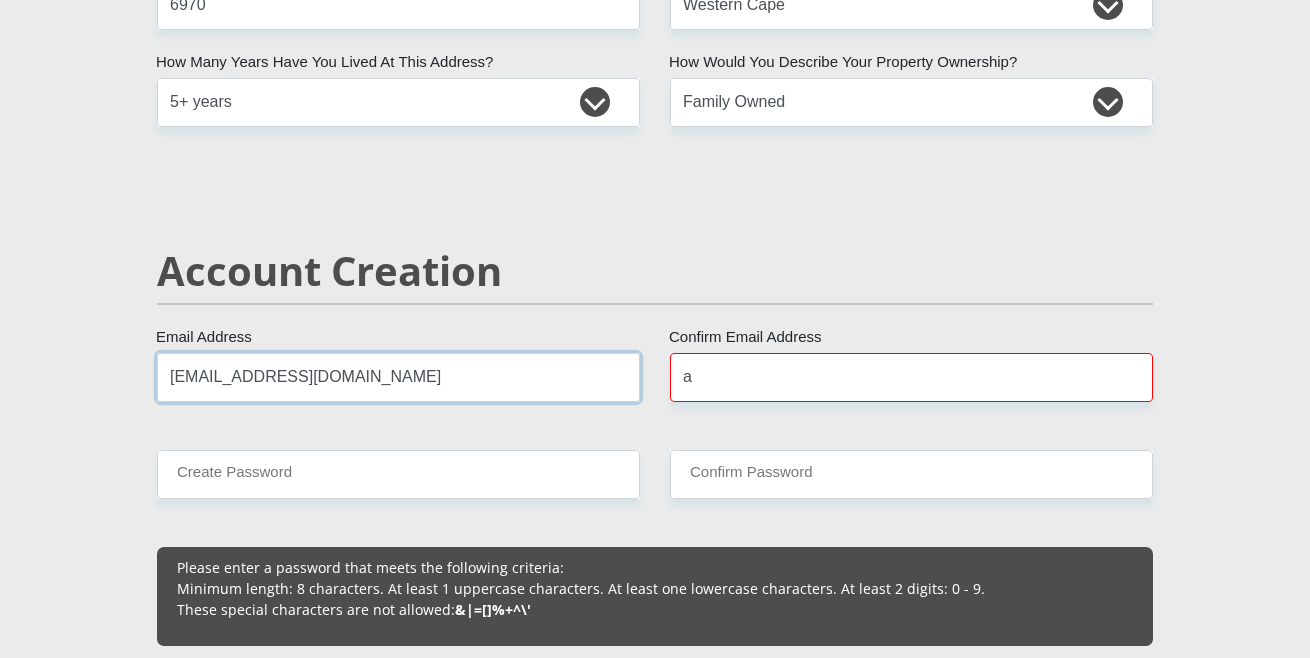 drag, startPoint x: 420, startPoint y: 391, endPoint x: 120, endPoint y: 371, distance: 300.66592 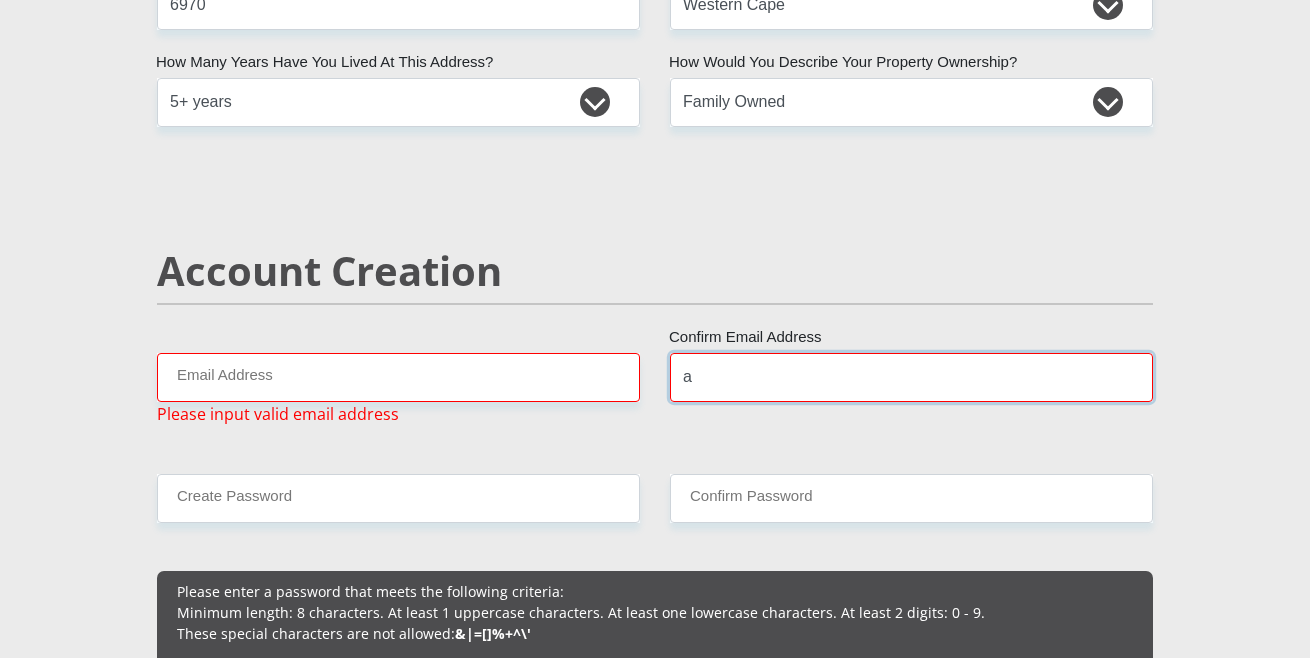 click on "a" at bounding box center (911, 377) 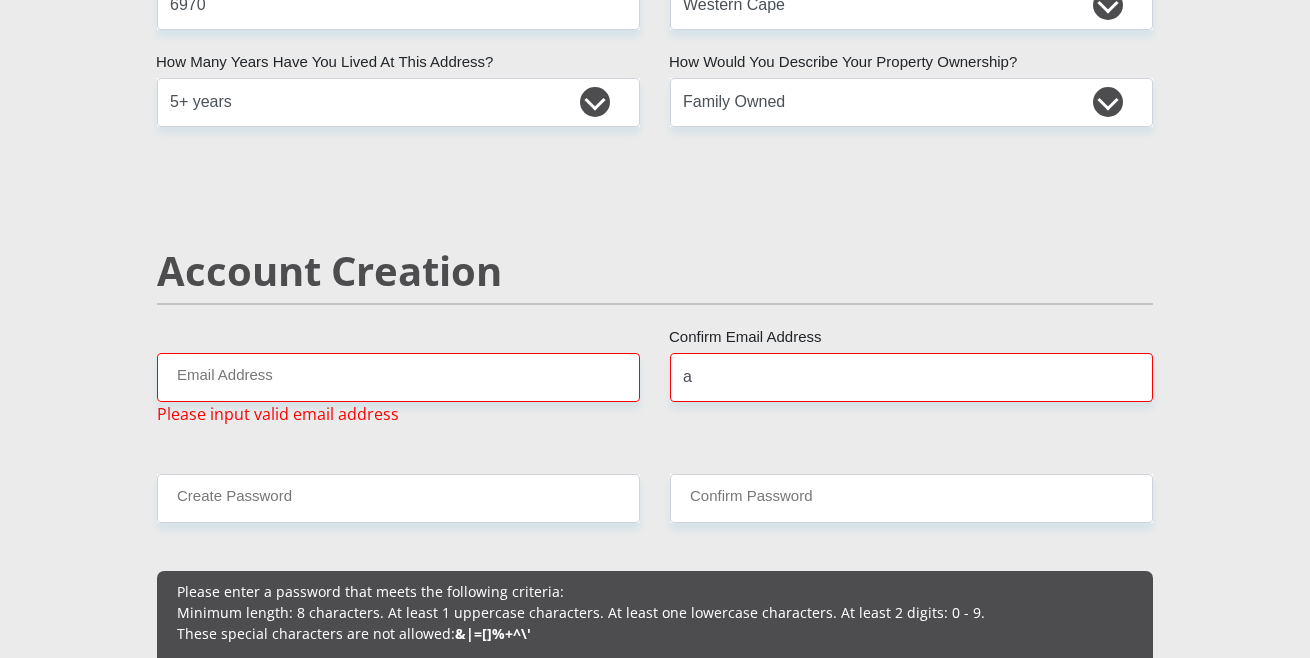 click on "Mr
Ms
Mrs
Dr
[PERSON_NAME]
Title
[PERSON_NAME]
First Name
Erasmus
Surname
0304255365088
South African ID Number
Please input valid ID number
[GEOGRAPHIC_DATA]
[GEOGRAPHIC_DATA]
[GEOGRAPHIC_DATA]
[GEOGRAPHIC_DATA]
[GEOGRAPHIC_DATA]
[GEOGRAPHIC_DATA] [GEOGRAPHIC_DATA]
[GEOGRAPHIC_DATA]
[GEOGRAPHIC_DATA]
[GEOGRAPHIC_DATA]
[GEOGRAPHIC_DATA]
[GEOGRAPHIC_DATA]
[GEOGRAPHIC_DATA]
[GEOGRAPHIC_DATA]" at bounding box center [655, 1986] 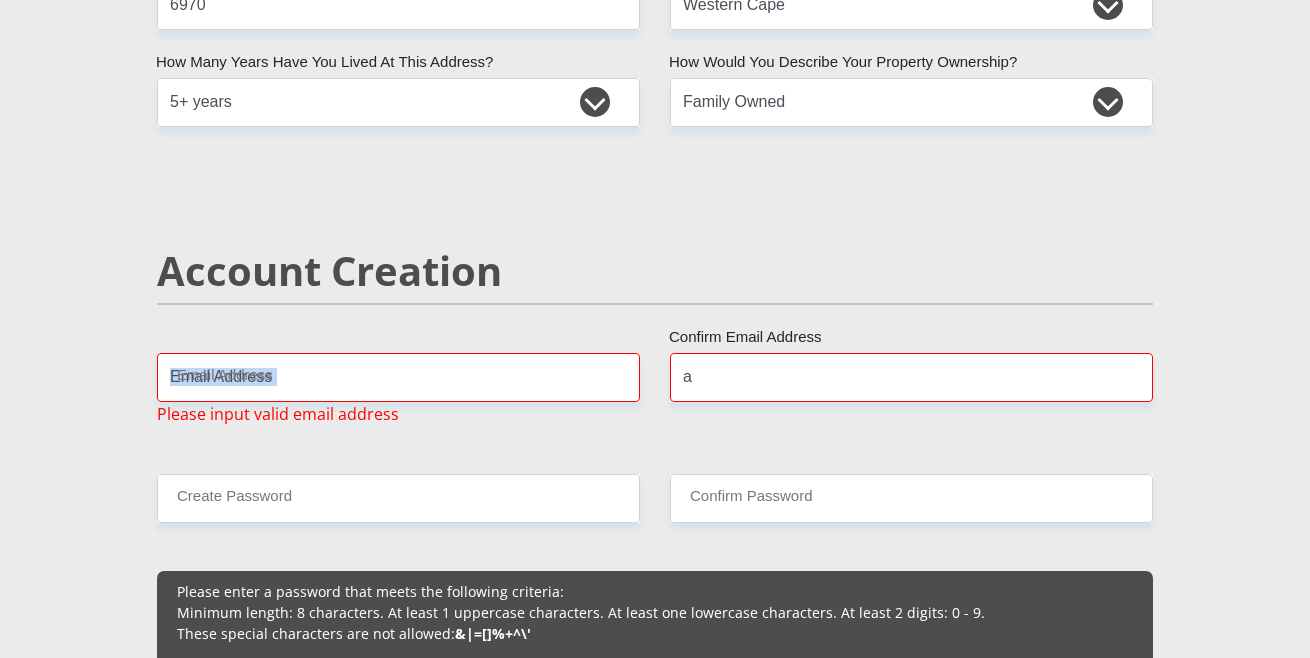 click on "Mr
Ms
Mrs
Dr
[PERSON_NAME]
Title
[PERSON_NAME]
First Name
Erasmus
Surname
0304255365088
South African ID Number
Please input valid ID number
[GEOGRAPHIC_DATA]
[GEOGRAPHIC_DATA]
[GEOGRAPHIC_DATA]
[GEOGRAPHIC_DATA]
[GEOGRAPHIC_DATA]
[GEOGRAPHIC_DATA] [GEOGRAPHIC_DATA]
[GEOGRAPHIC_DATA]
[GEOGRAPHIC_DATA]
[GEOGRAPHIC_DATA]
[GEOGRAPHIC_DATA]
[GEOGRAPHIC_DATA]
[GEOGRAPHIC_DATA]
[GEOGRAPHIC_DATA]" at bounding box center [655, 1986] 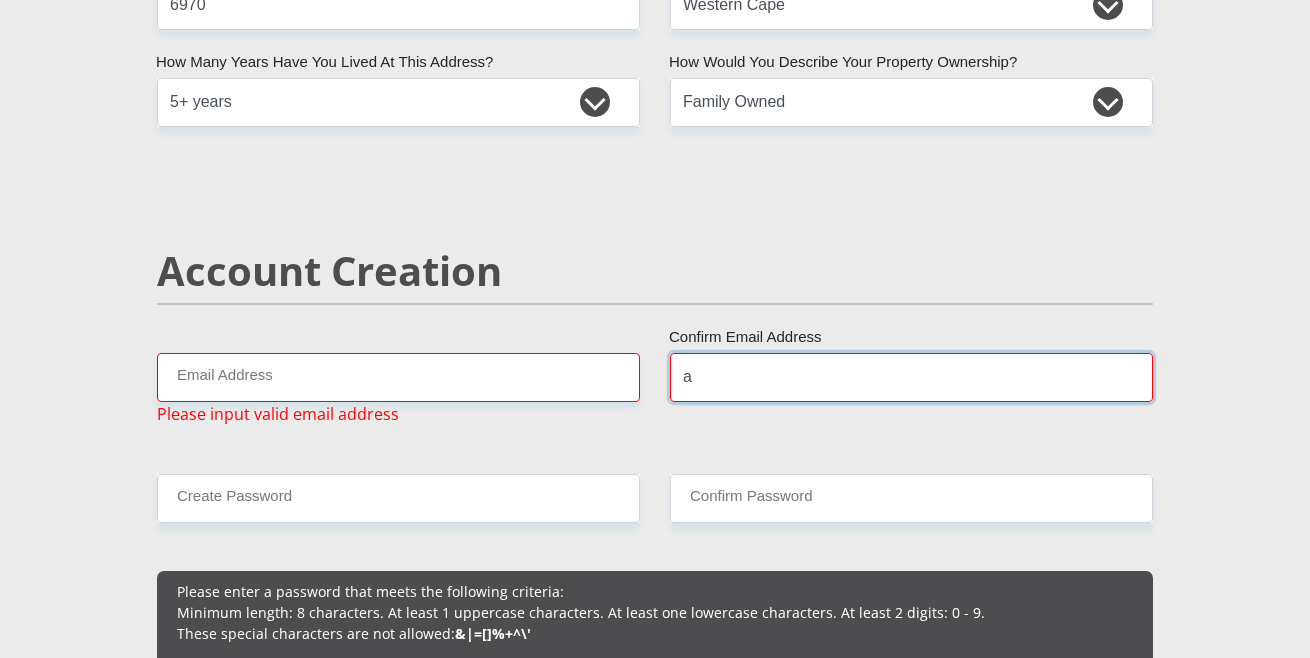 click on "a" at bounding box center (911, 377) 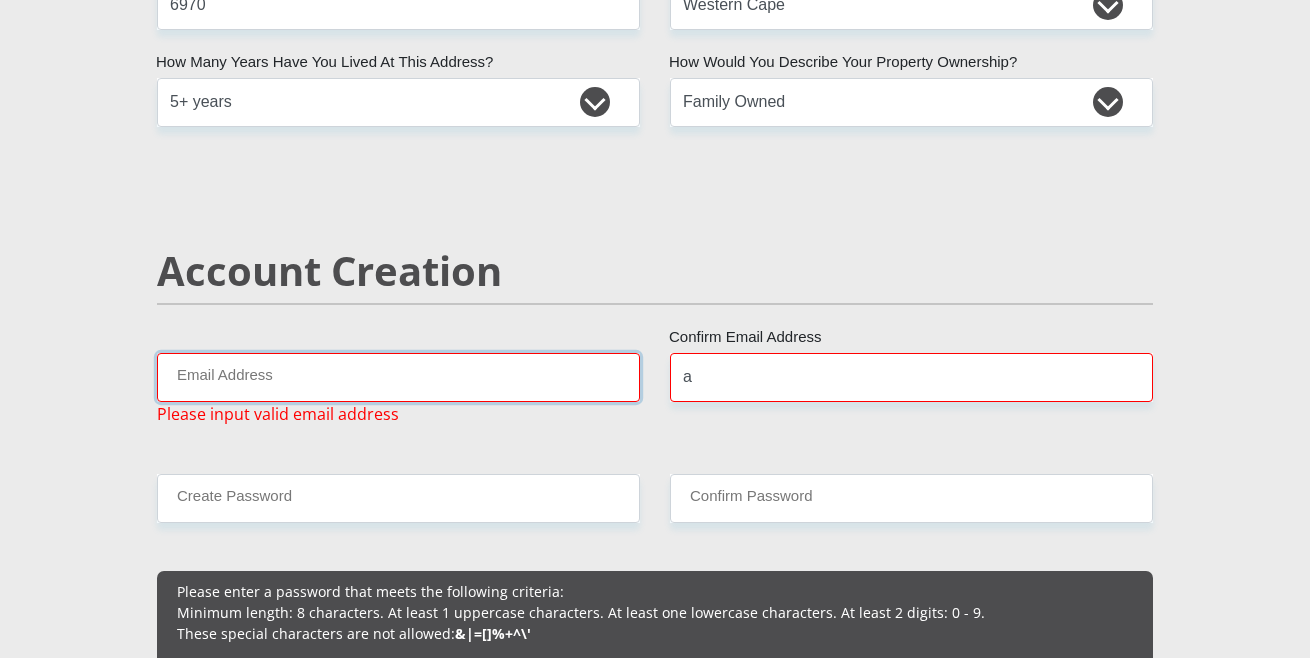 click on "Email Address" at bounding box center [398, 377] 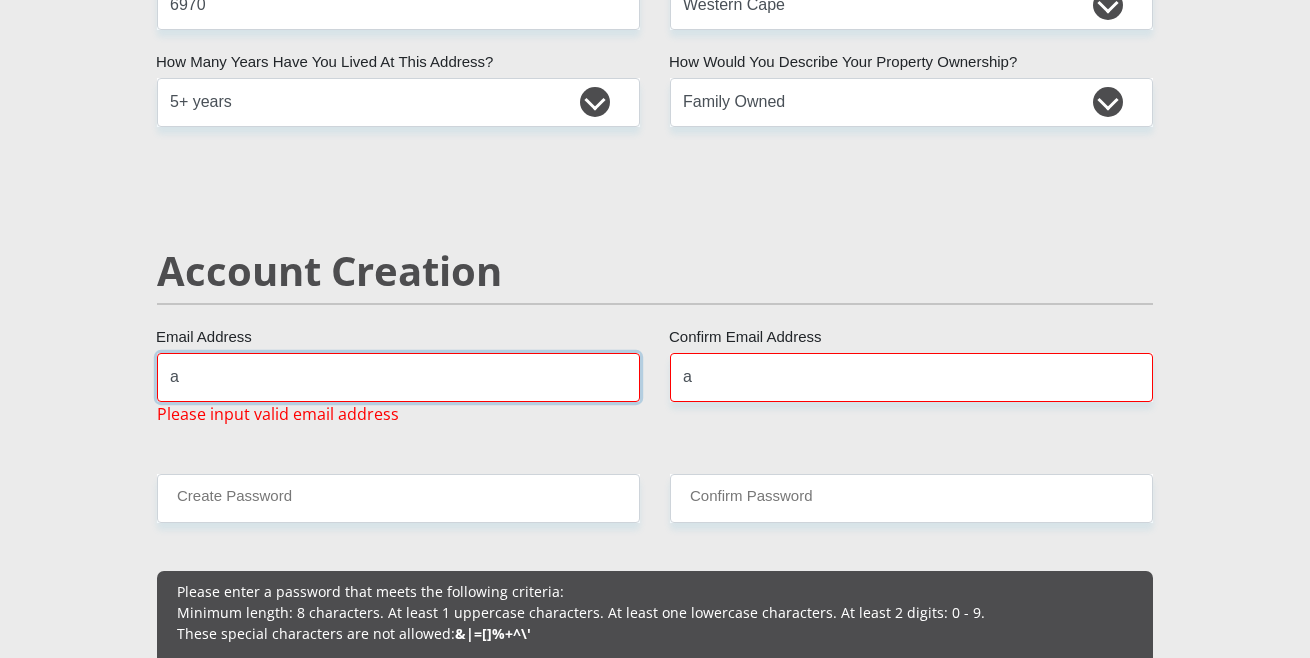 type on "[EMAIL_ADDRESS][DOMAIN_NAME]" 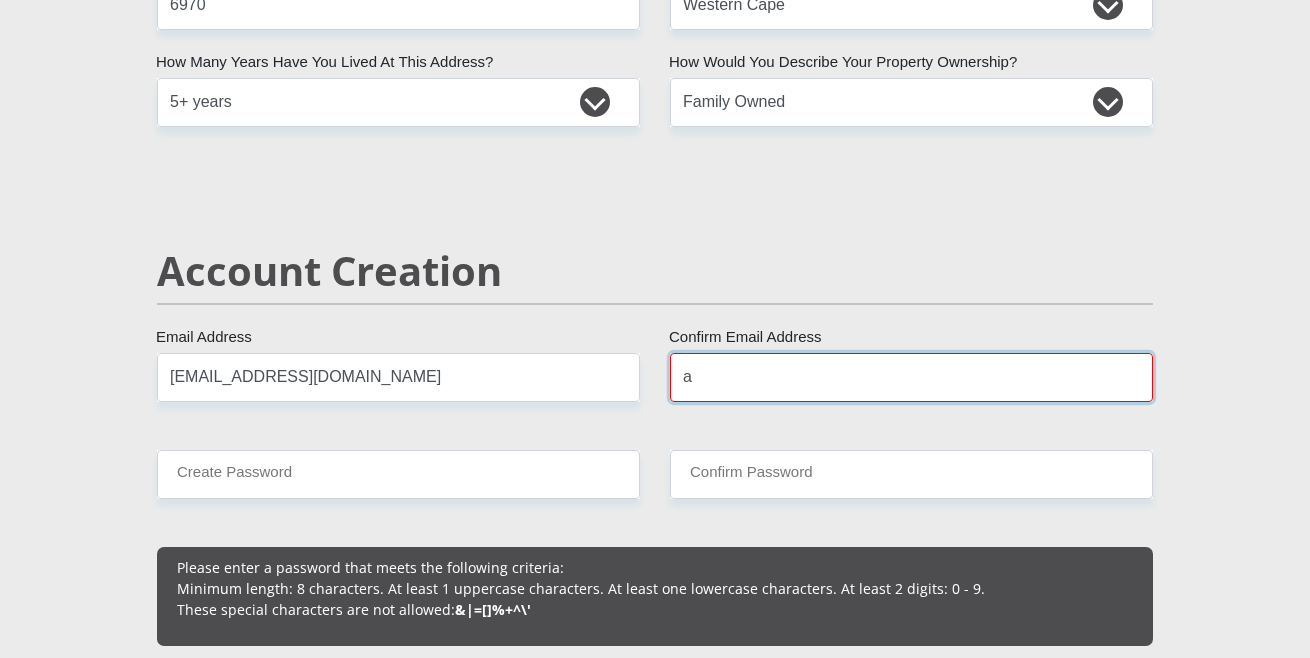 click on "a" at bounding box center [911, 377] 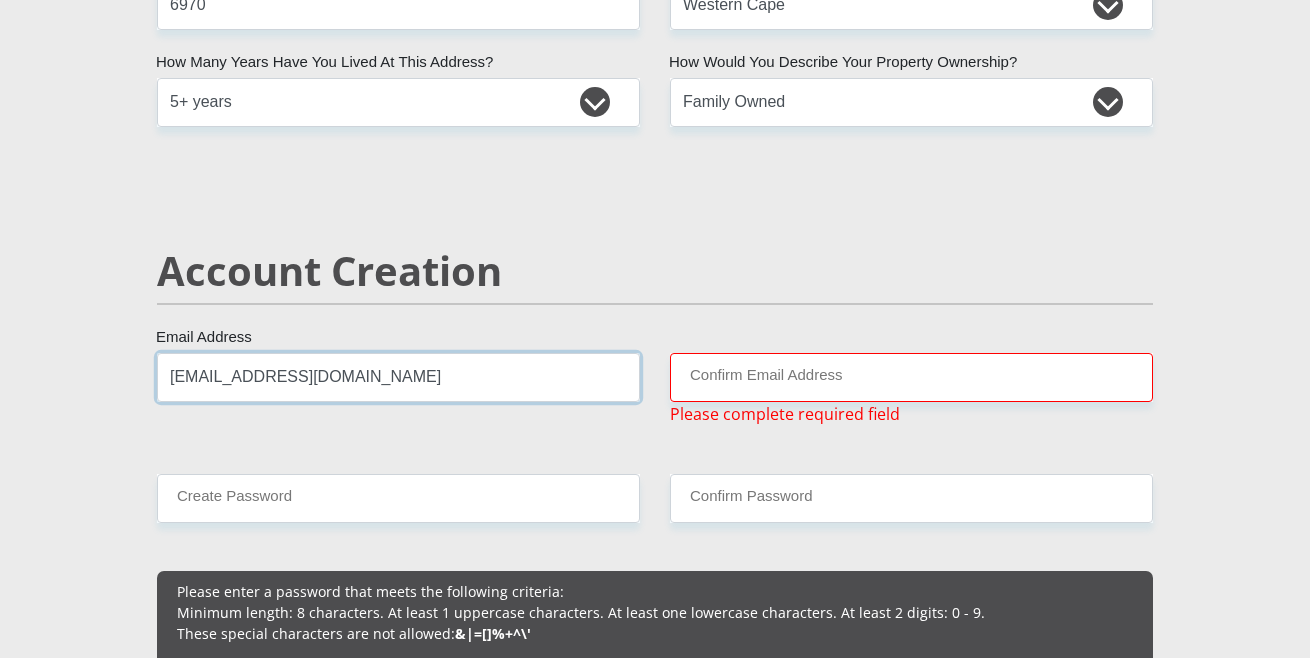 drag, startPoint x: 393, startPoint y: 382, endPoint x: 3, endPoint y: 418, distance: 391.65802 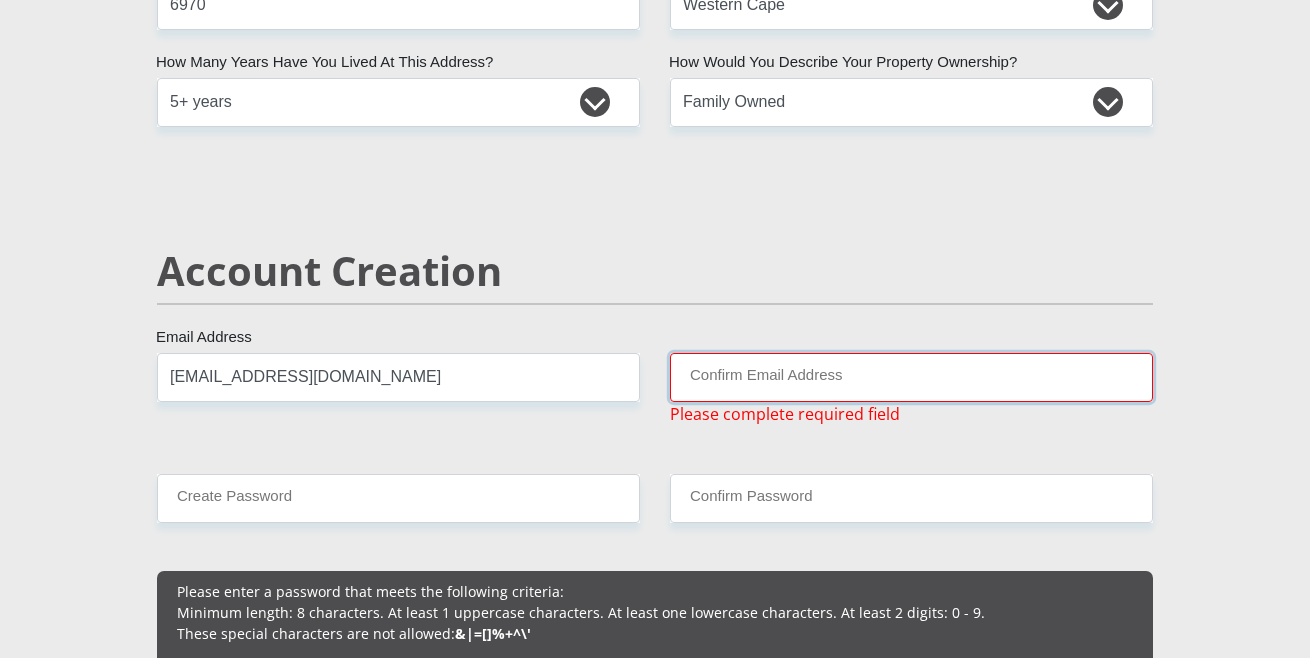 click on "Confirm Email Address" at bounding box center [911, 377] 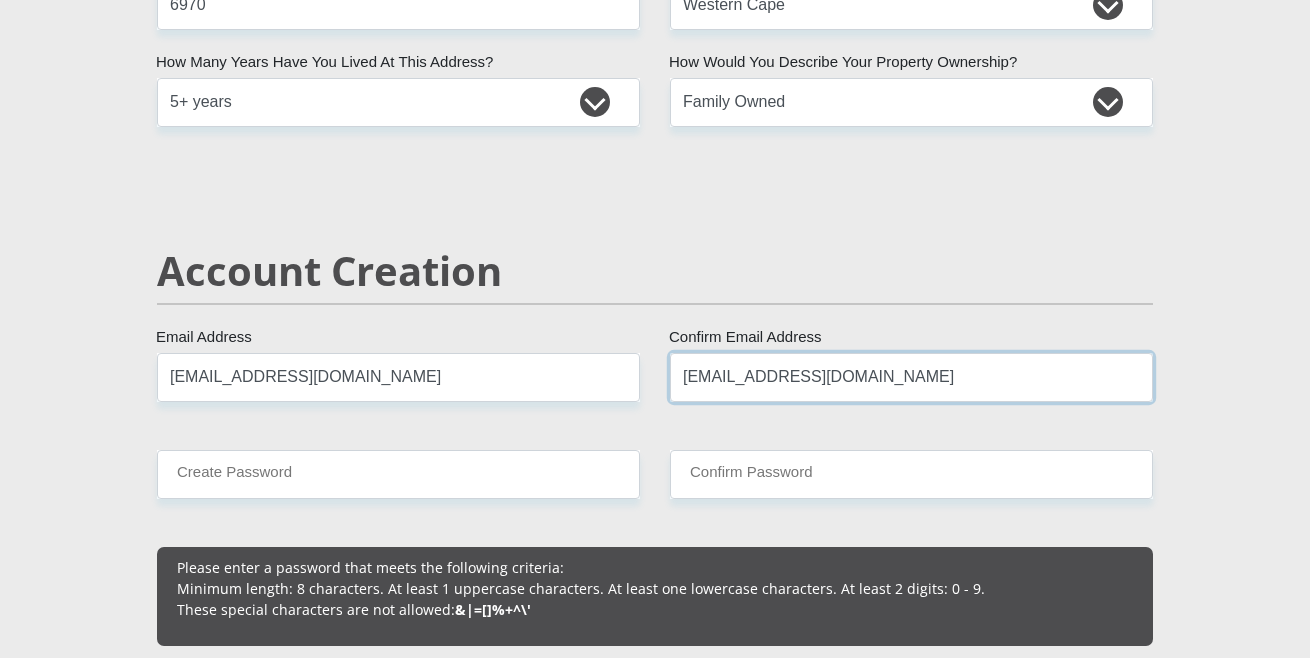 type on "[EMAIL_ADDRESS][DOMAIN_NAME]" 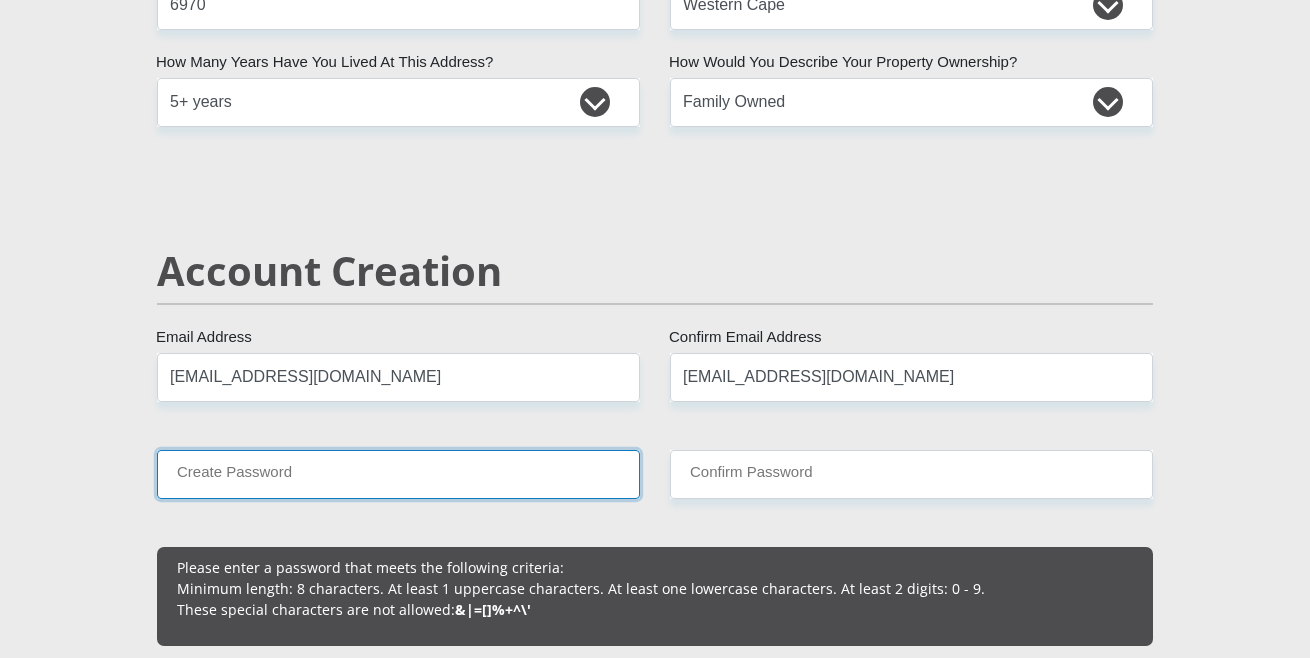 click on "Create Password" at bounding box center [398, 474] 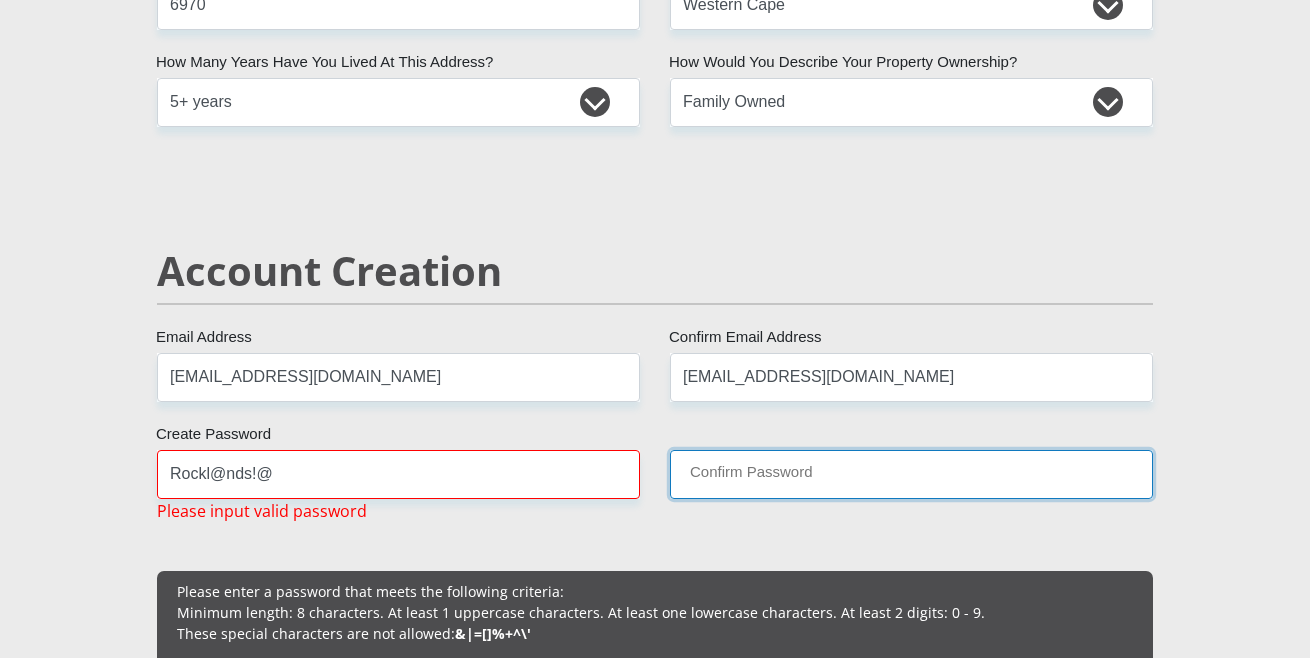 click on "Confirm Password" at bounding box center (911, 474) 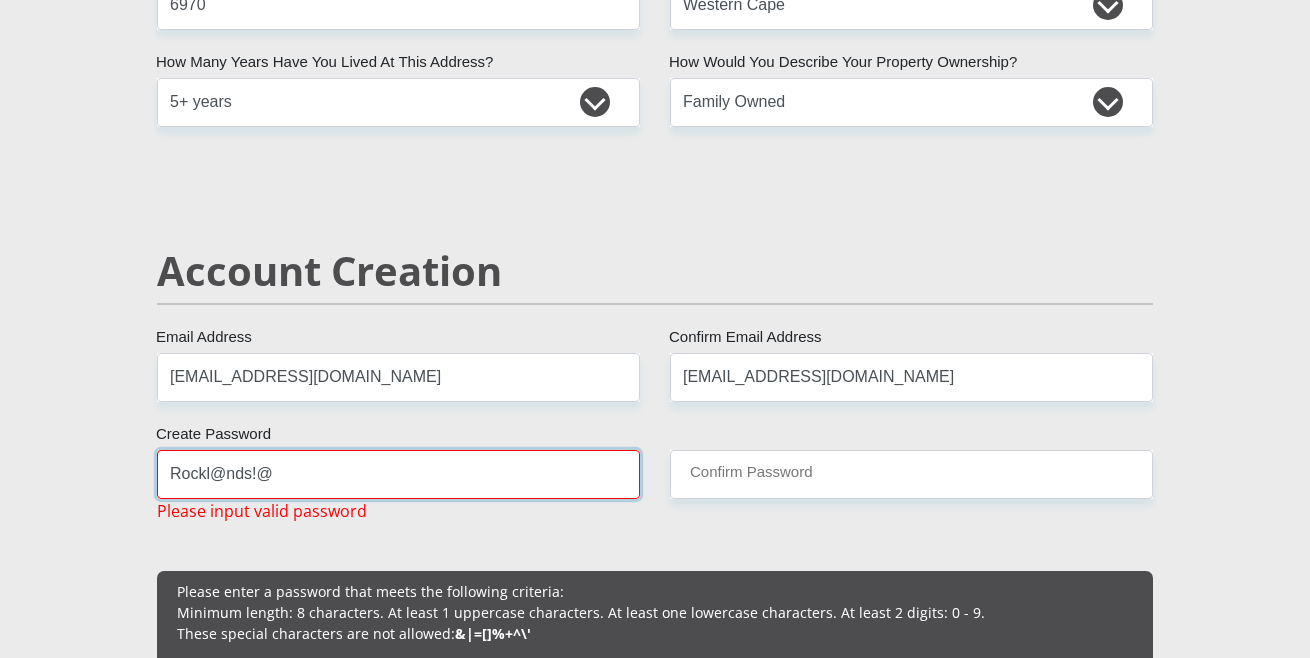 click on "Rockl@nds!@" at bounding box center [398, 474] 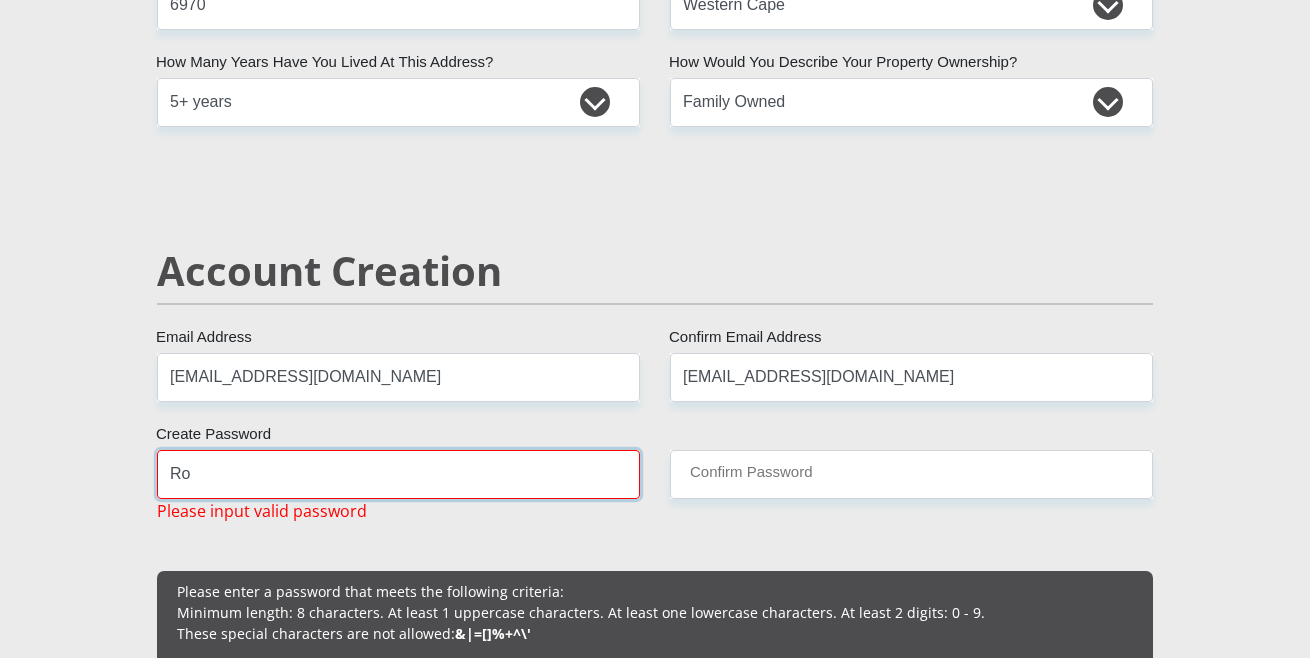 type on "R" 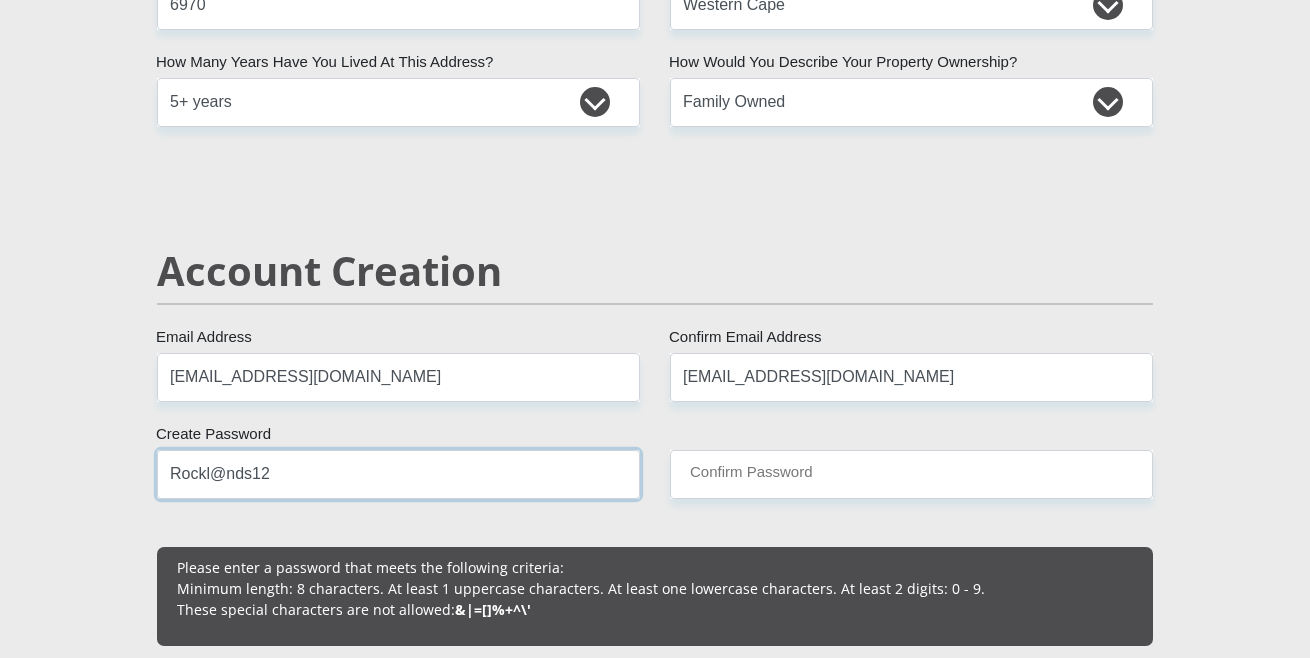 type on "Rockl@nds12" 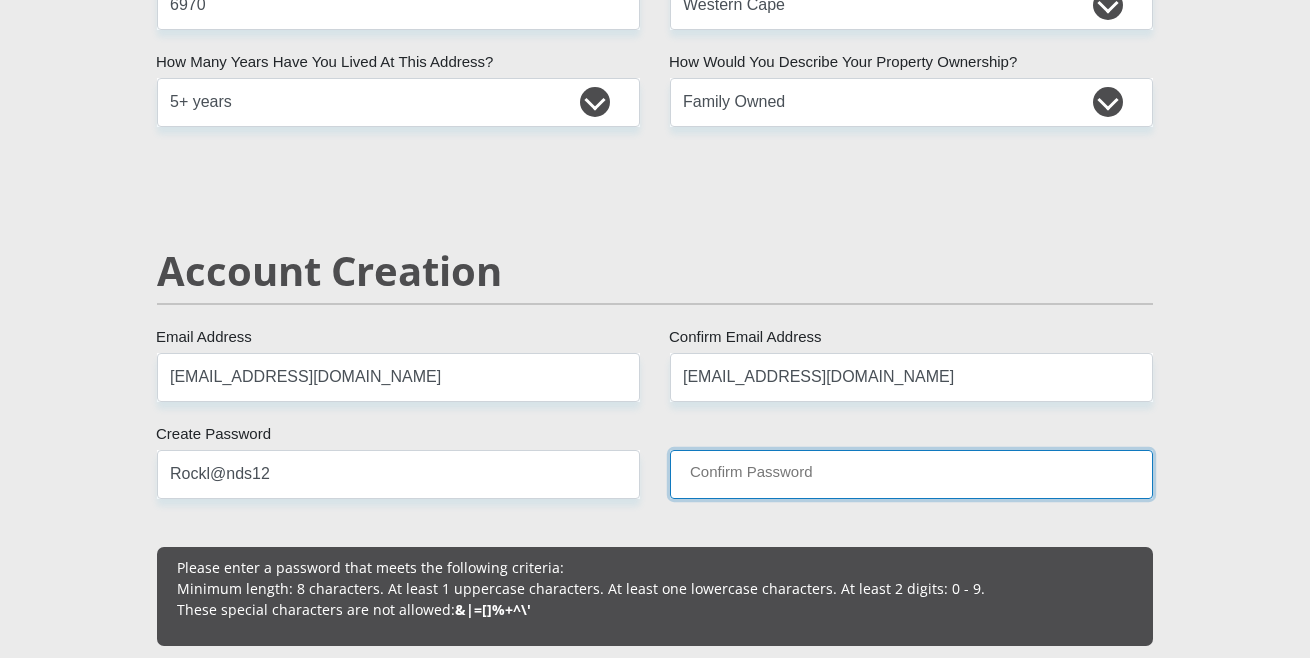click on "Confirm Password" at bounding box center [911, 474] 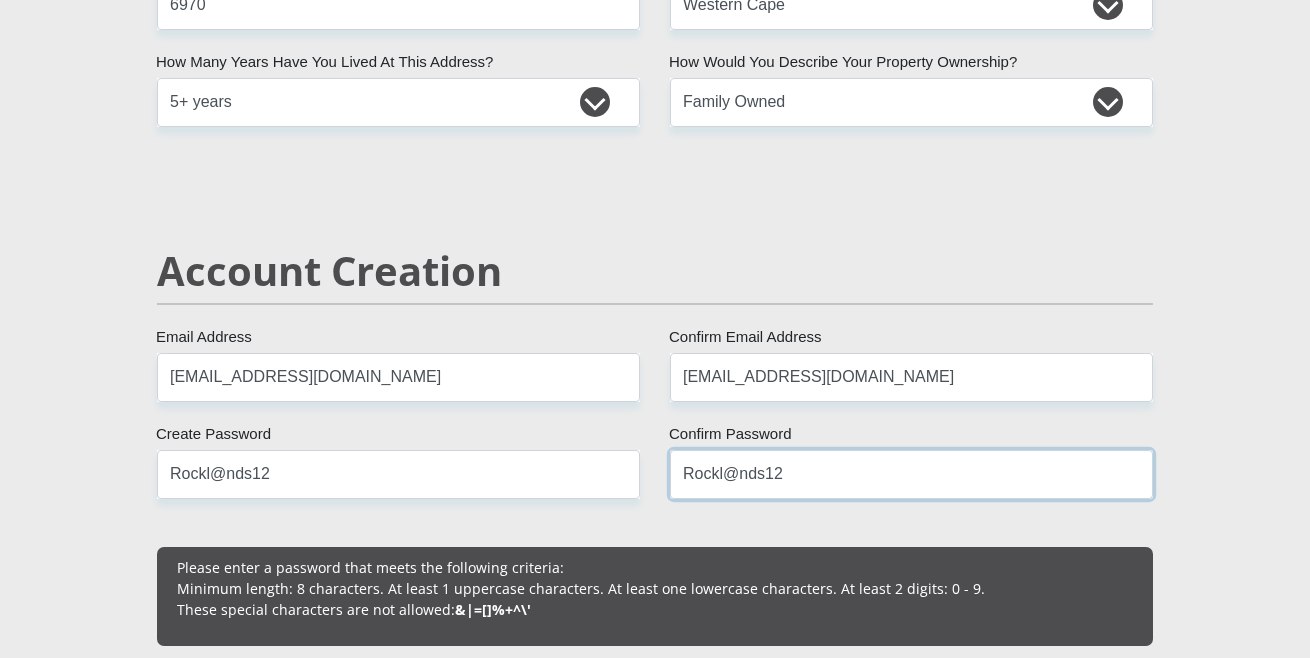 type on "Rockl@nds12" 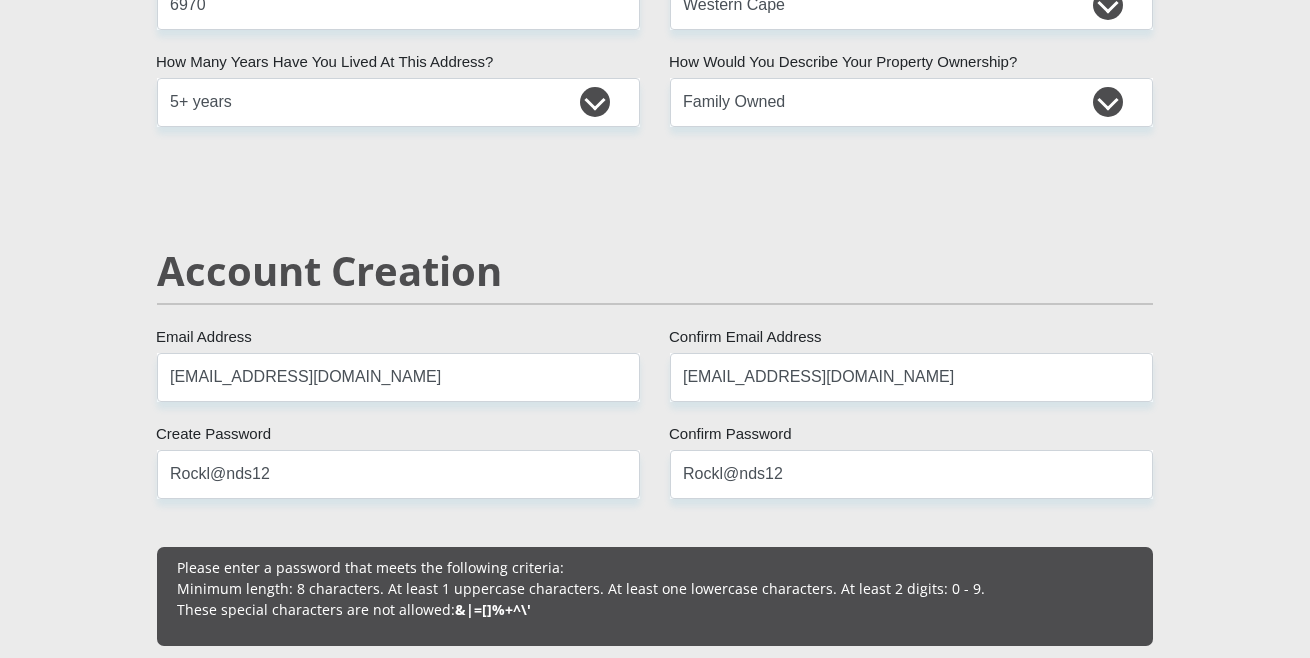 click on "[EMAIL_ADDRESS][DOMAIN_NAME]
Confirm Email Address" at bounding box center [911, 377] 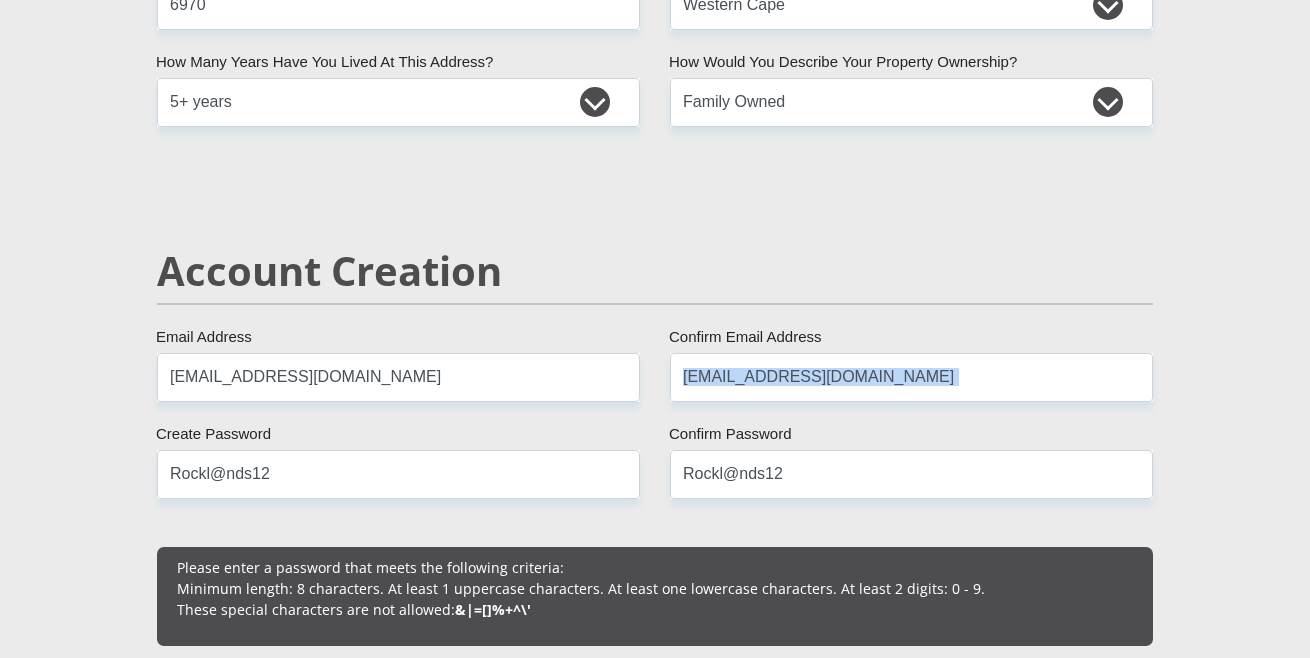 click on "[EMAIL_ADDRESS][DOMAIN_NAME]
Confirm Email Address" at bounding box center [911, 377] 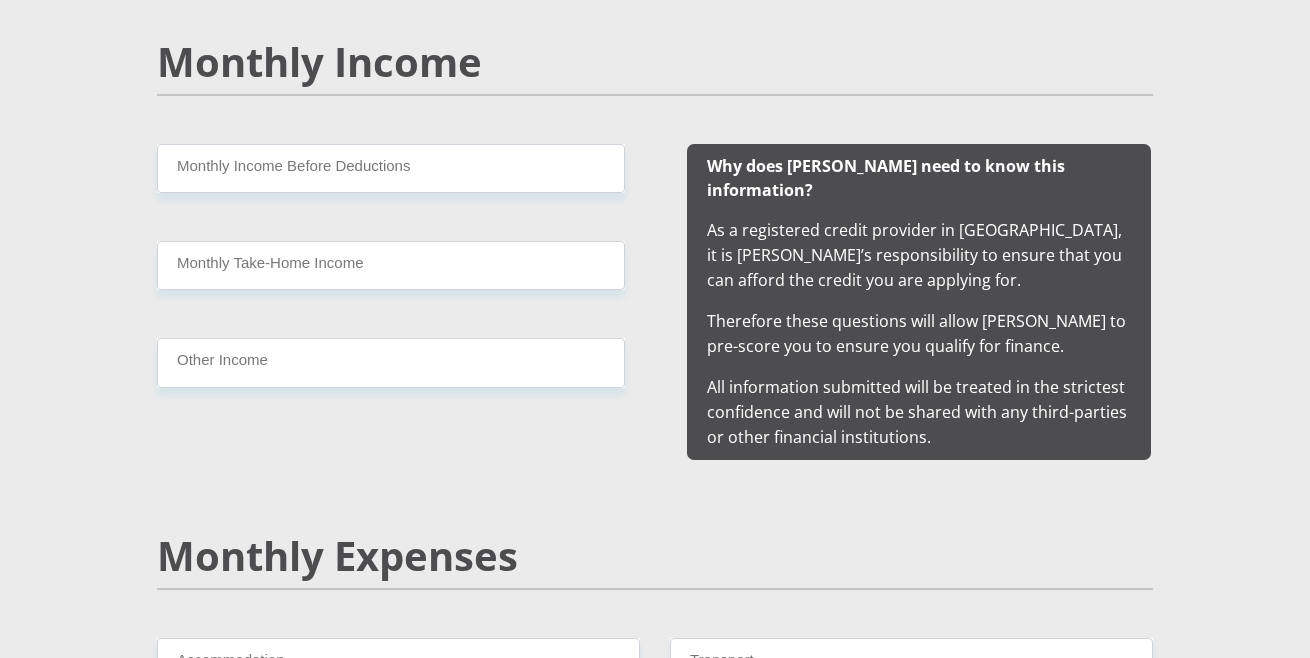 scroll, scrollTop: 1936, scrollLeft: 0, axis: vertical 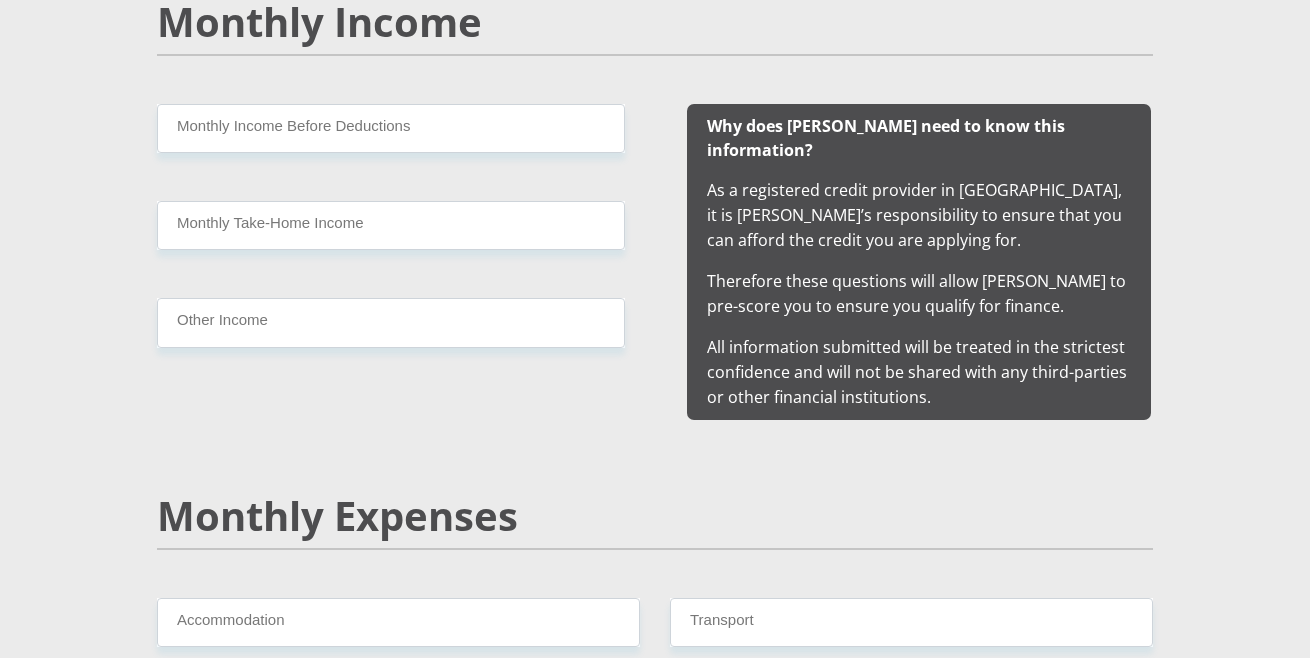 click on "Mr
Ms
Mrs
Dr
[PERSON_NAME]
Title
[PERSON_NAME]
First Name
Erasmus
Surname
0304255365088
South African ID Number
Please input valid ID number
[GEOGRAPHIC_DATA]
[GEOGRAPHIC_DATA]
[GEOGRAPHIC_DATA]
[GEOGRAPHIC_DATA]
[GEOGRAPHIC_DATA]
[GEOGRAPHIC_DATA] [GEOGRAPHIC_DATA]
[GEOGRAPHIC_DATA]
[GEOGRAPHIC_DATA]
[GEOGRAPHIC_DATA]
[GEOGRAPHIC_DATA]
[GEOGRAPHIC_DATA]
[GEOGRAPHIC_DATA]
[GEOGRAPHIC_DATA]" at bounding box center (655, 1254) 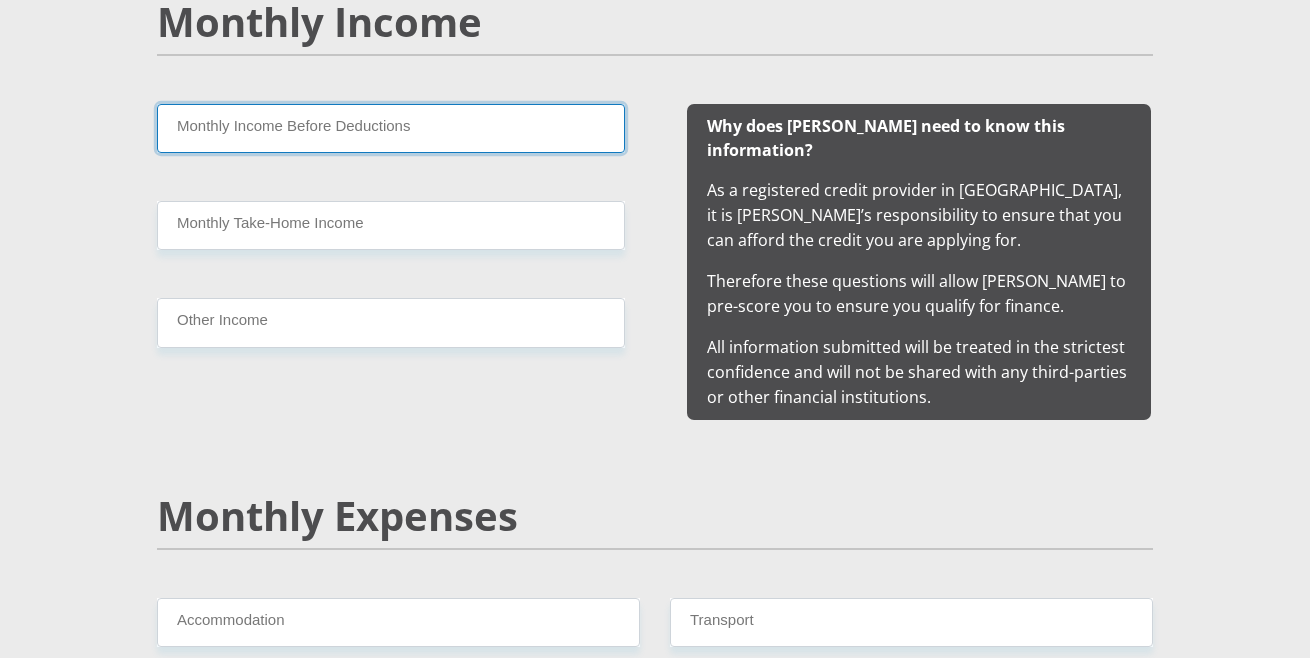 click on "Monthly Income Before Deductions" at bounding box center [391, 128] 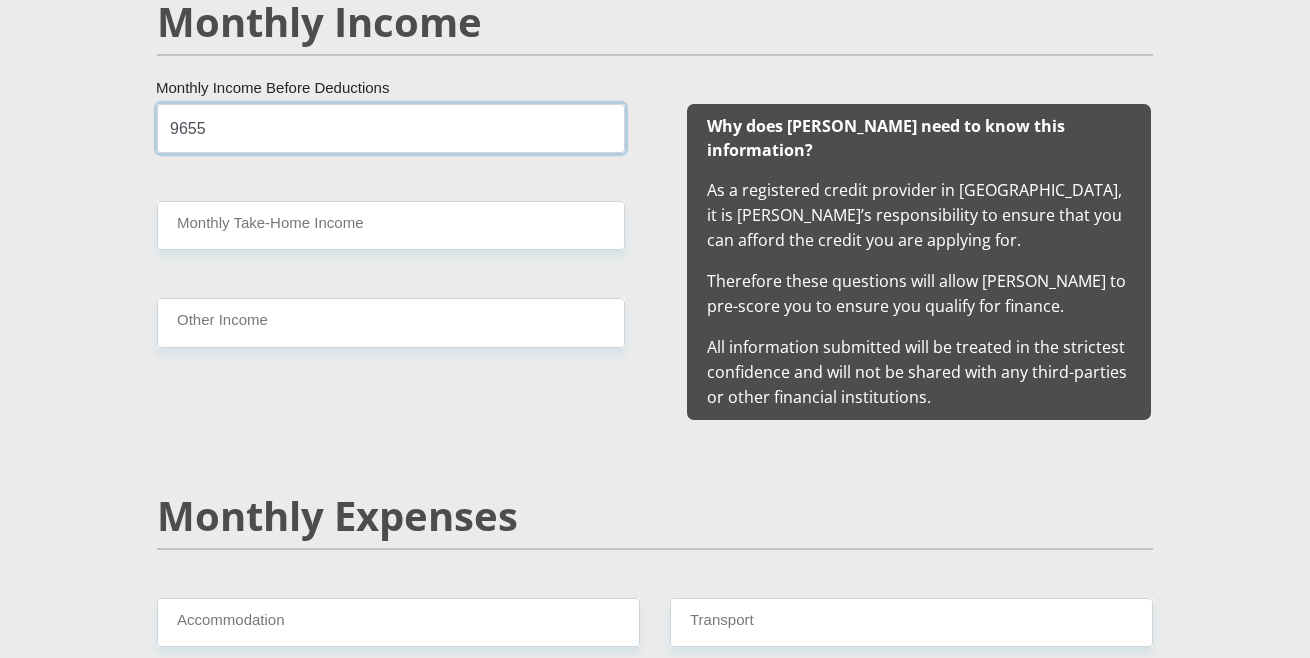 type on "9655" 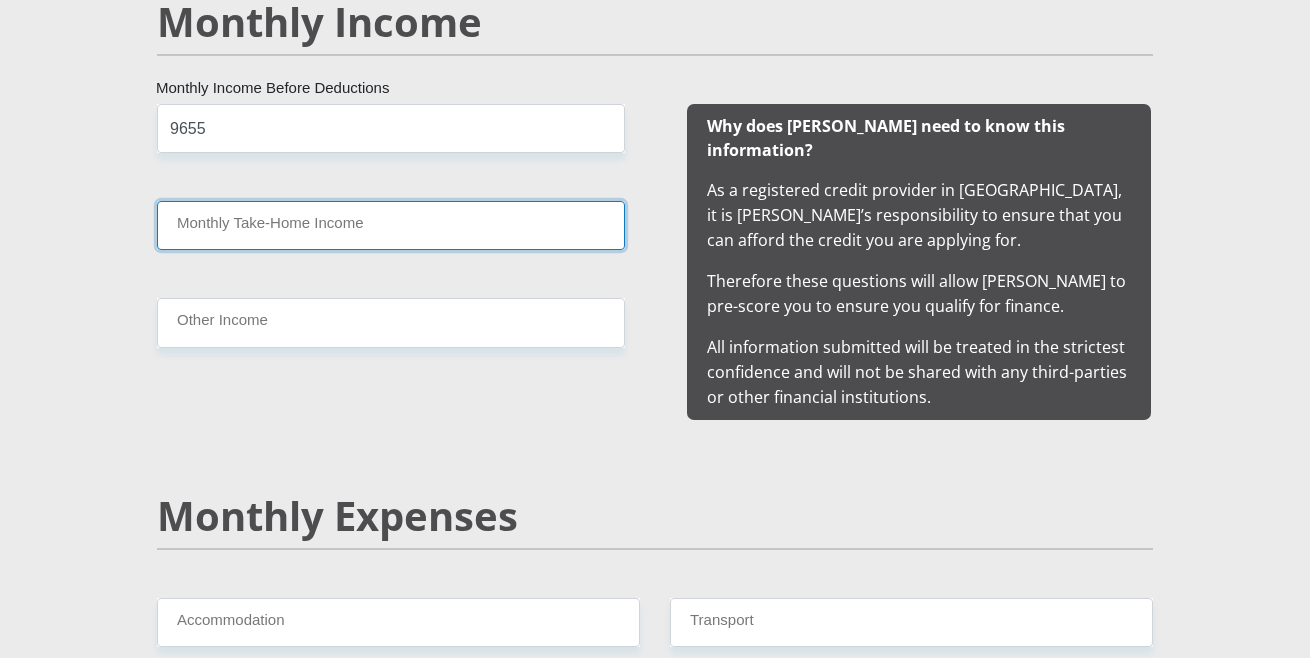 click on "Monthly Take-Home Income" at bounding box center [391, 225] 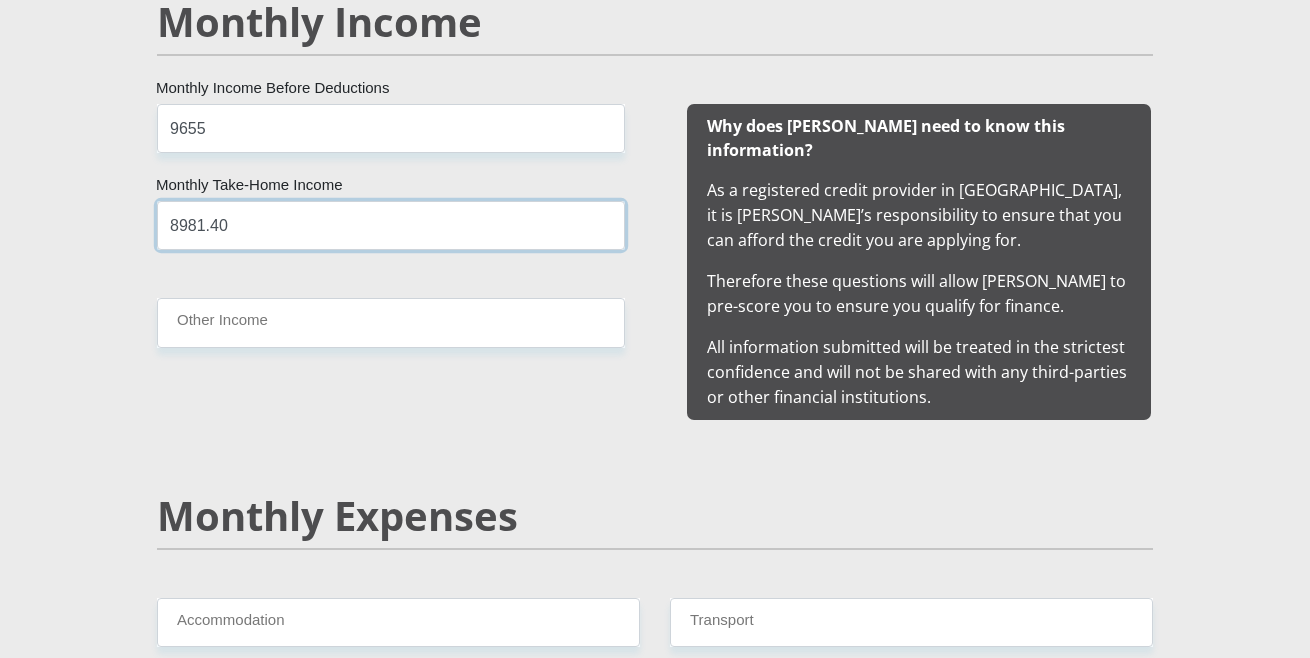 type on "8981.40" 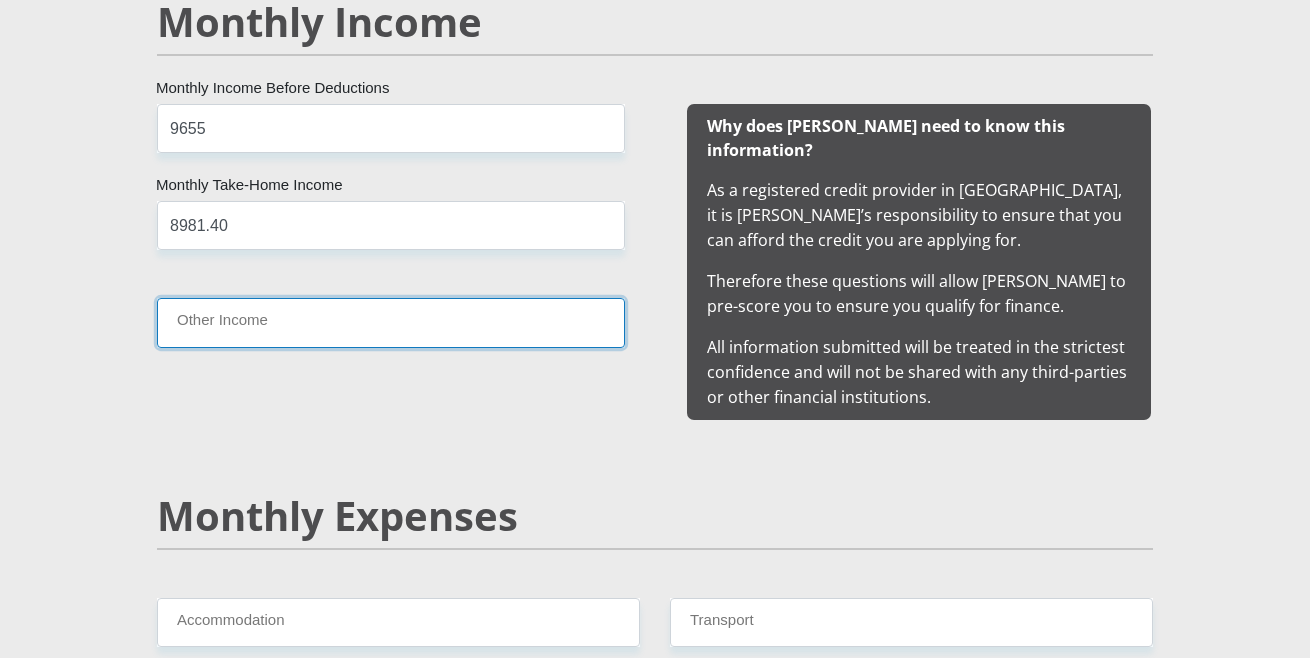 click on "Other Income" at bounding box center (391, 322) 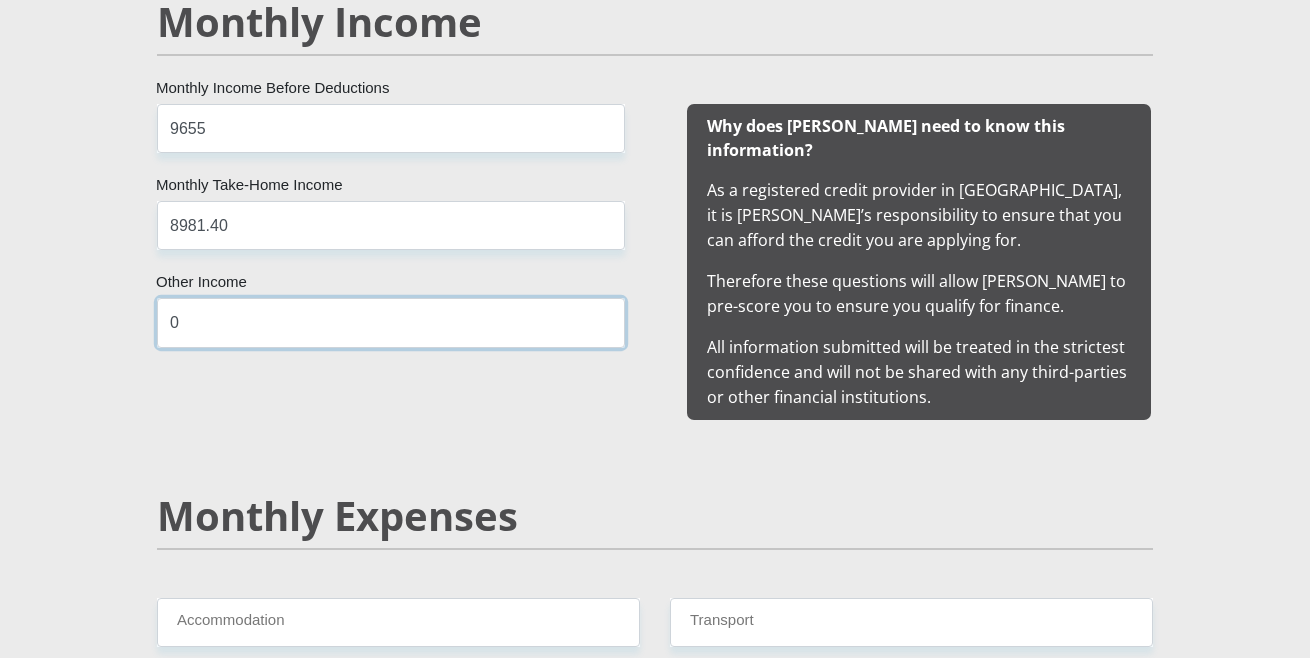 type on "0" 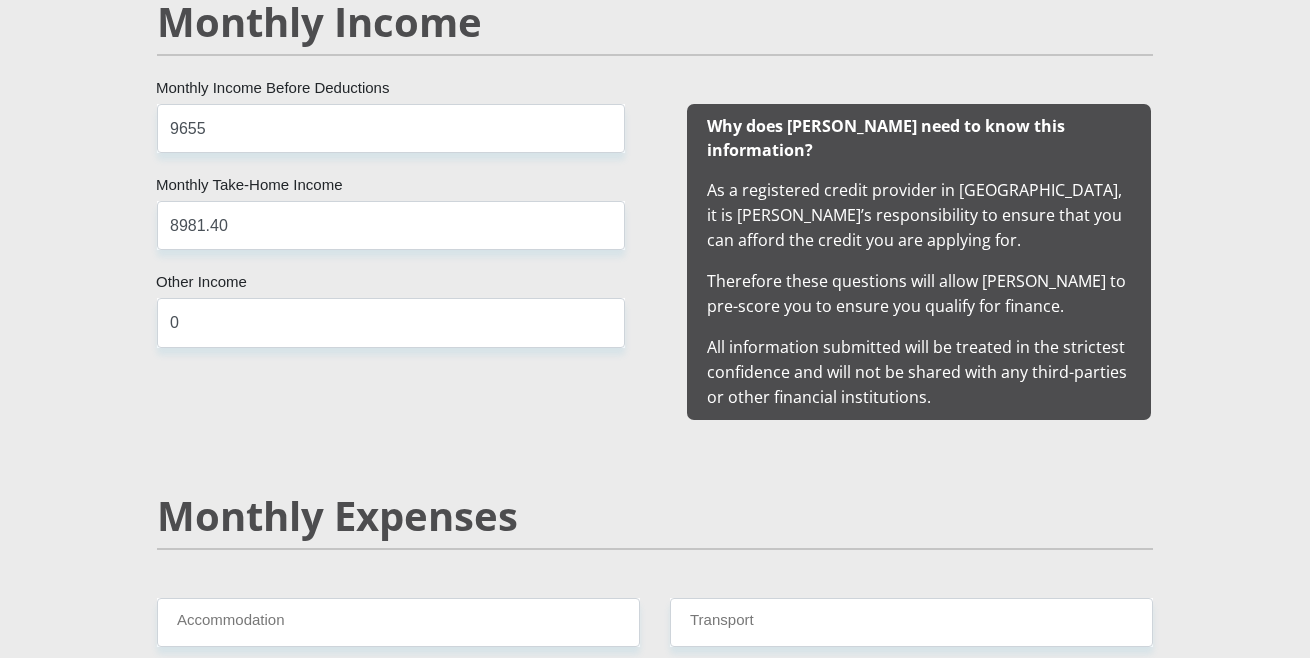 click on "Monthly Expenses" at bounding box center (655, 516) 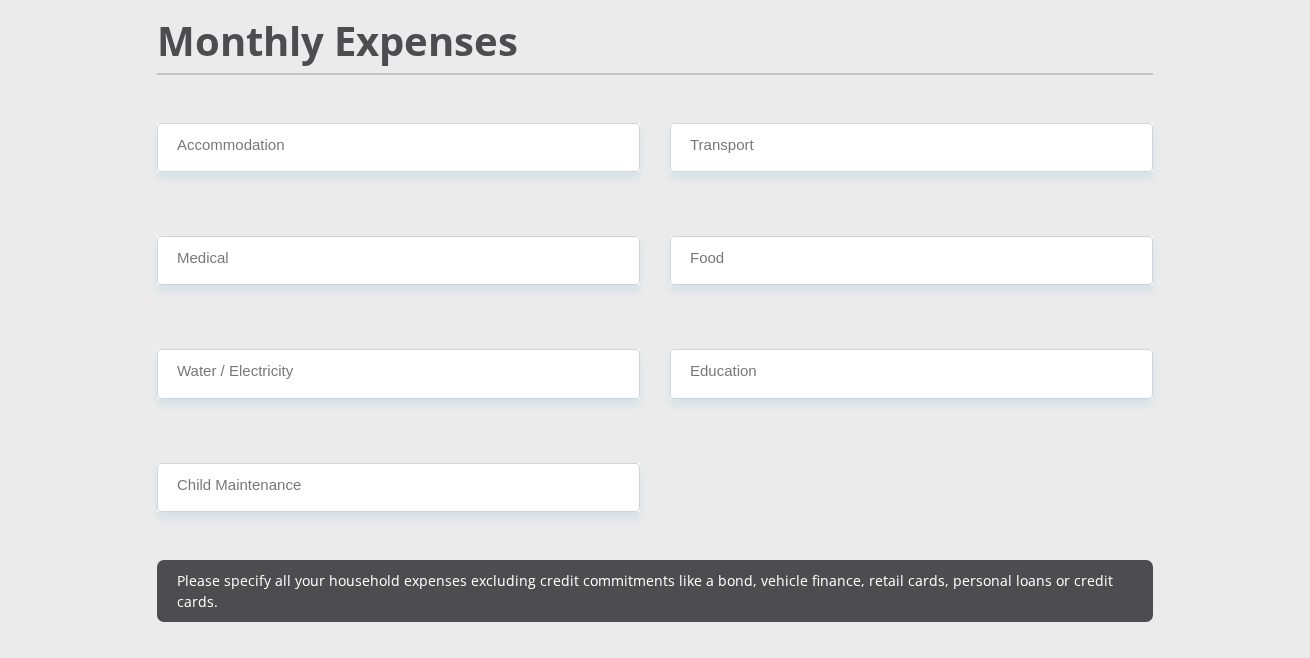 scroll, scrollTop: 2416, scrollLeft: 0, axis: vertical 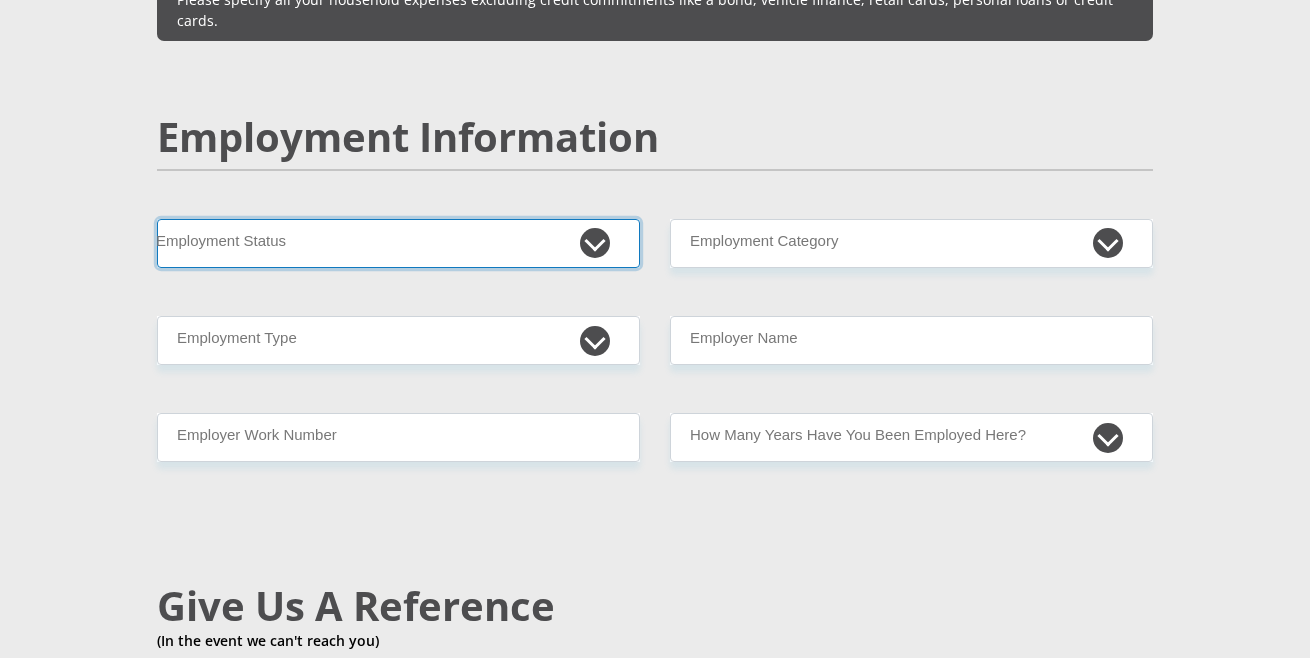 click on "Permanent/Full-time
Part-time/Casual
[DEMOGRAPHIC_DATA] Worker
Self-Employed
Housewife
Retired
Student
Medically Boarded
Disability
Unemployed" at bounding box center (398, 243) 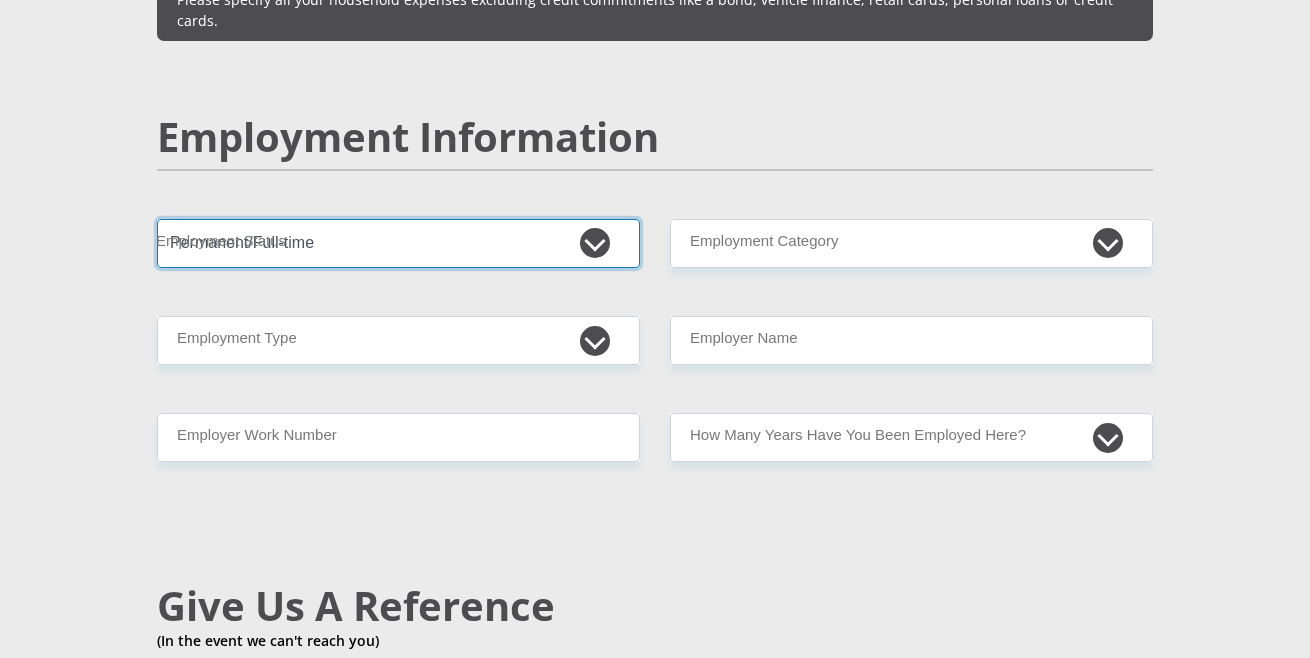 click on "Permanent/Full-time
Part-time/Casual
[DEMOGRAPHIC_DATA] Worker
Self-Employed
Housewife
Retired
Student
Medically Boarded
Disability
Unemployed" at bounding box center (398, 243) 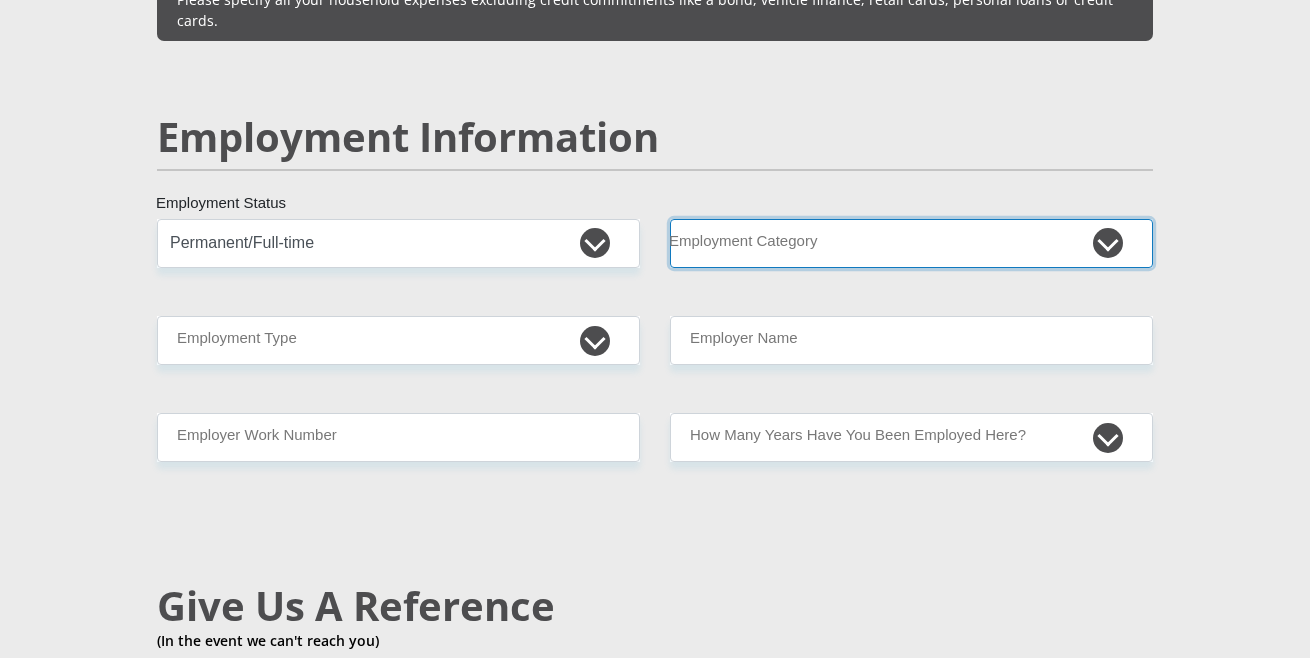 click on "AGRICULTURE
ALCOHOL & TOBACCO
CONSTRUCTION MATERIALS
METALLURGY
EQUIPMENT FOR RENEWABLE ENERGY
SPECIALIZED CONTRACTORS
CAR
GAMING (INCL. INTERNET
OTHER WHOLESALE
UNLICENSED PHARMACEUTICALS
CURRENCY EXCHANGE HOUSES
OTHER FINANCIAL INSTITUTIONS & INSURANCE
REAL ESTATE AGENTS
OIL & GAS
OTHER MATERIALS (E.G. IRON ORE)
PRECIOUS STONES & PRECIOUS METALS
POLITICAL ORGANIZATIONS
RELIGIOUS ORGANIZATIONS(NOT SECTS)
ACTI. HAVING BUSINESS DEAL WITH PUBLIC ADMINISTRATION
LAUNDROMATS" at bounding box center [911, 243] 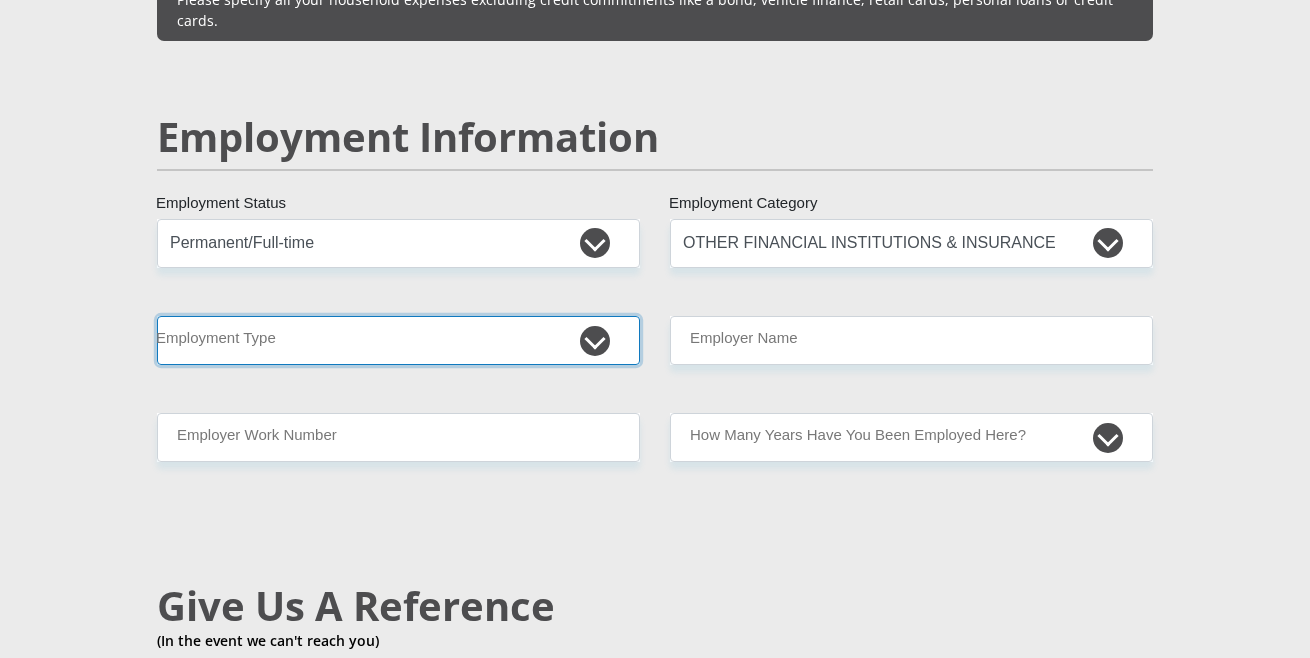 click on "College/Lecturer
Craft Seller
Creative
Driver
Executive
Farmer
Forces - Non Commissioned
Forces - Officer
Hawker
Housewife
Labourer
Licenced Professional
Manager
Miner
Non Licenced Professional
Office Staff/Clerk
Outside Worker
Pensioner
Permanent Teacher
Production/Manufacturing
Sales
Self-Employed
Semi-Professional Worker
Service Industry  Social Worker  Student" at bounding box center (398, 340) 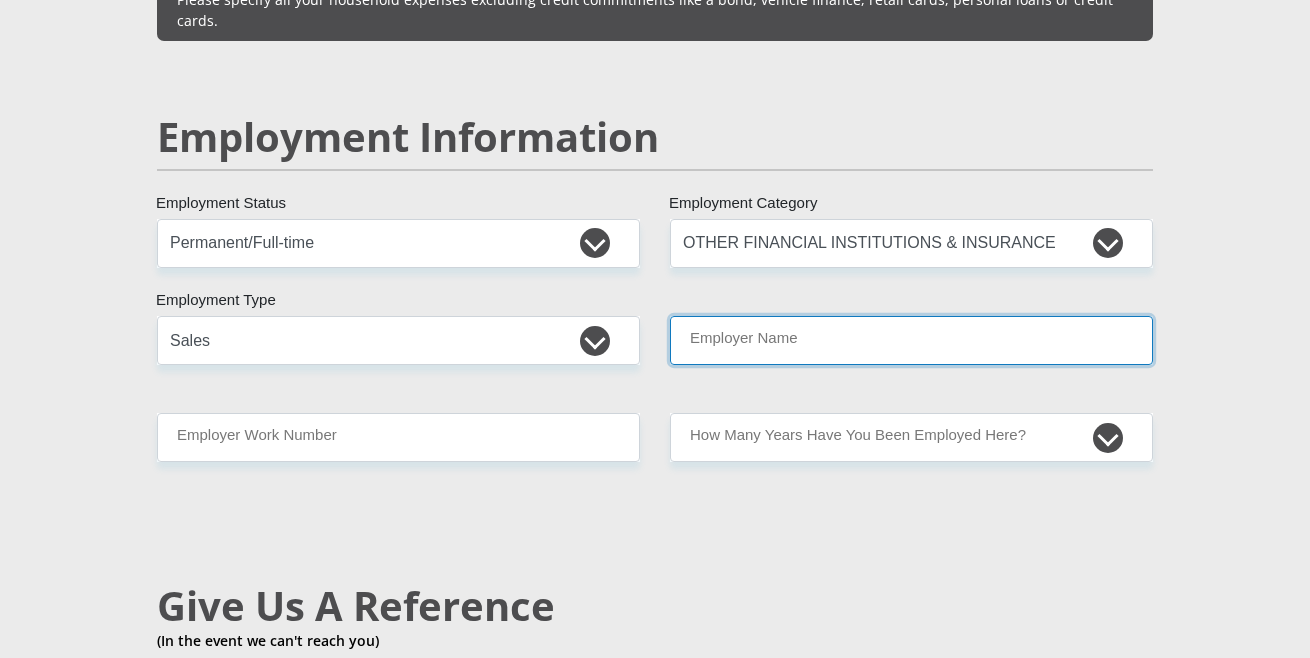 click on "Employer Name" at bounding box center [911, 340] 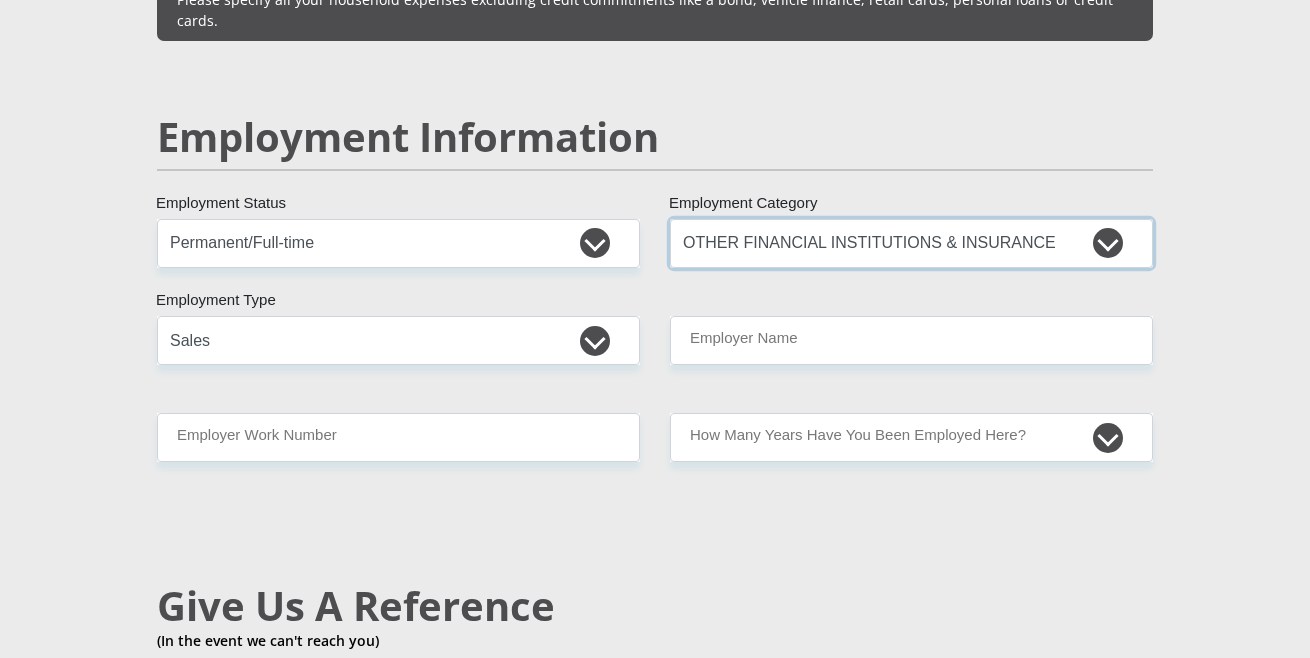 click on "AGRICULTURE
ALCOHOL & TOBACCO
CONSTRUCTION MATERIALS
METALLURGY
EQUIPMENT FOR RENEWABLE ENERGY
SPECIALIZED CONTRACTORS
CAR
GAMING (INCL. INTERNET
OTHER WHOLESALE
UNLICENSED PHARMACEUTICALS
CURRENCY EXCHANGE HOUSES
OTHER FINANCIAL INSTITUTIONS & INSURANCE
REAL ESTATE AGENTS
OIL & GAS
OTHER MATERIALS (E.G. IRON ORE)
PRECIOUS STONES & PRECIOUS METALS
POLITICAL ORGANIZATIONS
RELIGIOUS ORGANIZATIONS(NOT SECTS)
ACTI. HAVING BUSINESS DEAL WITH PUBLIC ADMINISTRATION
LAUNDROMATS" at bounding box center [911, 243] 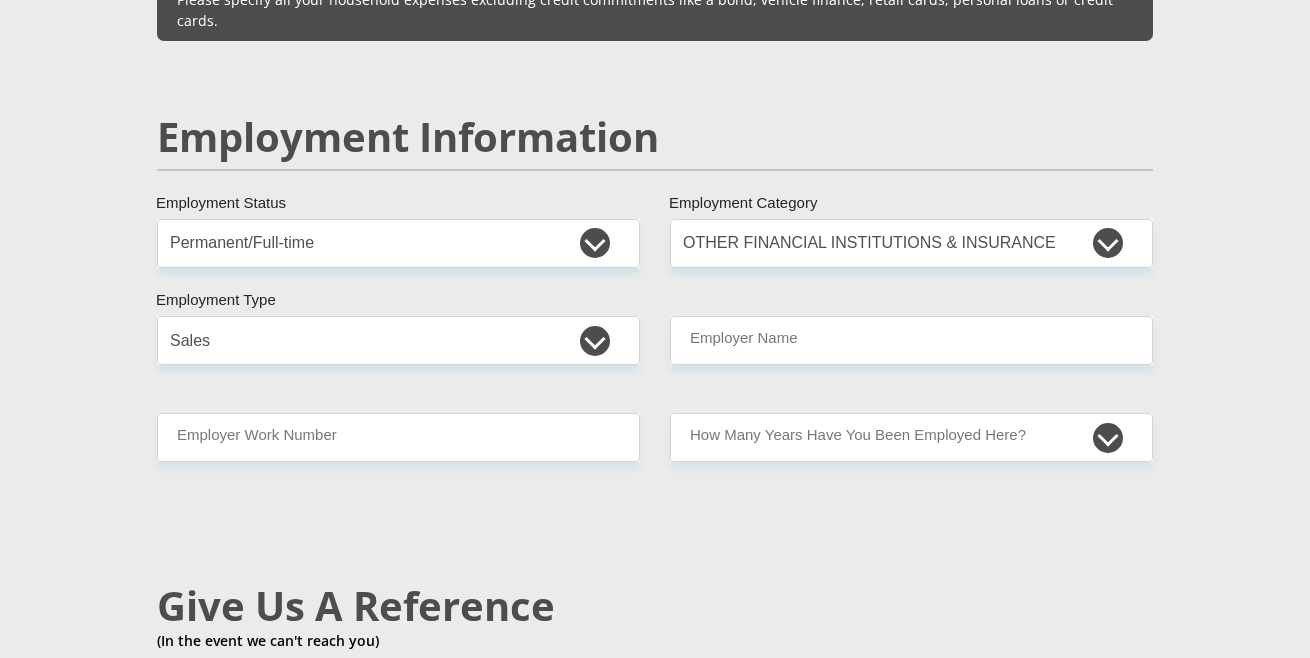 click on "Personal Details
Mr
Ms
Mrs
Dr
[PERSON_NAME]
Title
[PERSON_NAME]
First Name
Erasmus
Surname
0304255365088
South African ID Number
Please input valid ID number
[GEOGRAPHIC_DATA]
[GEOGRAPHIC_DATA]
[GEOGRAPHIC_DATA]
[GEOGRAPHIC_DATA]
[GEOGRAPHIC_DATA]
[GEOGRAPHIC_DATA] [GEOGRAPHIC_DATA]
[GEOGRAPHIC_DATA]
[GEOGRAPHIC_DATA]
[GEOGRAPHIC_DATA]
[GEOGRAPHIC_DATA]  [GEOGRAPHIC_DATA]" at bounding box center [655, 212] 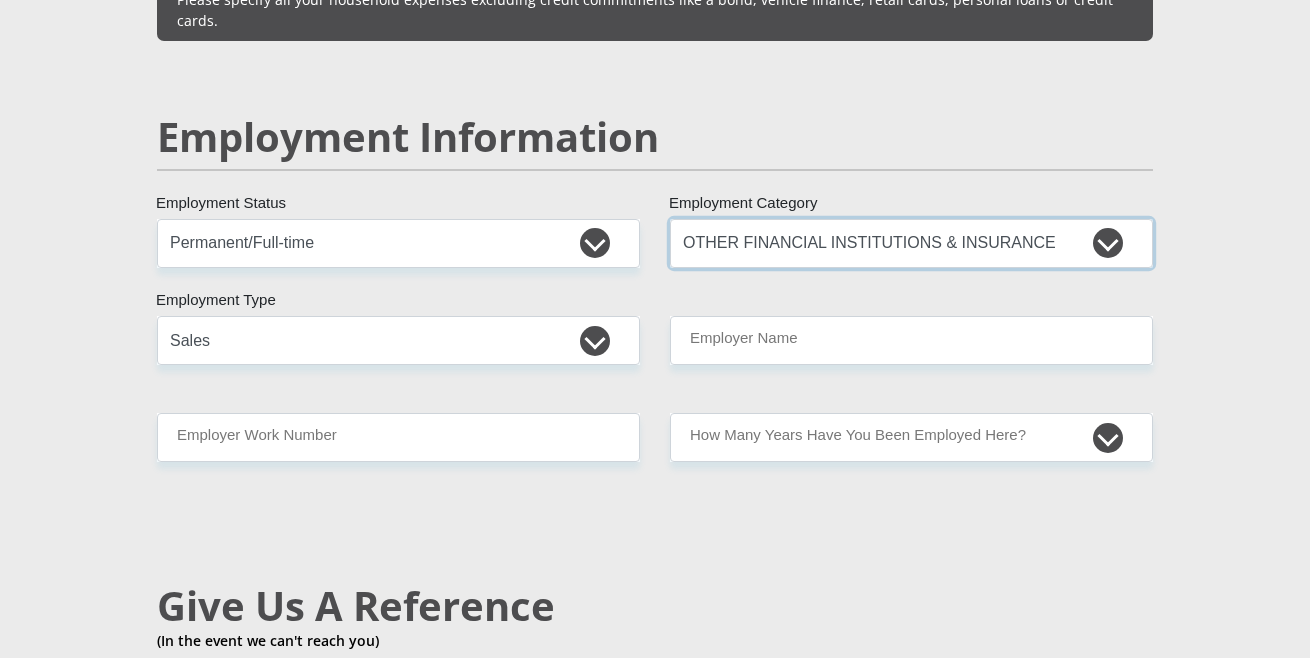 click on "AGRICULTURE
ALCOHOL & TOBACCO
CONSTRUCTION MATERIALS
METALLURGY
EQUIPMENT FOR RENEWABLE ENERGY
SPECIALIZED CONTRACTORS
CAR
GAMING (INCL. INTERNET
OTHER WHOLESALE
UNLICENSED PHARMACEUTICALS
CURRENCY EXCHANGE HOUSES
OTHER FINANCIAL INSTITUTIONS & INSURANCE
REAL ESTATE AGENTS
OIL & GAS
OTHER MATERIALS (E.G. IRON ORE)
PRECIOUS STONES & PRECIOUS METALS
POLITICAL ORGANIZATIONS
RELIGIOUS ORGANIZATIONS(NOT SECTS)
ACTI. HAVING BUSINESS DEAL WITH PUBLIC ADMINISTRATION
LAUNDROMATS" at bounding box center (911, 243) 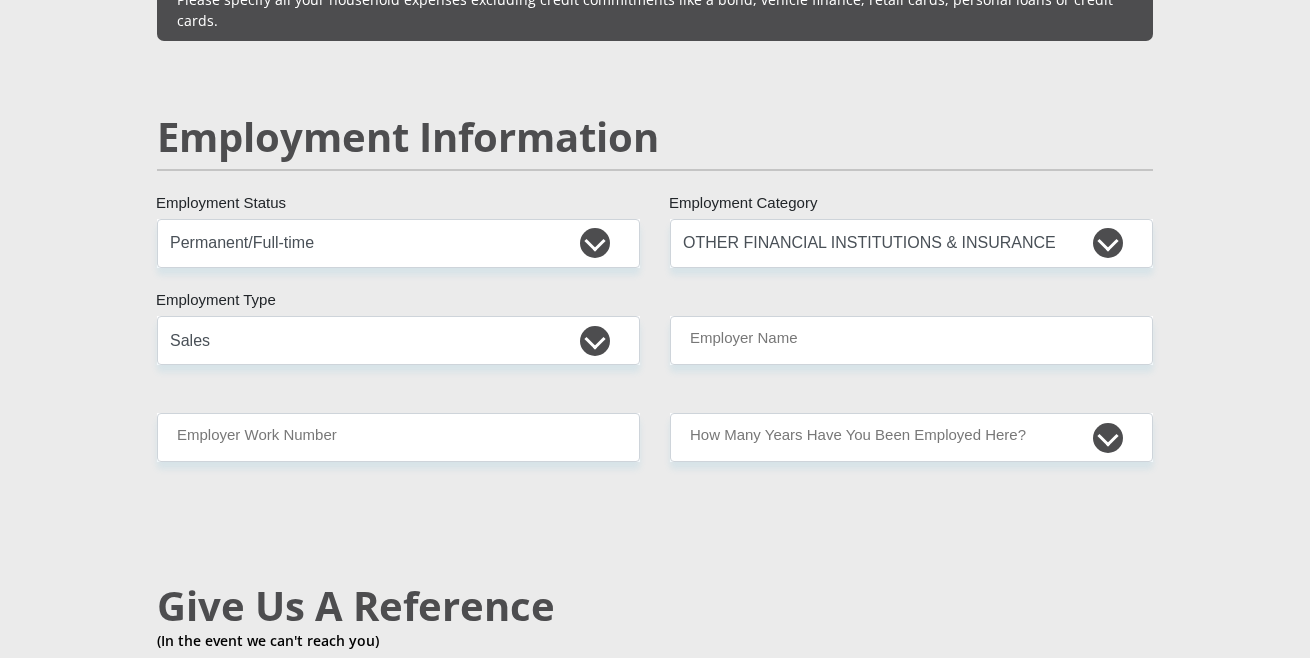 click on "Personal Details
Mr
Ms
Mrs
Dr
[PERSON_NAME]
Title
[PERSON_NAME]
First Name
Erasmus
Surname
0304255365088
South African ID Number
Please input valid ID number
[GEOGRAPHIC_DATA]
[GEOGRAPHIC_DATA]
[GEOGRAPHIC_DATA]
[GEOGRAPHIC_DATA]
[GEOGRAPHIC_DATA]
[GEOGRAPHIC_DATA] [GEOGRAPHIC_DATA]
[GEOGRAPHIC_DATA]
[GEOGRAPHIC_DATA]
[GEOGRAPHIC_DATA]
[GEOGRAPHIC_DATA]  [GEOGRAPHIC_DATA]" at bounding box center [655, 212] 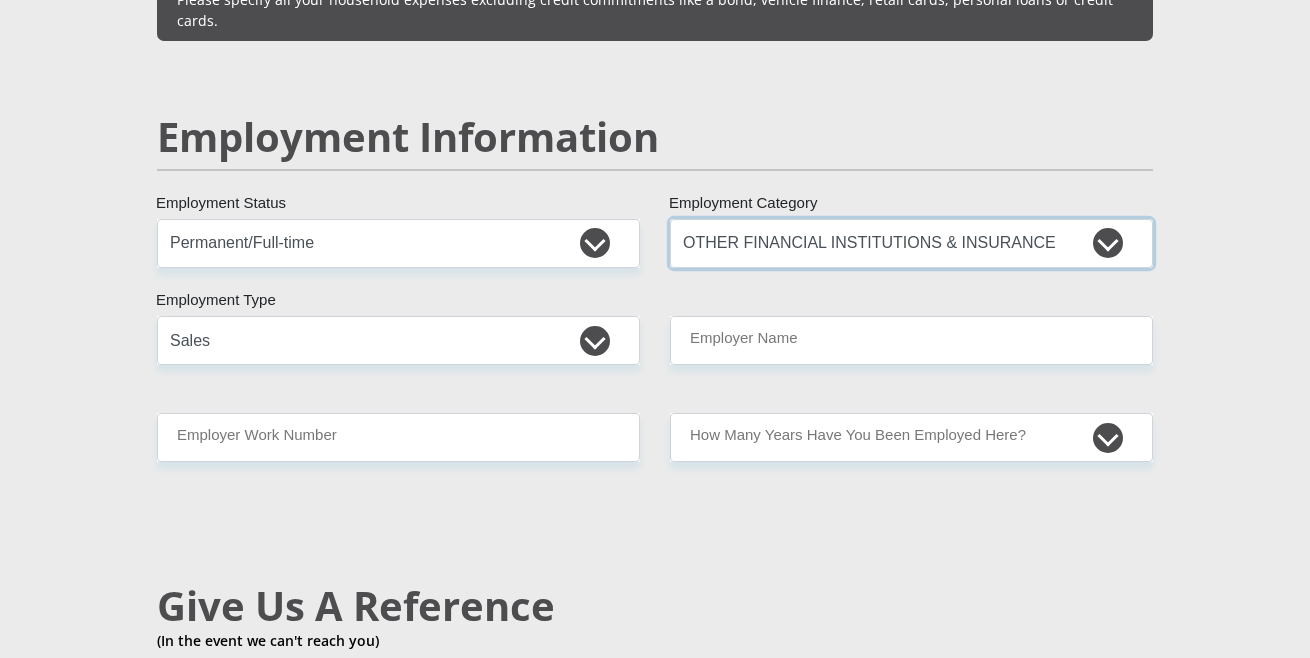 click on "AGRICULTURE
ALCOHOL & TOBACCO
CONSTRUCTION MATERIALS
METALLURGY
EQUIPMENT FOR RENEWABLE ENERGY
SPECIALIZED CONTRACTORS
CAR
GAMING (INCL. INTERNET
OTHER WHOLESALE
UNLICENSED PHARMACEUTICALS
CURRENCY EXCHANGE HOUSES
OTHER FINANCIAL INSTITUTIONS & INSURANCE
REAL ESTATE AGENTS
OIL & GAS
OTHER MATERIALS (E.G. IRON ORE)
PRECIOUS STONES & PRECIOUS METALS
POLITICAL ORGANIZATIONS
RELIGIOUS ORGANIZATIONS(NOT SECTS)
ACTI. HAVING BUSINESS DEAL WITH PUBLIC ADMINISTRATION
LAUNDROMATS" at bounding box center [911, 243] 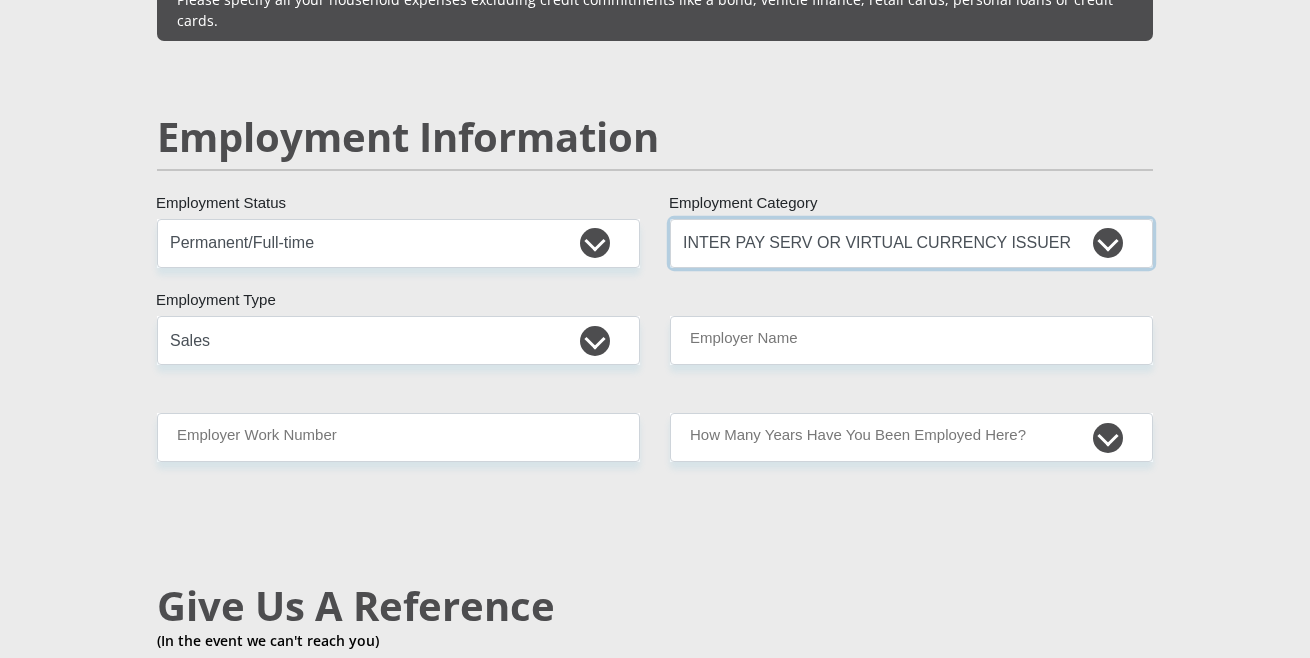 click on "AGRICULTURE
ALCOHOL & TOBACCO
CONSTRUCTION MATERIALS
METALLURGY
EQUIPMENT FOR RENEWABLE ENERGY
SPECIALIZED CONTRACTORS
CAR
GAMING (INCL. INTERNET
OTHER WHOLESALE
UNLICENSED PHARMACEUTICALS
CURRENCY EXCHANGE HOUSES
OTHER FINANCIAL INSTITUTIONS & INSURANCE
REAL ESTATE AGENTS
OIL & GAS
OTHER MATERIALS (E.G. IRON ORE)
PRECIOUS STONES & PRECIOUS METALS
POLITICAL ORGANIZATIONS
RELIGIOUS ORGANIZATIONS(NOT SECTS)
ACTI. HAVING BUSINESS DEAL WITH PUBLIC ADMINISTRATION
LAUNDROMATS" at bounding box center (911, 243) 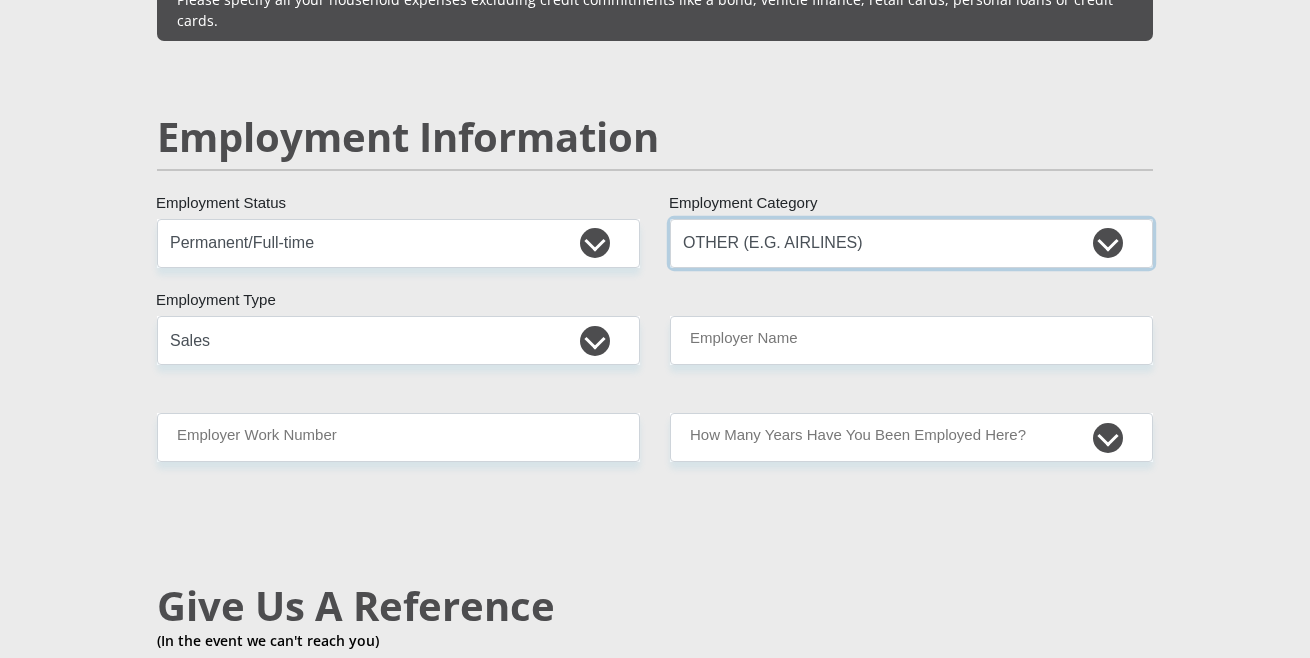 click on "AGRICULTURE
ALCOHOL & TOBACCO
CONSTRUCTION MATERIALS
METALLURGY
EQUIPMENT FOR RENEWABLE ENERGY
SPECIALIZED CONTRACTORS
CAR
GAMING (INCL. INTERNET
OTHER WHOLESALE
UNLICENSED PHARMACEUTICALS
CURRENCY EXCHANGE HOUSES
OTHER FINANCIAL INSTITUTIONS & INSURANCE
REAL ESTATE AGENTS
OIL & GAS
OTHER MATERIALS (E.G. IRON ORE)
PRECIOUS STONES & PRECIOUS METALS
POLITICAL ORGANIZATIONS
RELIGIOUS ORGANIZATIONS(NOT SECTS)
ACTI. HAVING BUSINESS DEAL WITH PUBLIC ADMINISTRATION
LAUNDROMATS" at bounding box center (911, 243) 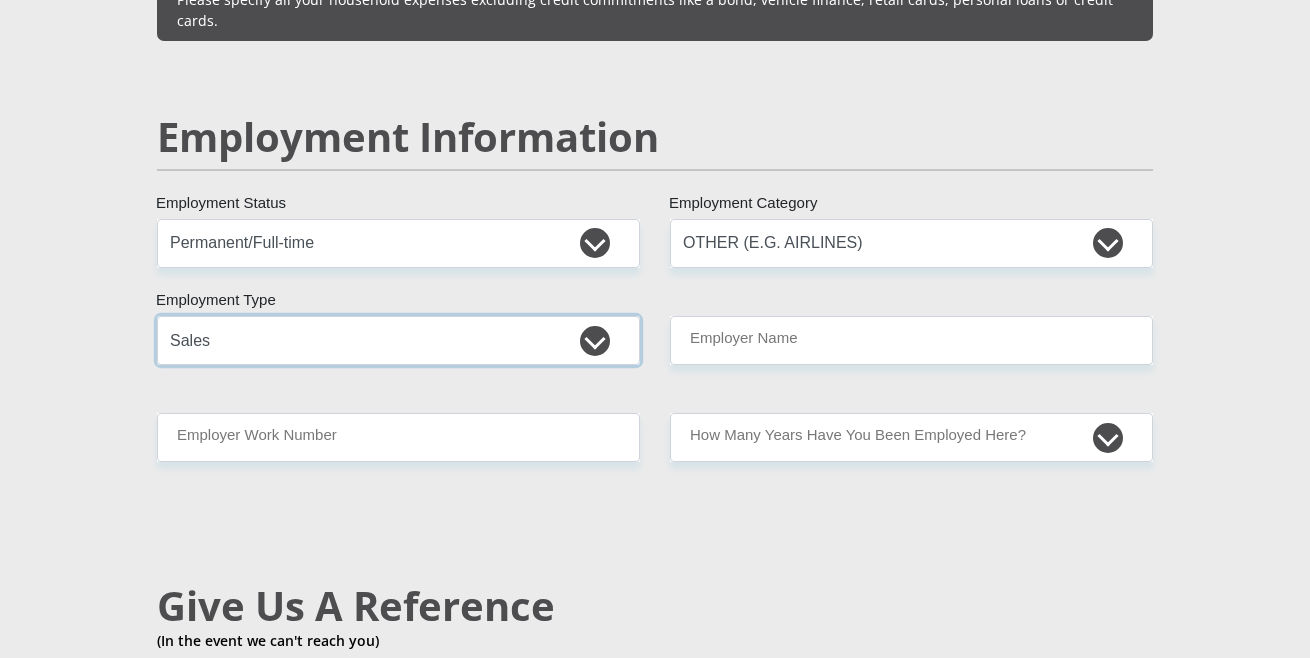 click on "College/Lecturer
Craft Seller
Creative
Driver
Executive
Farmer
Forces - Non Commissioned
Forces - Officer
Hawker
Housewife
Labourer
Licenced Professional
Manager
Miner
Non Licenced Professional
Office Staff/Clerk
Outside Worker
Pensioner
Permanent Teacher
Production/Manufacturing
Sales
Self-Employed
Semi-Professional Worker
Service Industry  Social Worker  Student" at bounding box center (398, 340) 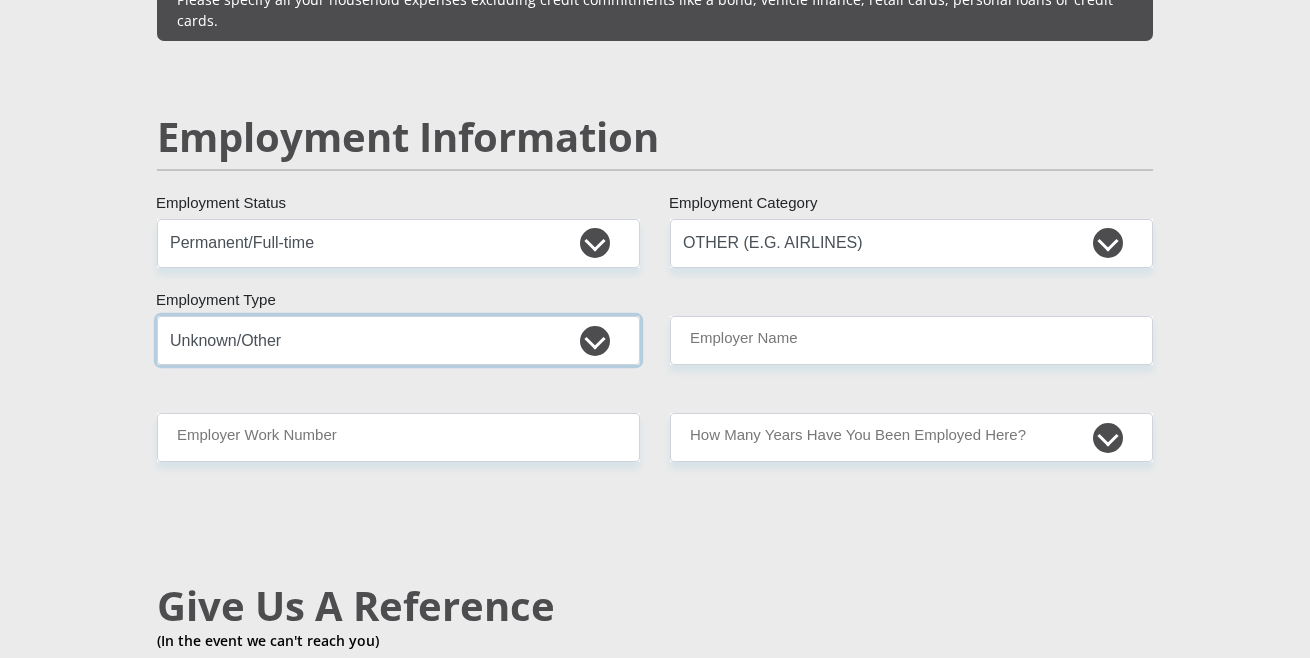 click on "College/Lecturer
Craft Seller
Creative
Driver
Executive
Farmer
Forces - Non Commissioned
Forces - Officer
Hawker
Housewife
Labourer
Licenced Professional
Manager
Miner
Non Licenced Professional
Office Staff/Clerk
Outside Worker
Pensioner
Permanent Teacher
Production/Manufacturing
Sales
Self-Employed
Semi-Professional Worker
Service Industry  Social Worker  Student" at bounding box center (398, 340) 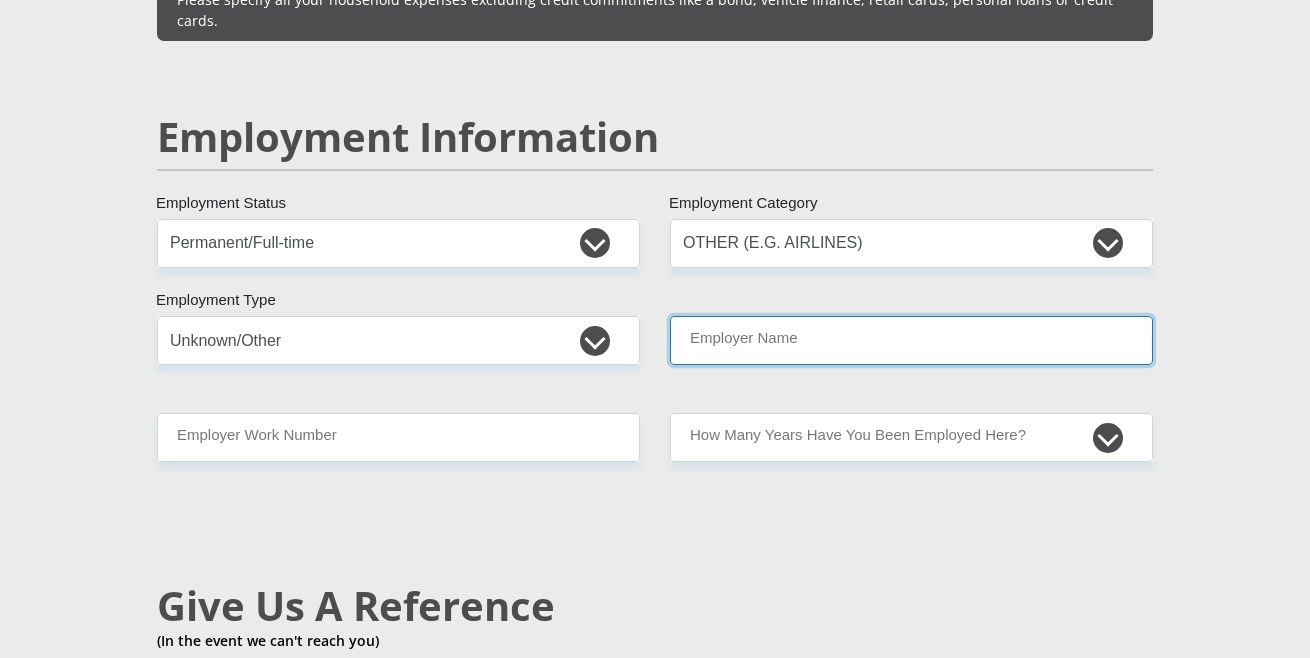 click on "Employer Name" at bounding box center [911, 340] 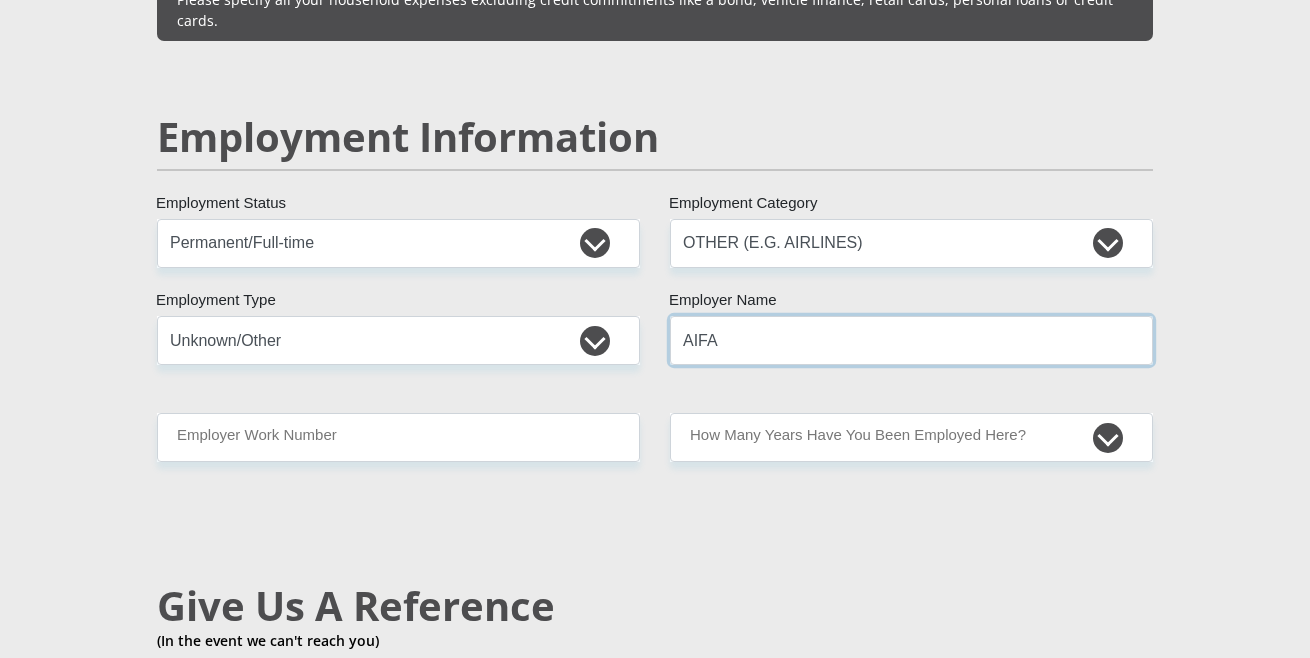 type on "AIFA" 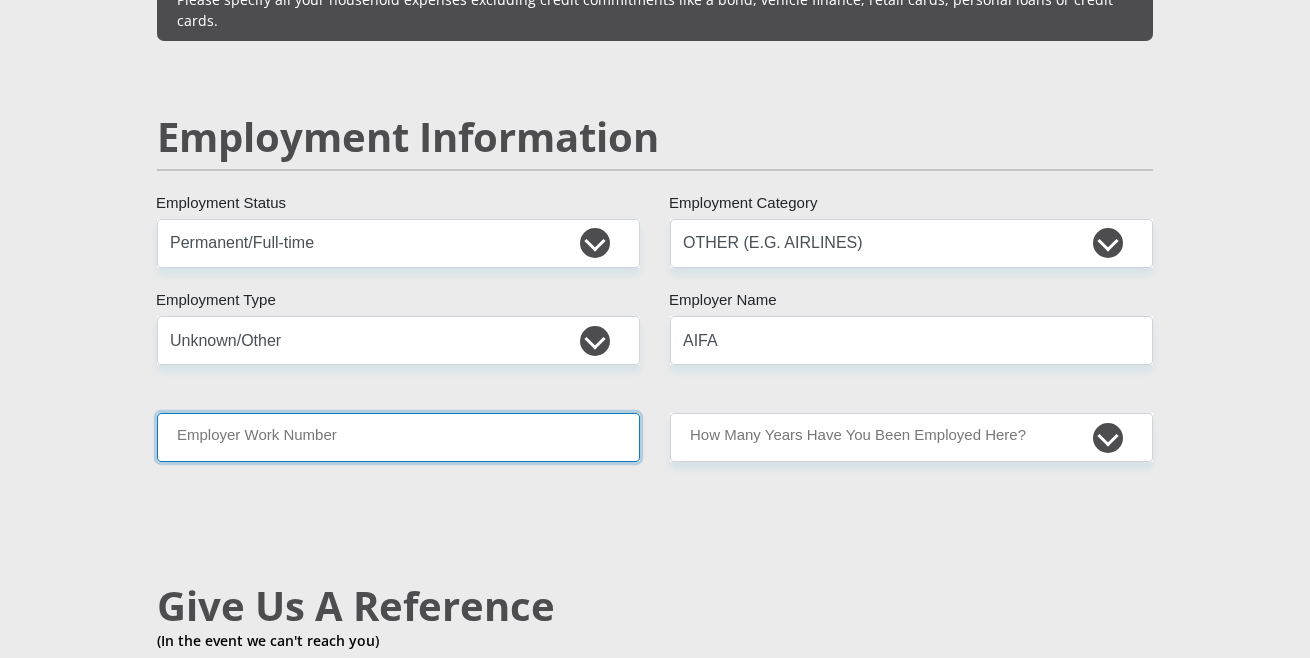 click on "Employer Work Number" at bounding box center [398, 437] 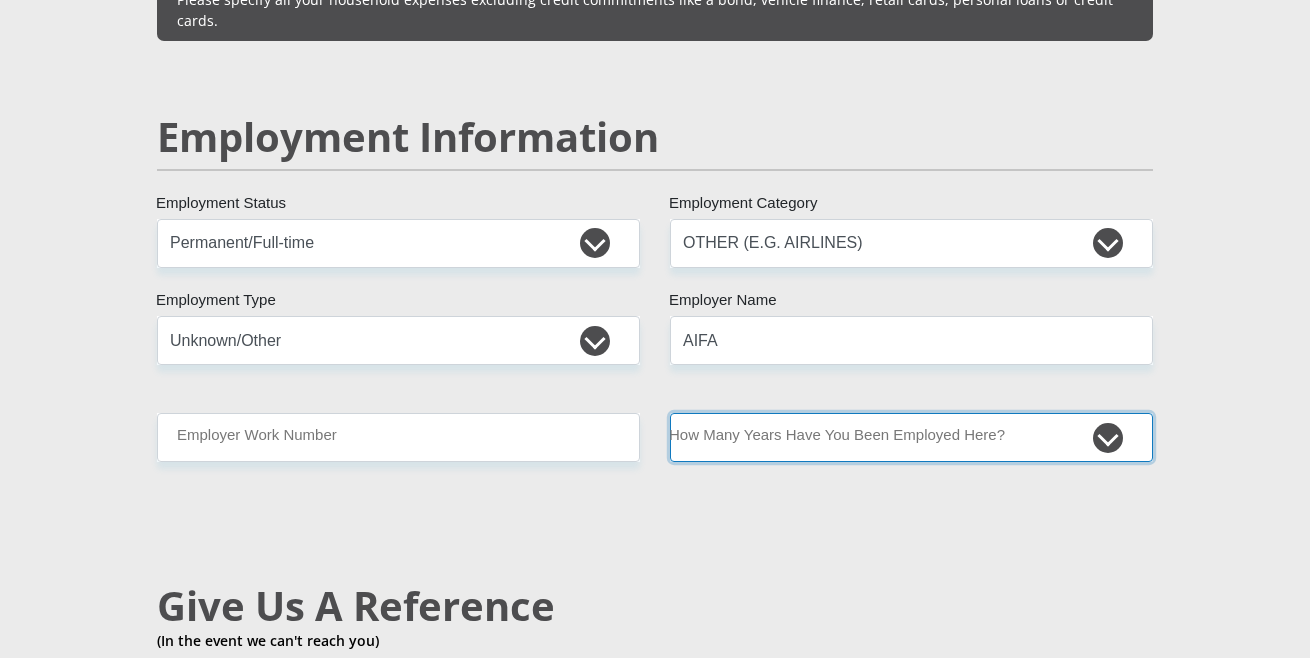 click on "less than 1 year
1-3 years
3-5 years
5+ years" at bounding box center [911, 437] 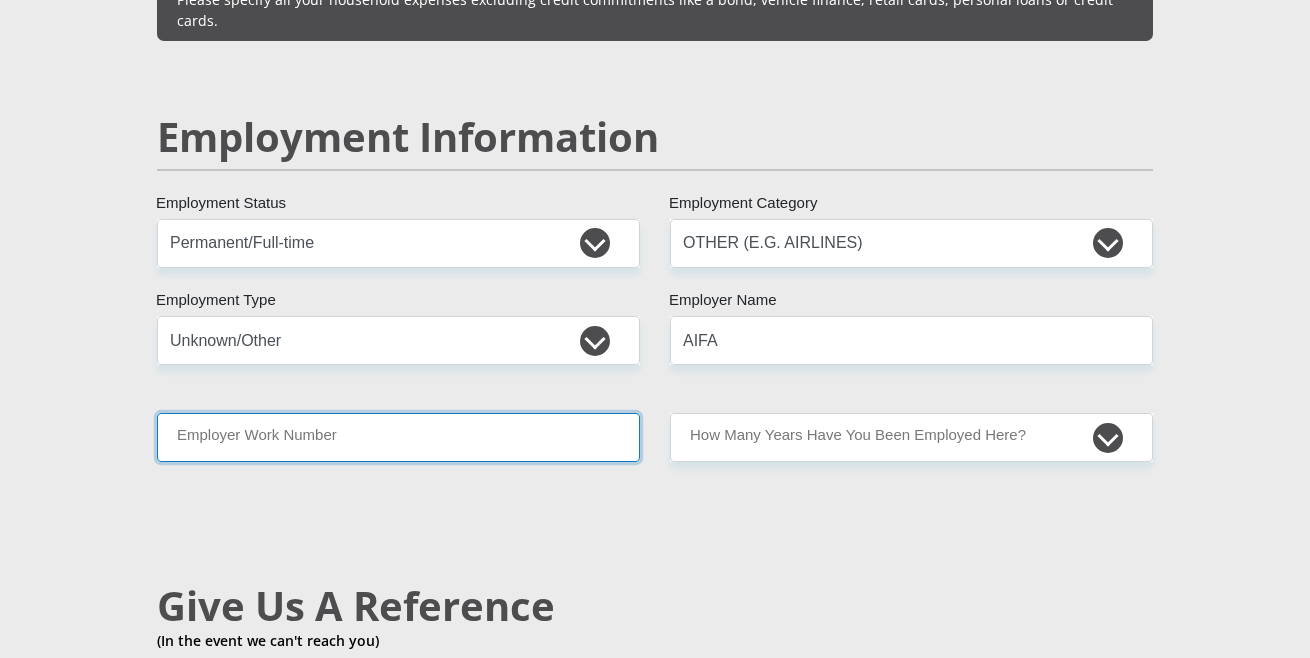 click on "Employer Work Number" at bounding box center [398, 437] 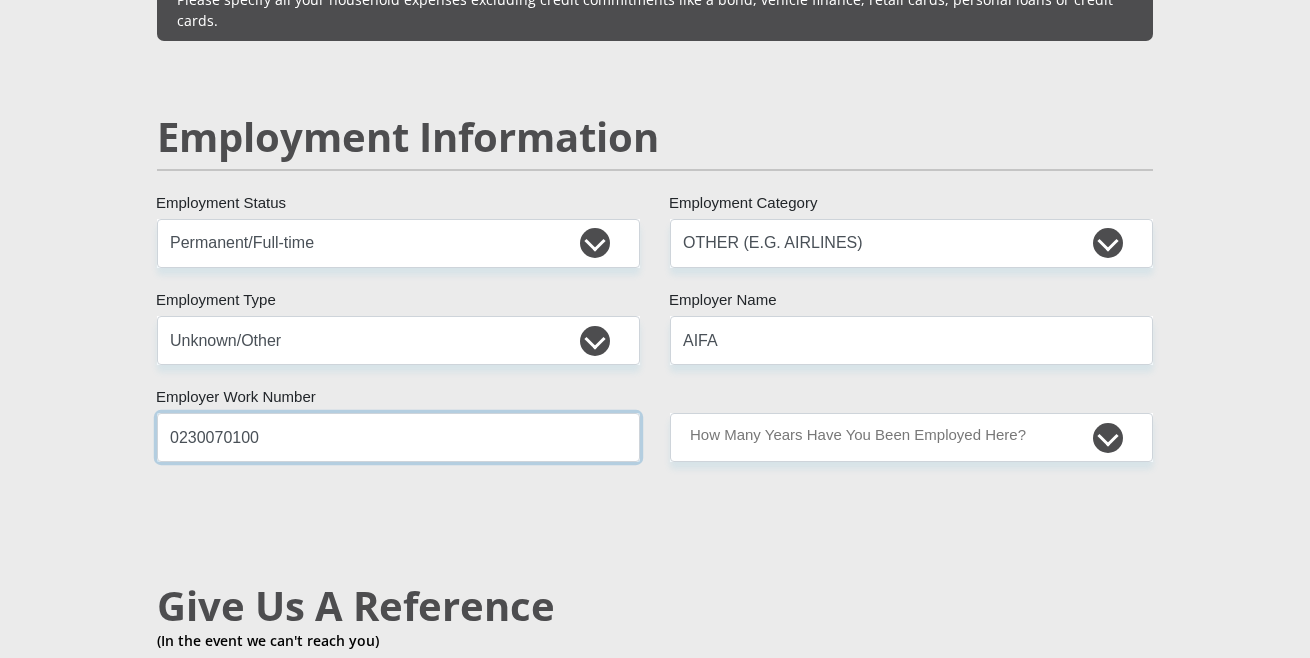 type on "0230070100" 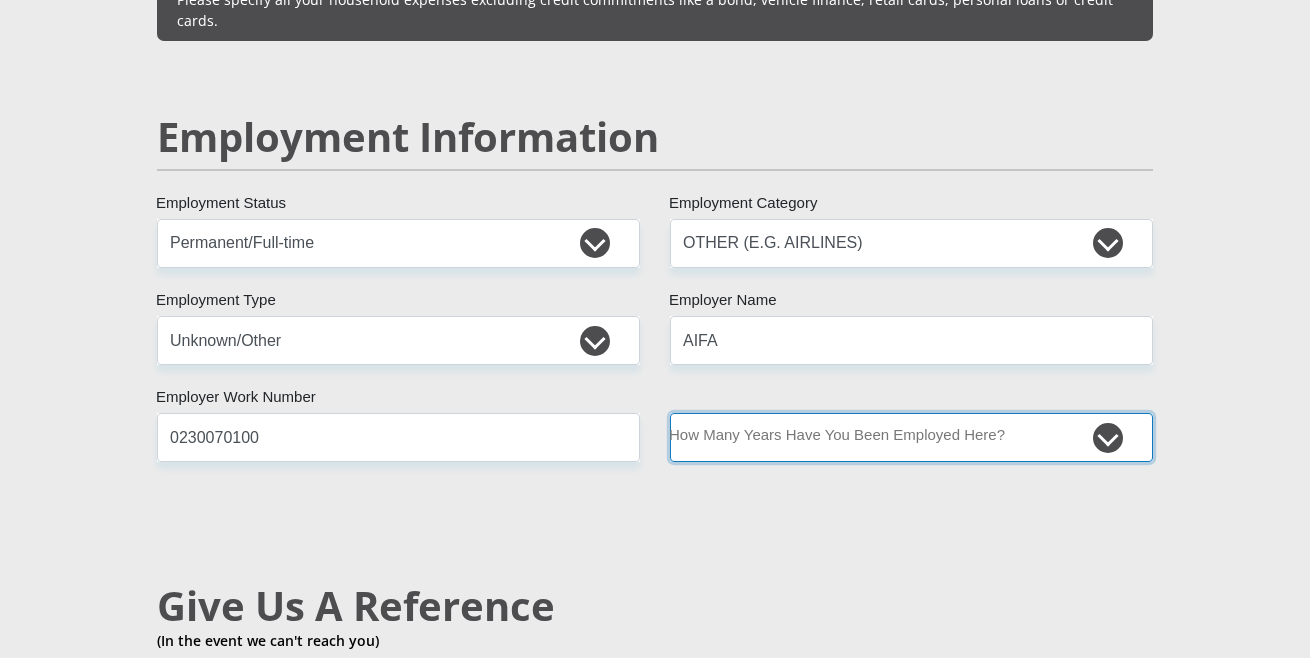 click on "less than 1 year
1-3 years
3-5 years
5+ years" at bounding box center [911, 437] 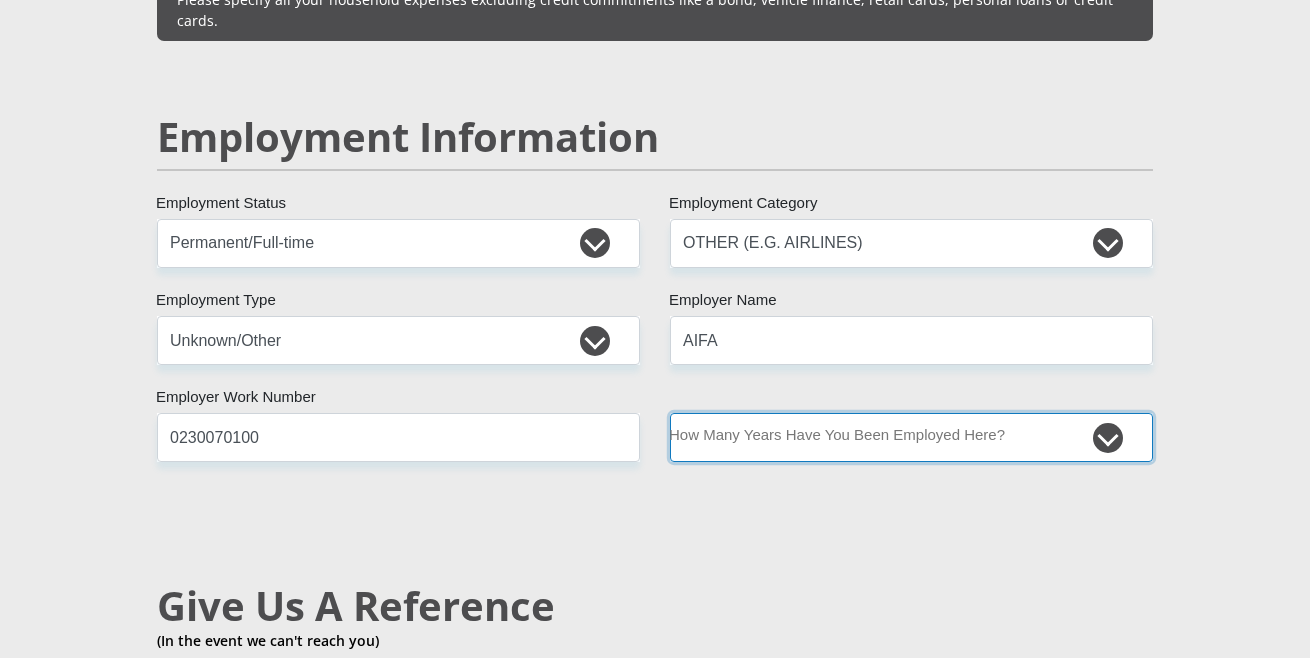 select on "24" 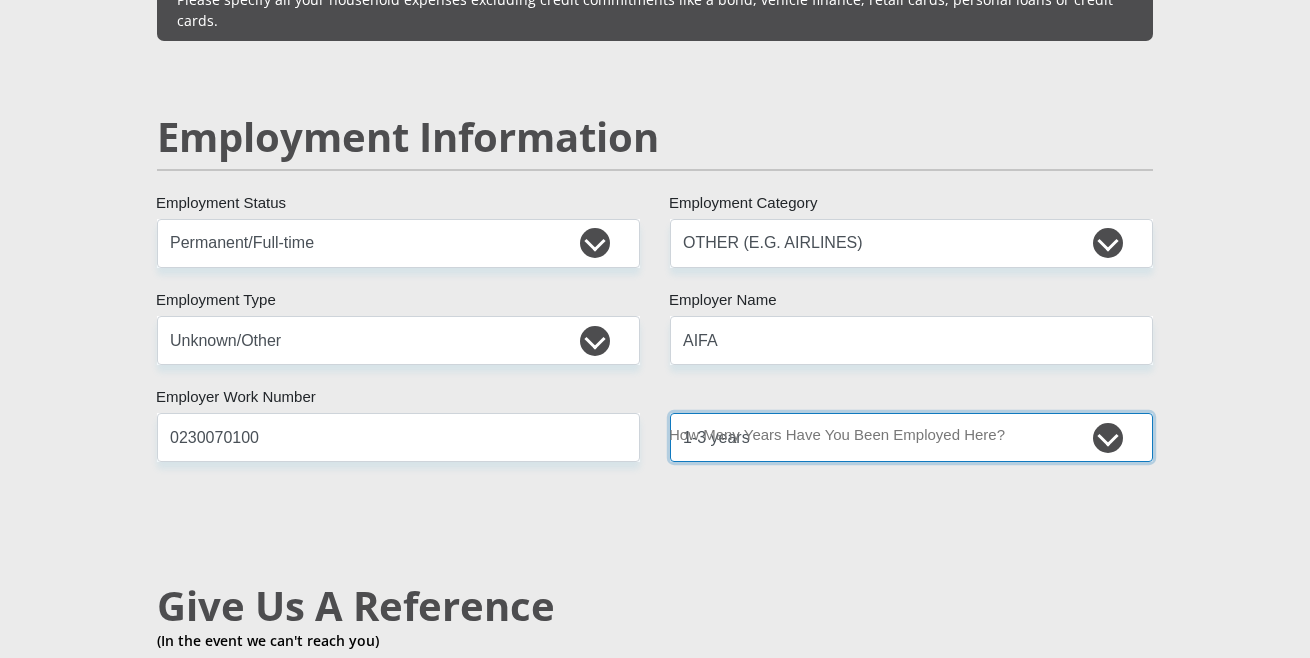click on "less than 1 year
1-3 years
3-5 years
5+ years" at bounding box center (911, 437) 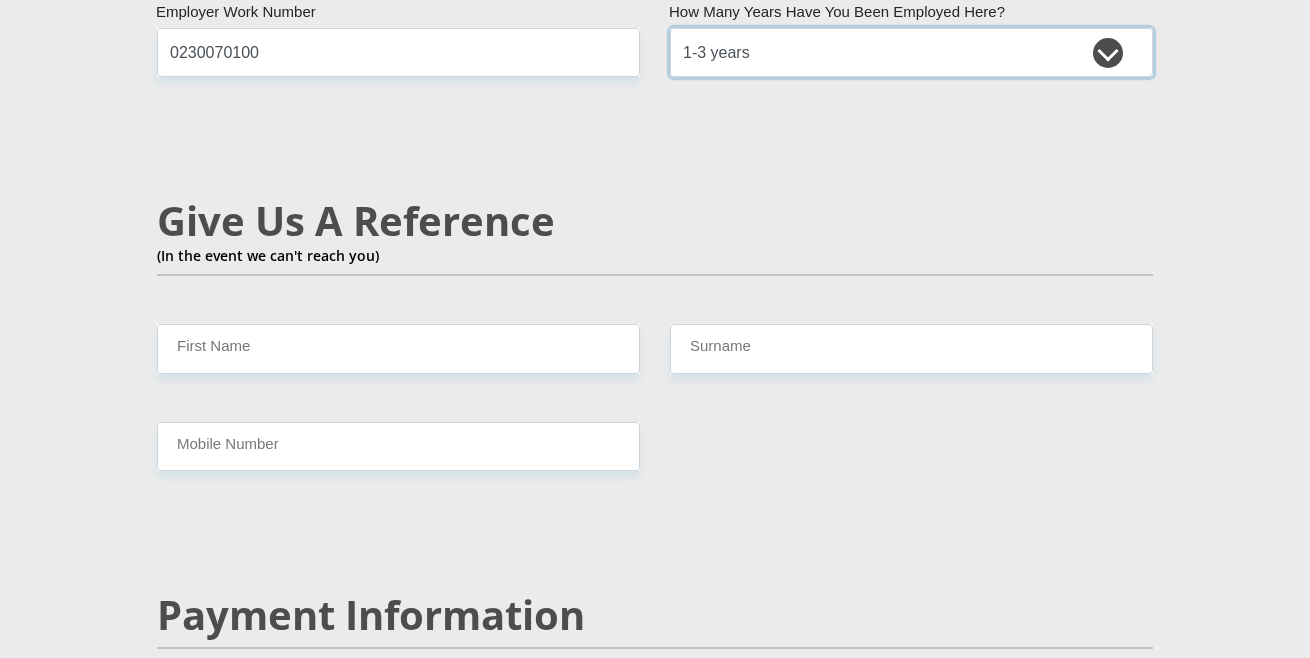 scroll, scrollTop: 3397, scrollLeft: 0, axis: vertical 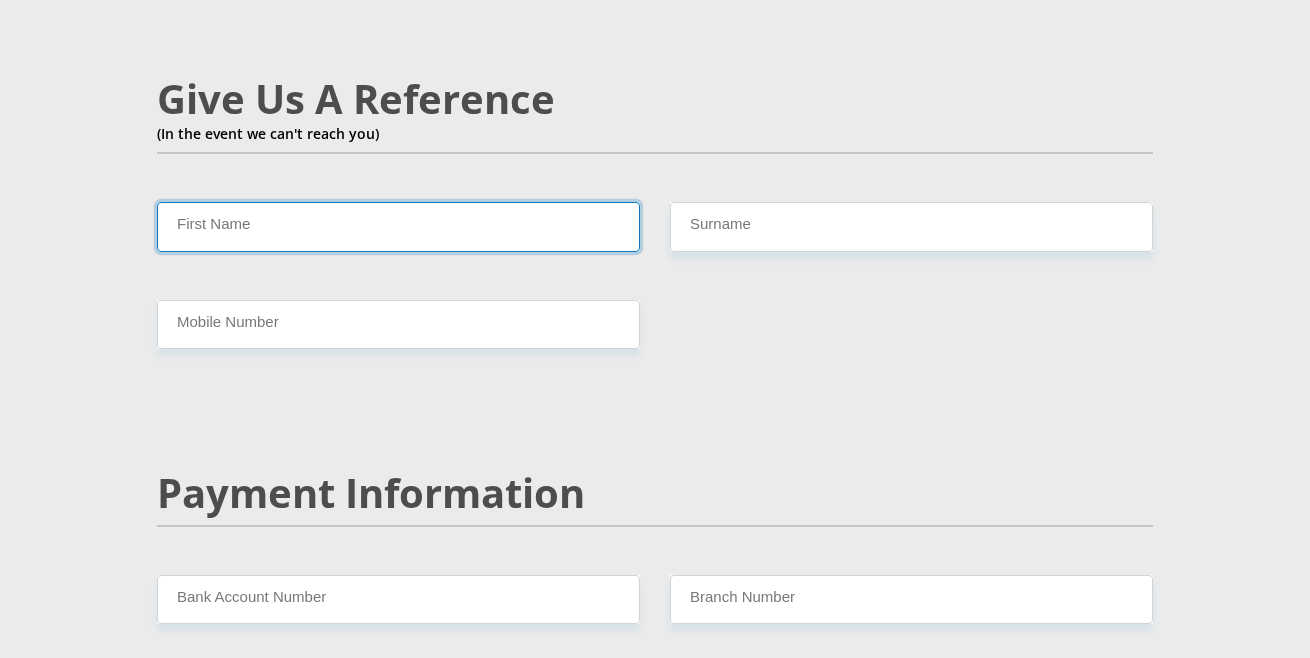 click on "First Name" at bounding box center [398, 226] 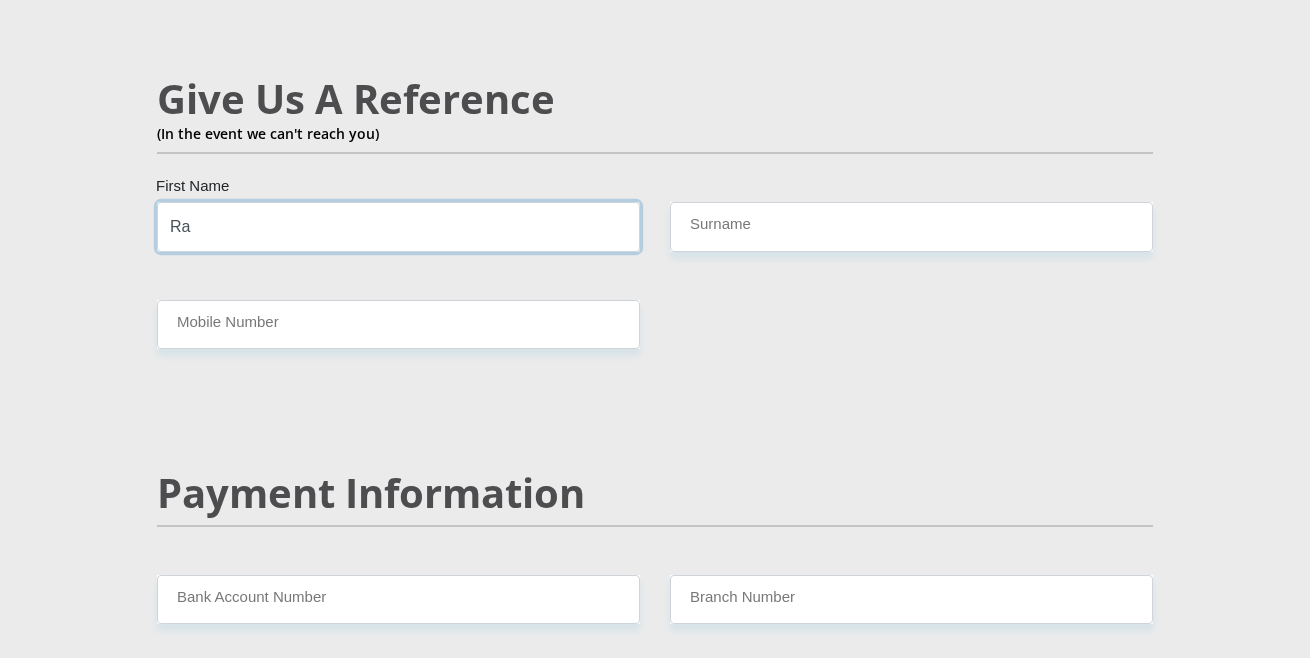 type on "R" 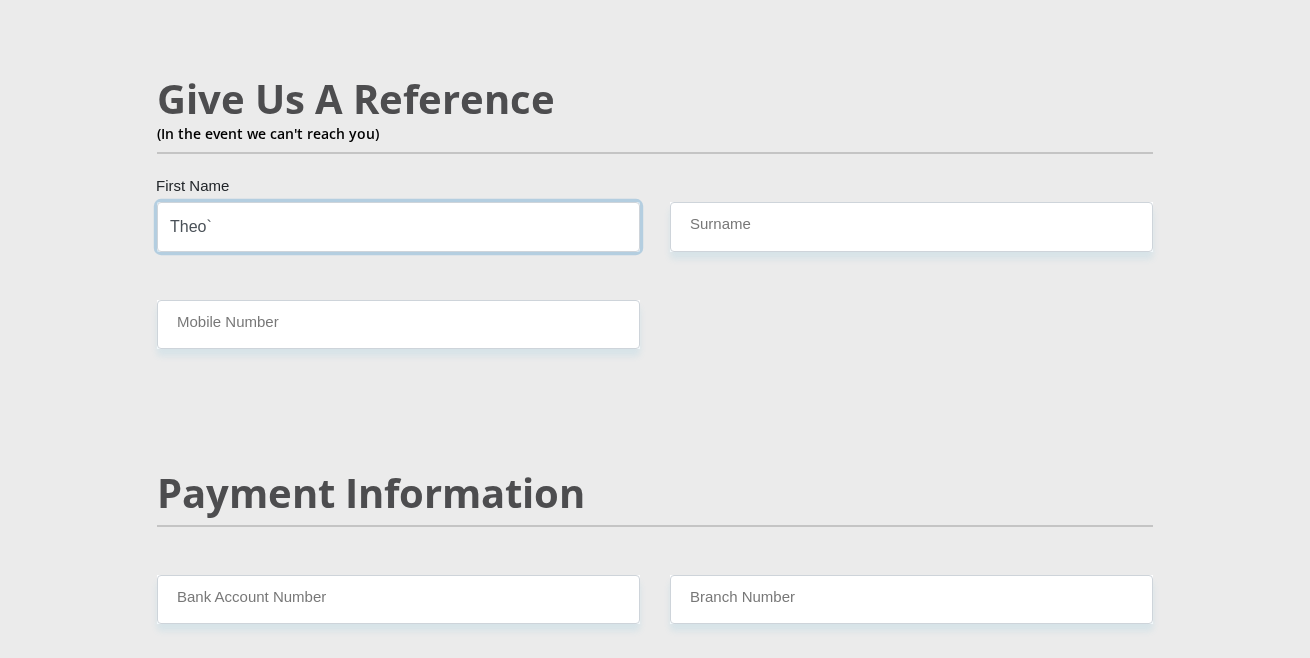 type on "Theo`" 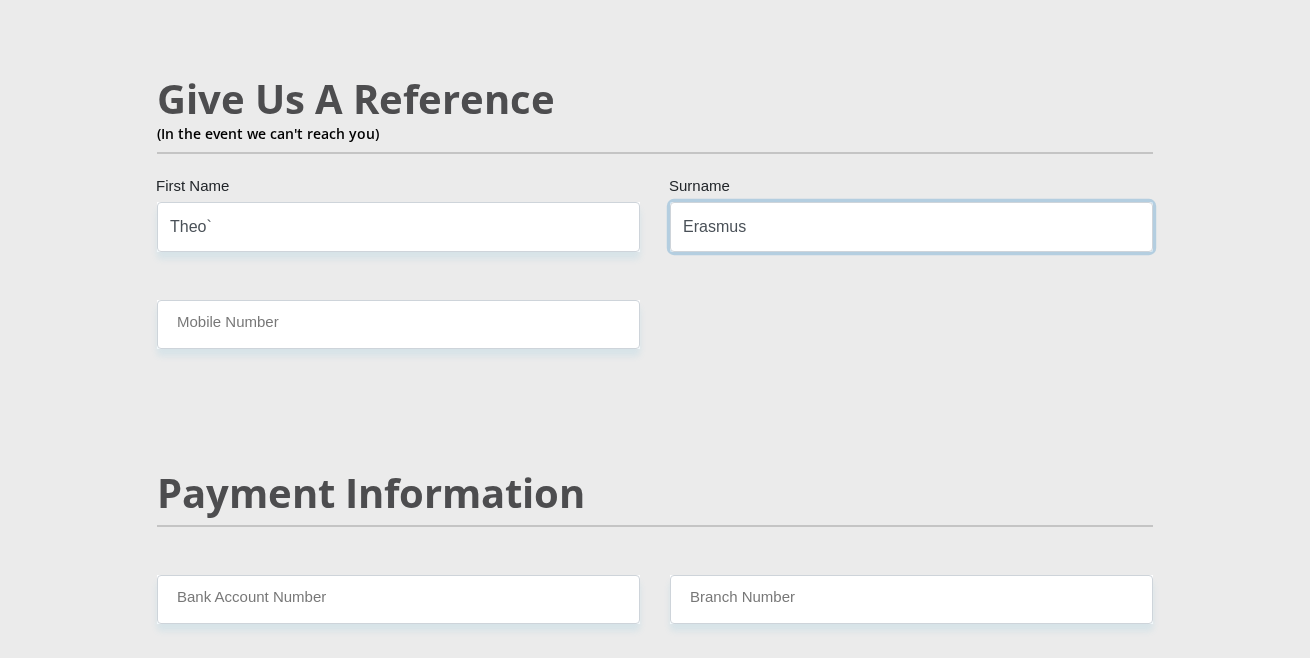 type on "Erasmus" 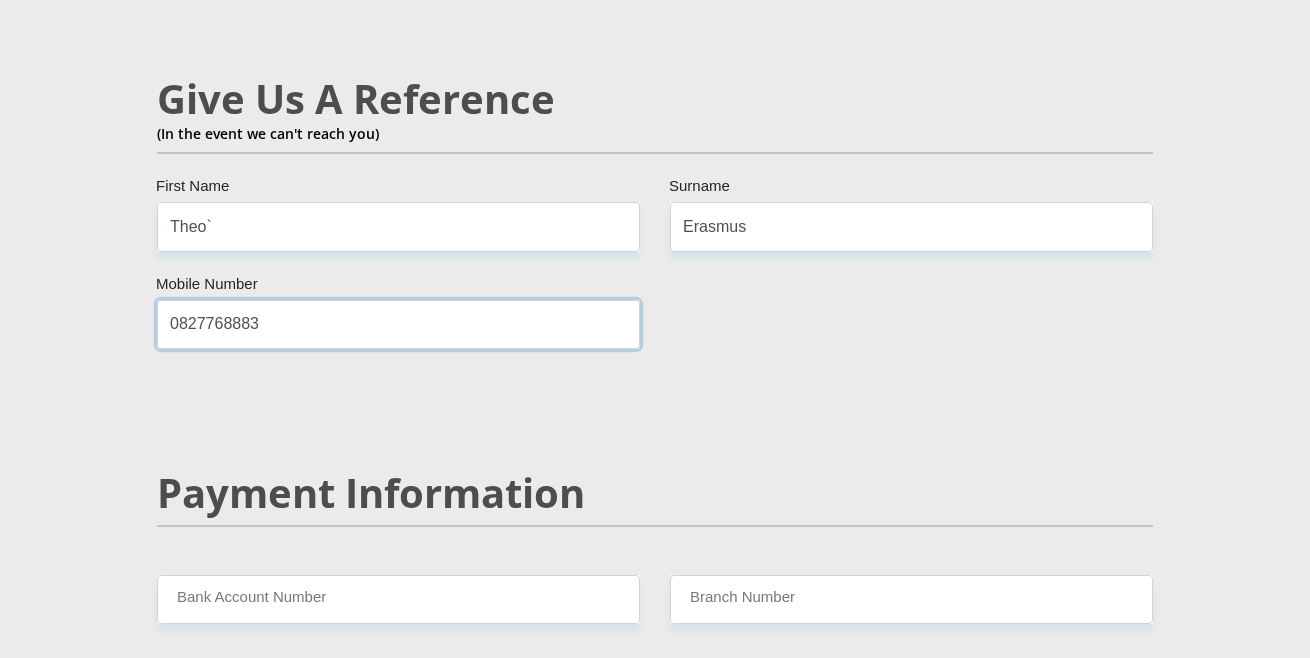 type on "0827768883" 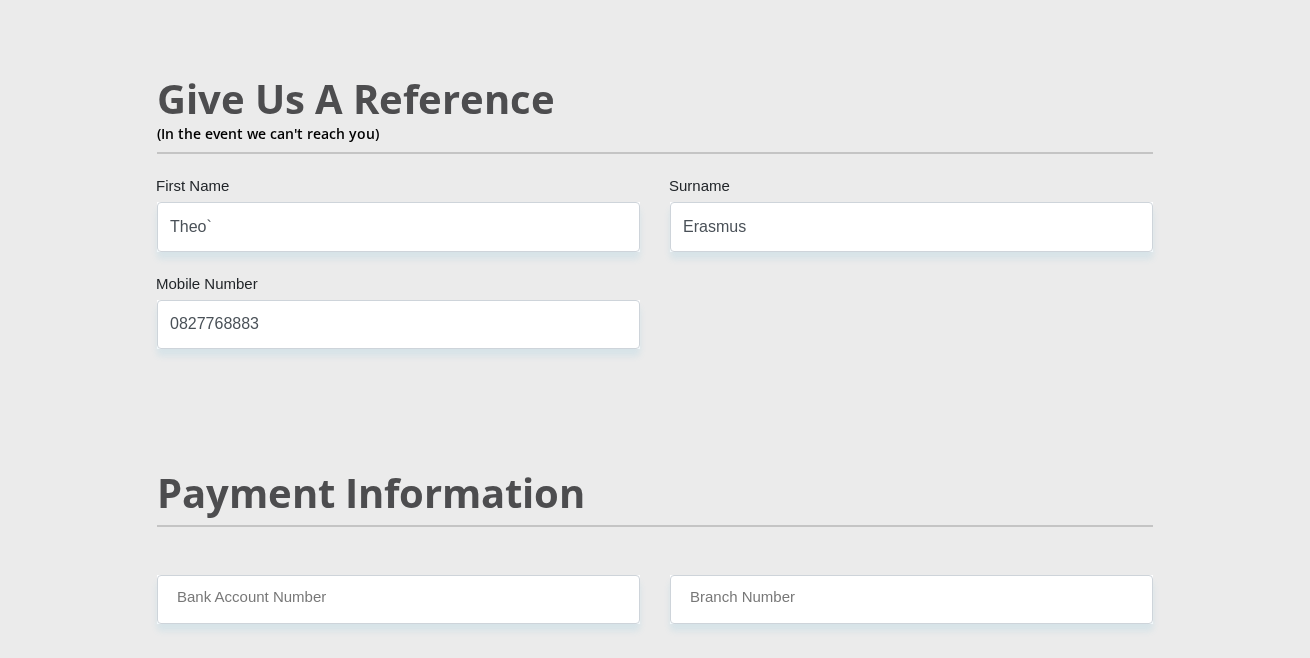 click on "Mr
Ms
Mrs
Dr
[PERSON_NAME]
Title
[PERSON_NAME]
First Name
Erasmus
Surname
0304255365088
South African ID Number
Please input valid ID number
[GEOGRAPHIC_DATA]
[GEOGRAPHIC_DATA]
[GEOGRAPHIC_DATA]
[GEOGRAPHIC_DATA]
[GEOGRAPHIC_DATA]
[GEOGRAPHIC_DATA] [GEOGRAPHIC_DATA]
[GEOGRAPHIC_DATA]
[GEOGRAPHIC_DATA]
[GEOGRAPHIC_DATA]
[GEOGRAPHIC_DATA]
[GEOGRAPHIC_DATA]
[GEOGRAPHIC_DATA]
[GEOGRAPHIC_DATA]" at bounding box center (655, -309) 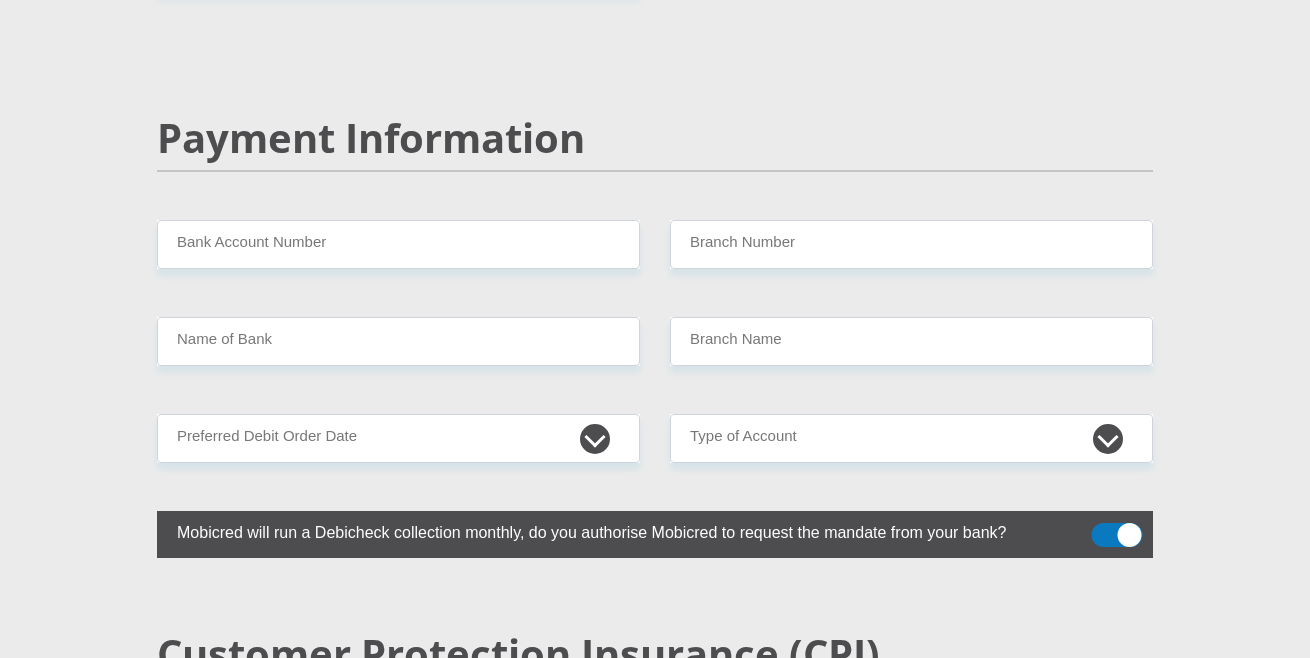 scroll, scrollTop: 3859, scrollLeft: 0, axis: vertical 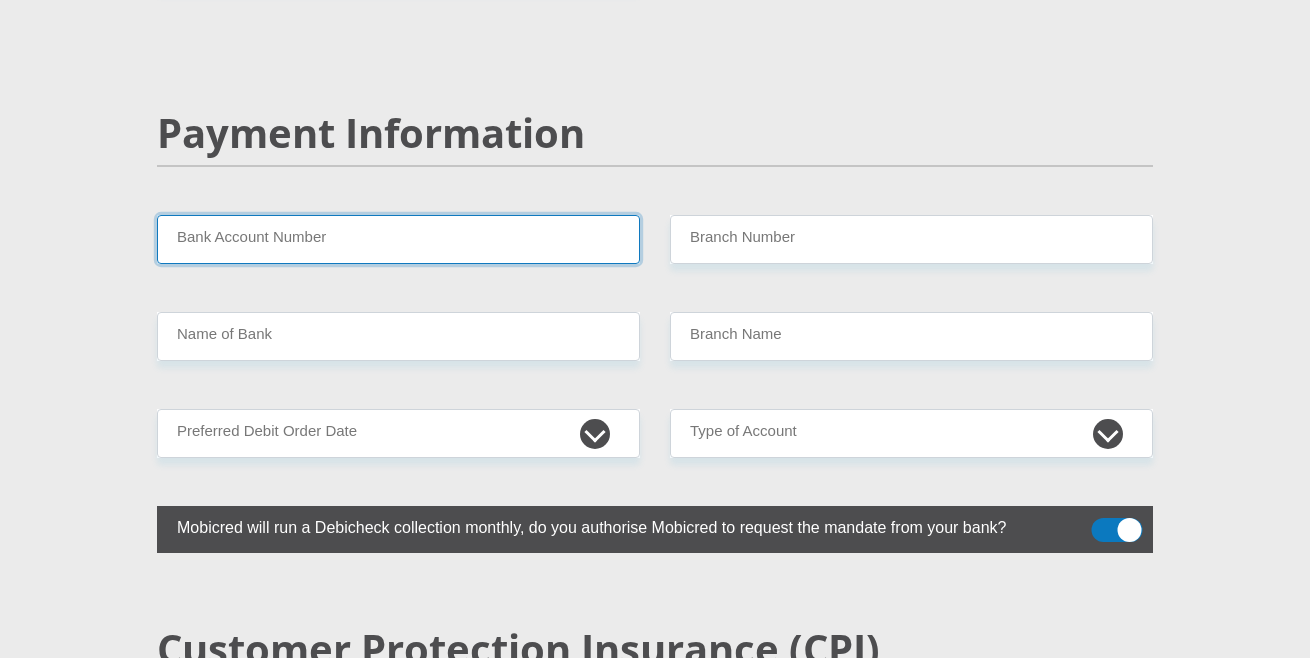 click on "Bank Account Number" at bounding box center (398, 239) 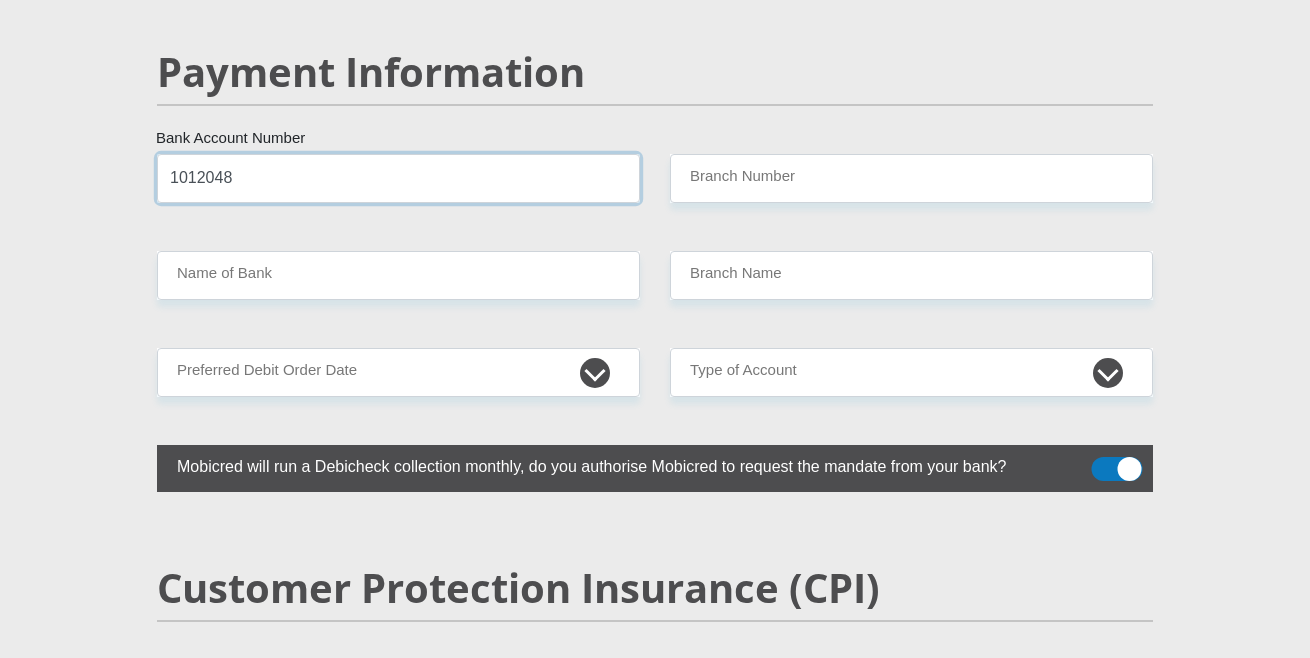 scroll, scrollTop: 3889, scrollLeft: 0, axis: vertical 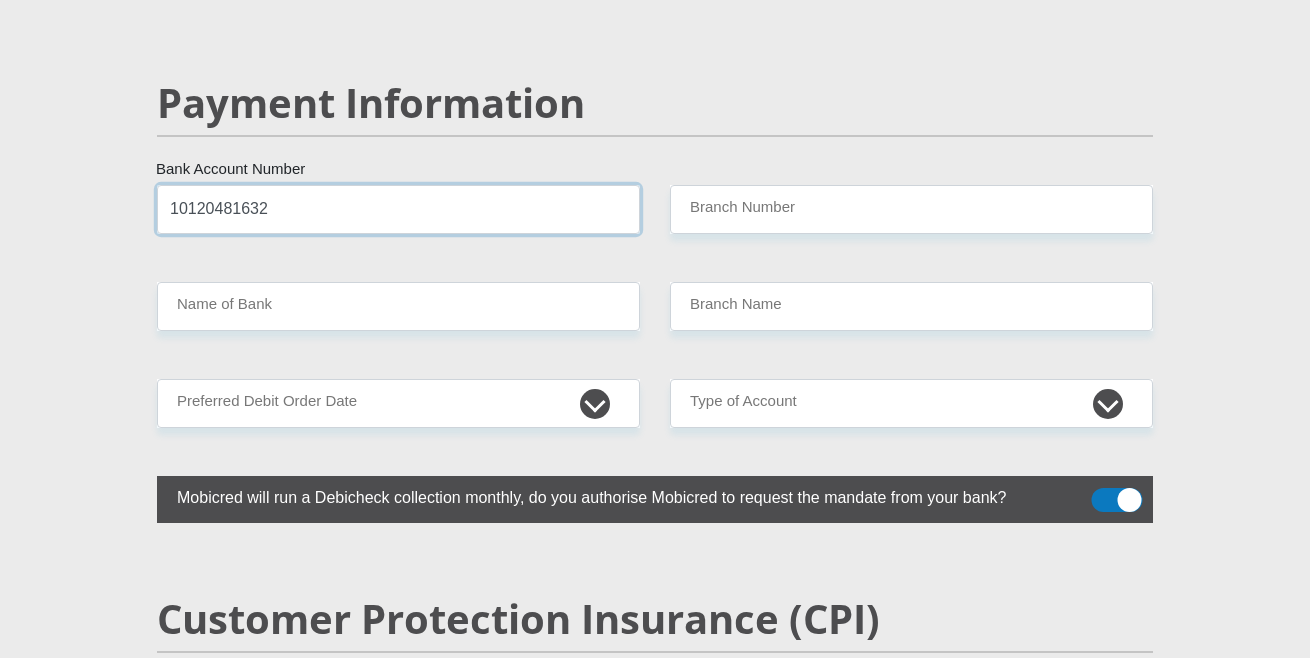 type on "10120481632" 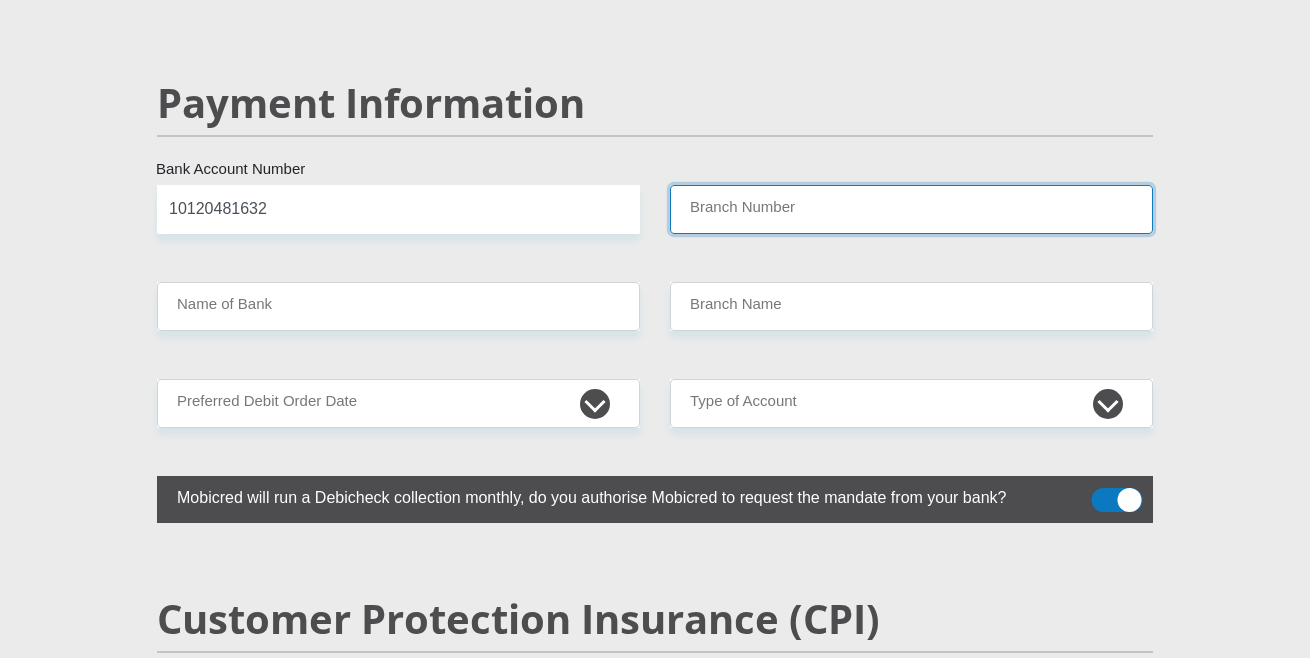 click on "Branch Number" at bounding box center (911, 209) 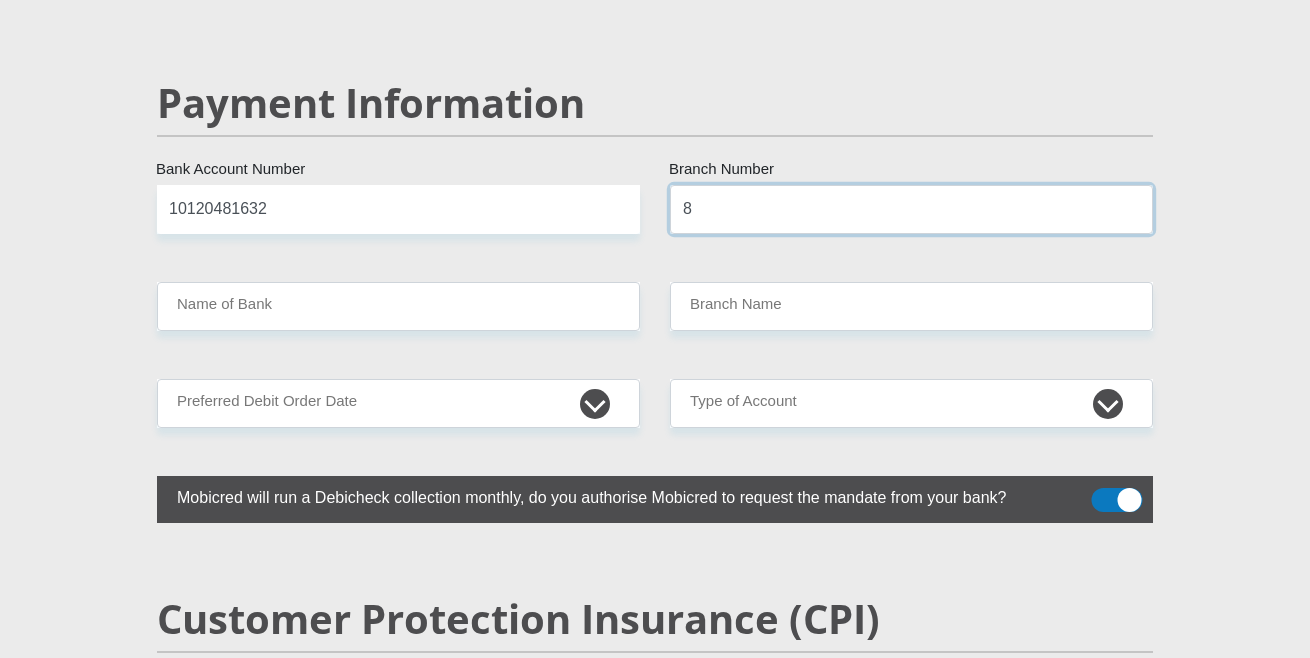 type on "8" 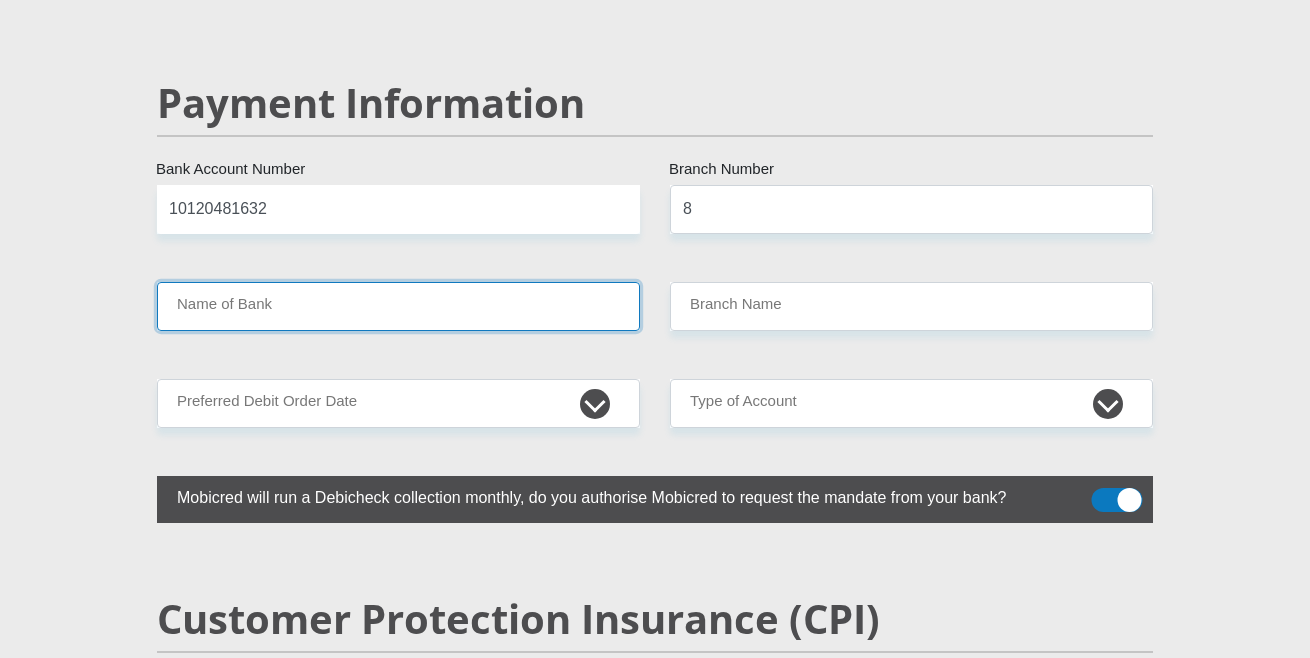 click on "Name of Bank" at bounding box center (398, 306) 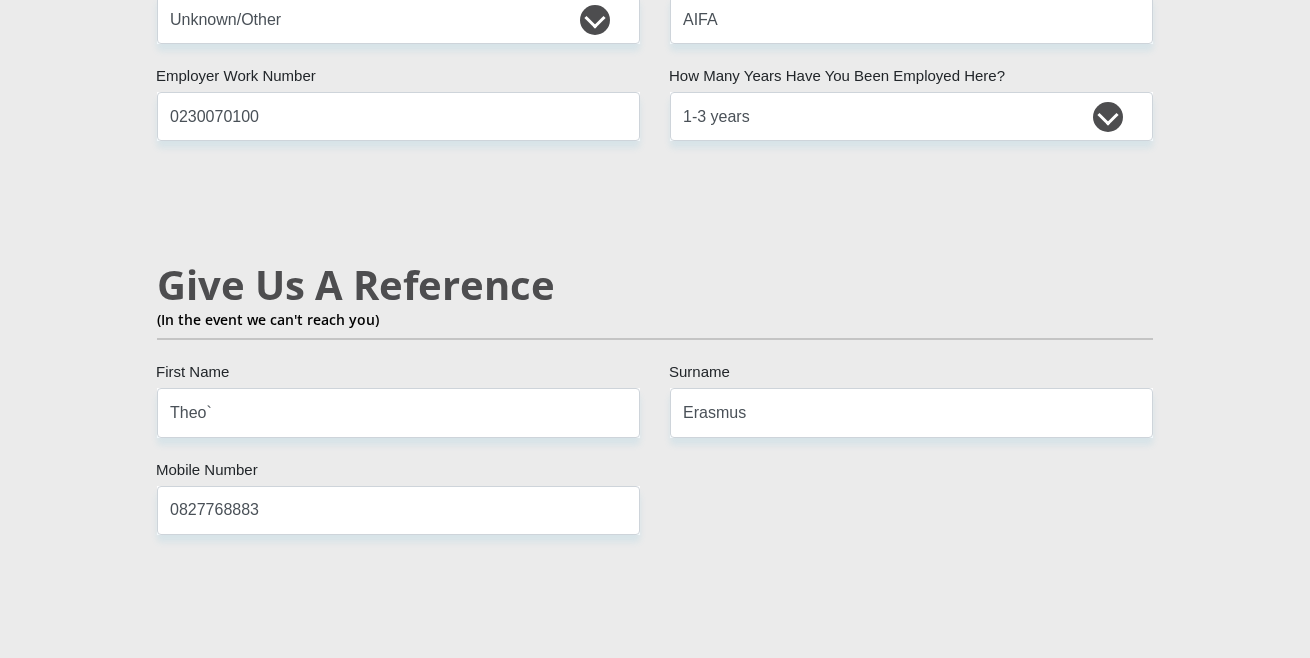 scroll, scrollTop: 2737, scrollLeft: 0, axis: vertical 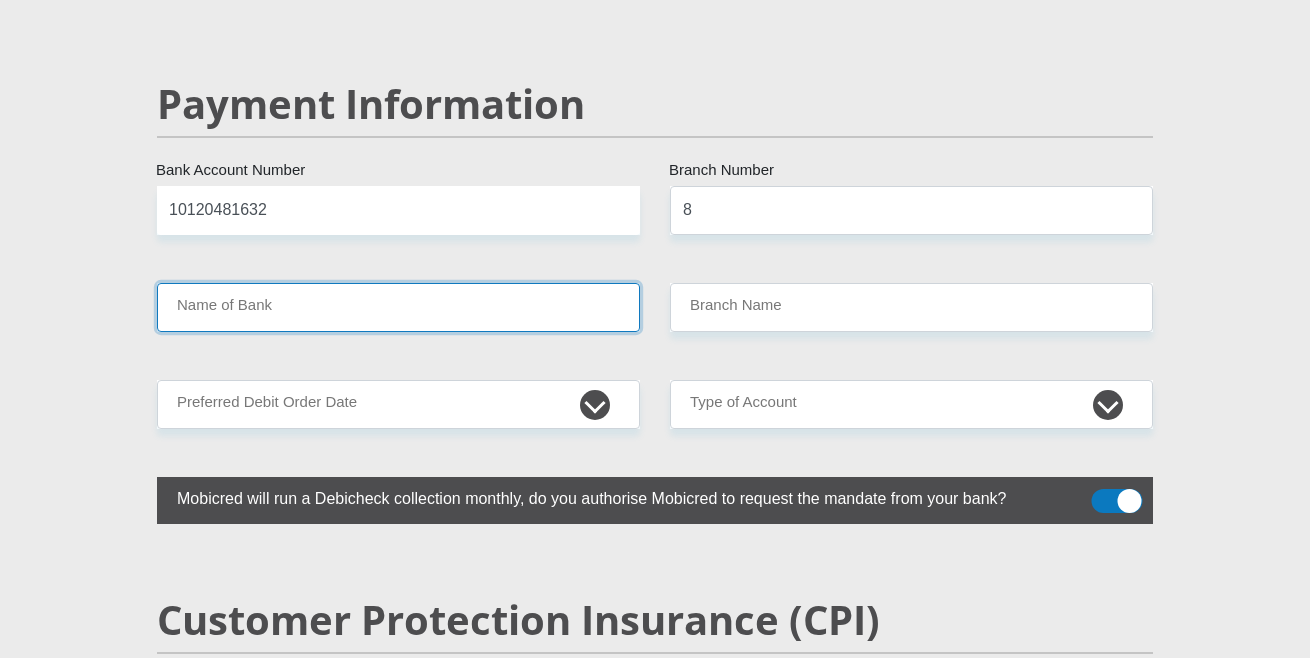 click on "Name of Bank" at bounding box center [398, 307] 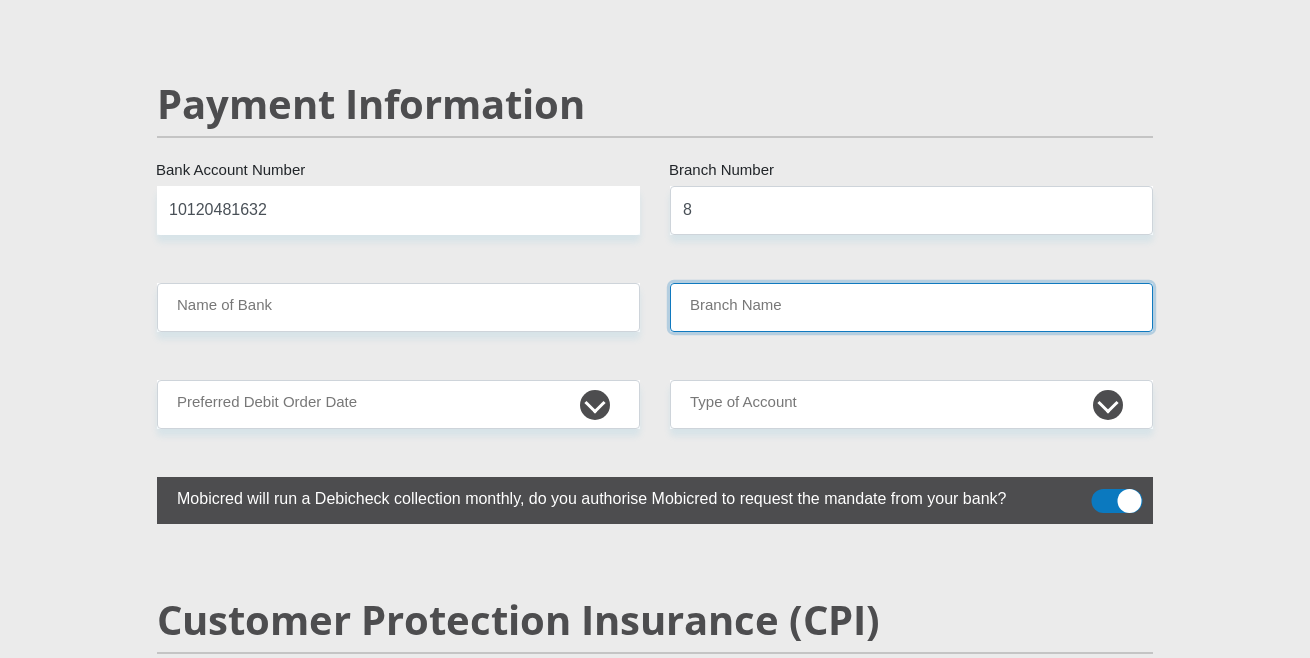 click on "Branch Name" at bounding box center [911, 307] 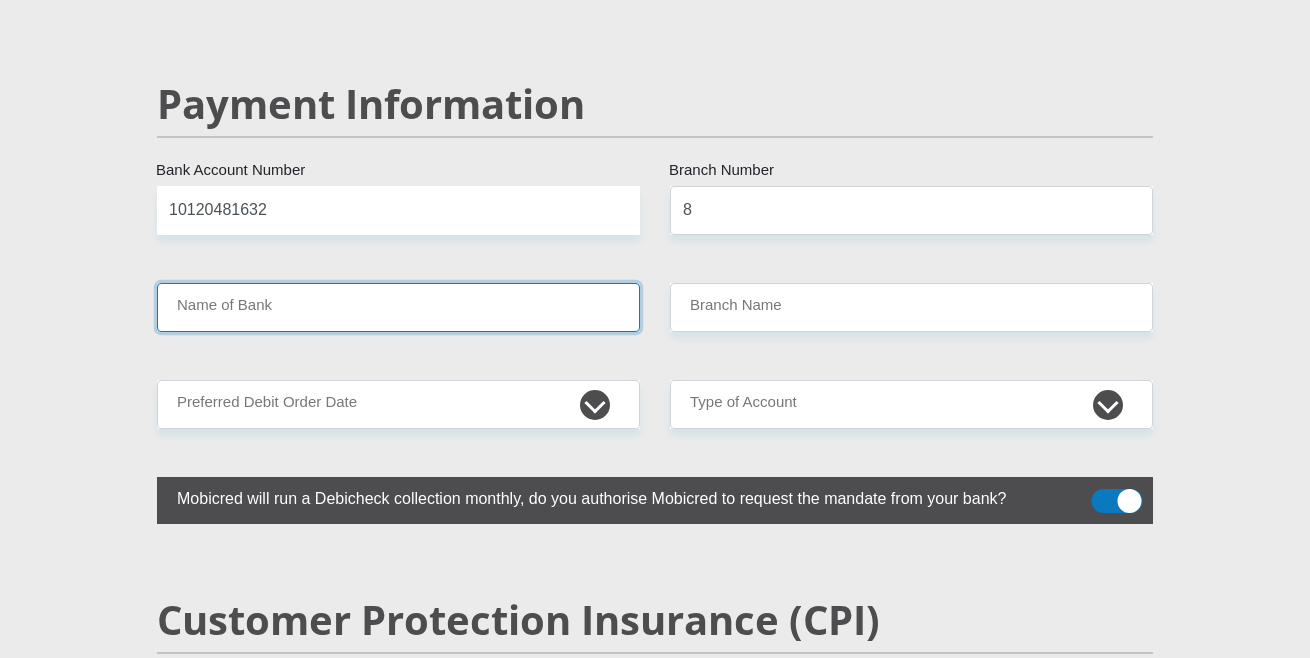 click on "Name of Bank" at bounding box center (398, 307) 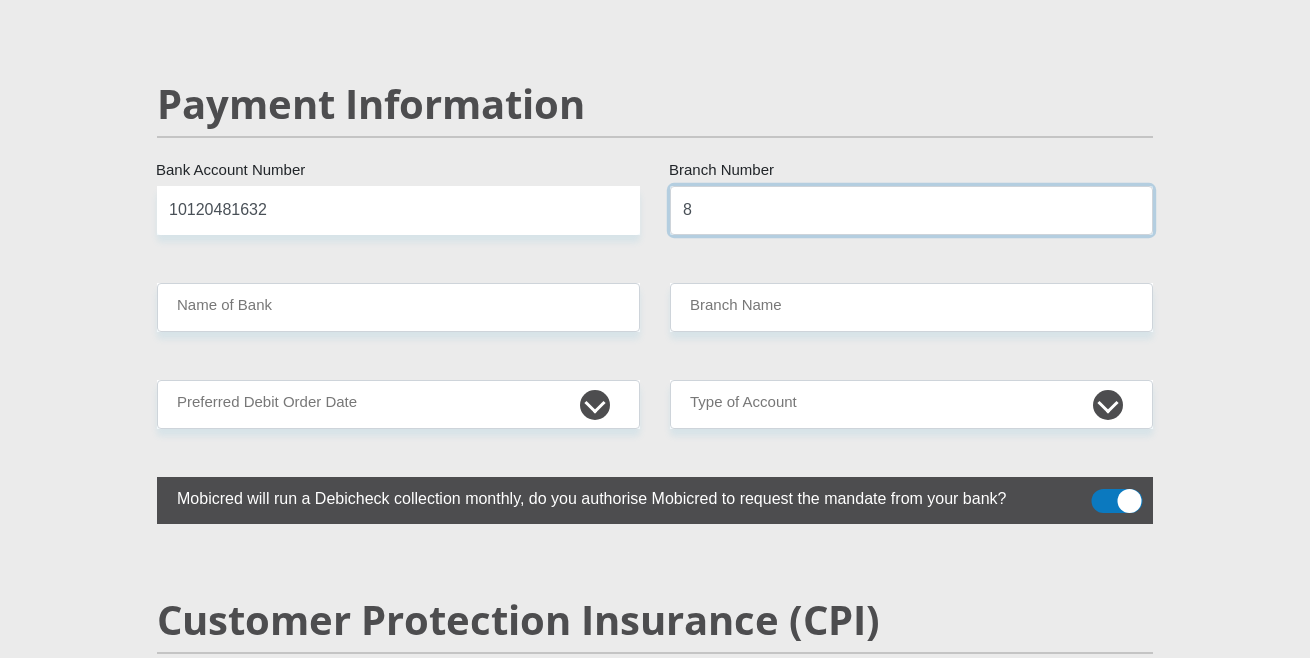 click on "8" at bounding box center [911, 210] 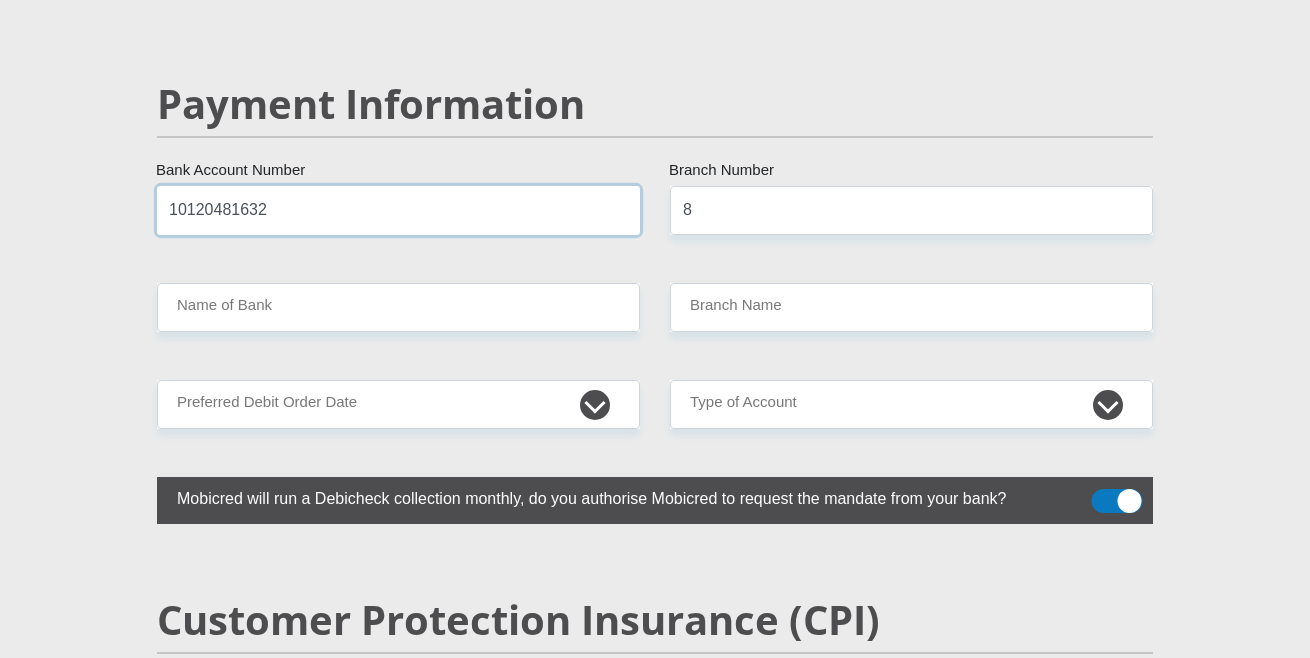click on "10120481632" at bounding box center [398, 210] 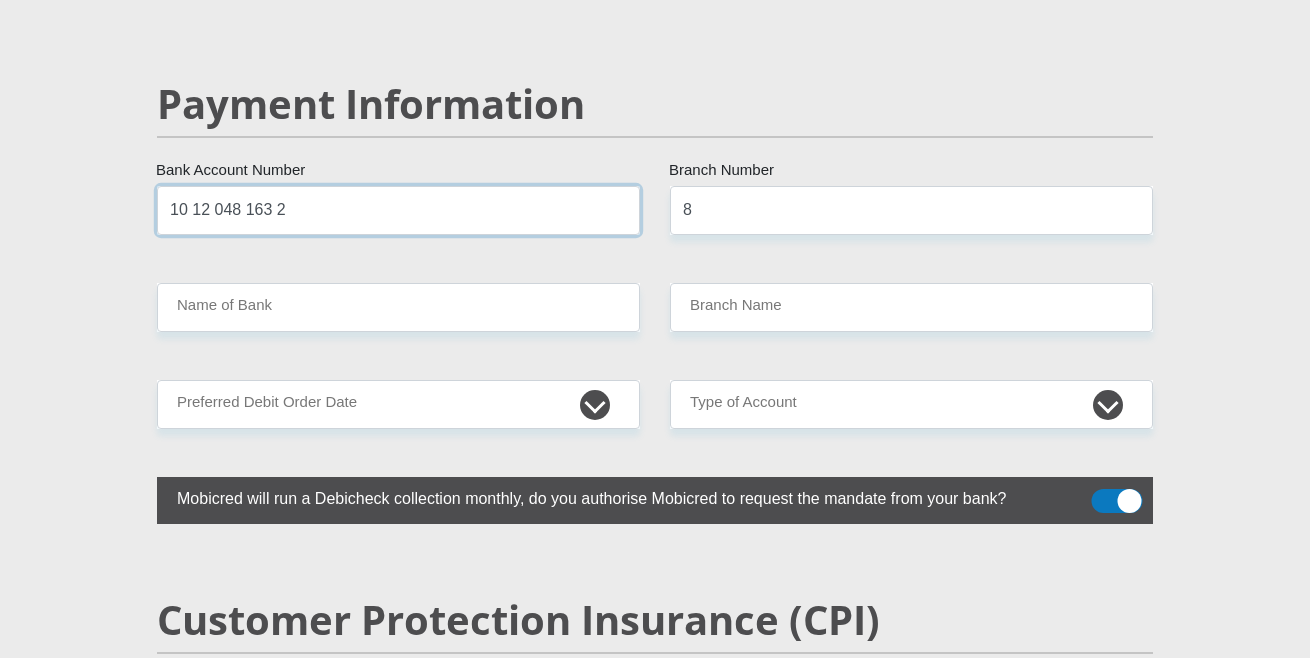 type on "10 12 048 163 2" 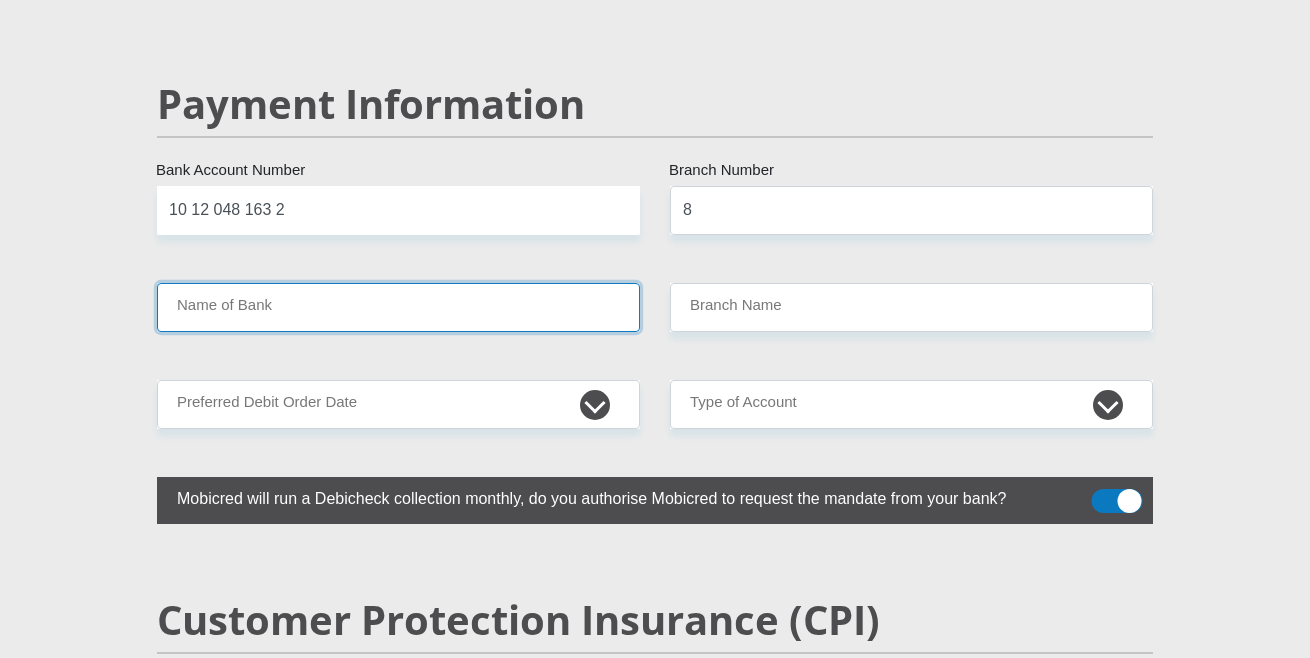 click on "Name of Bank" at bounding box center (398, 307) 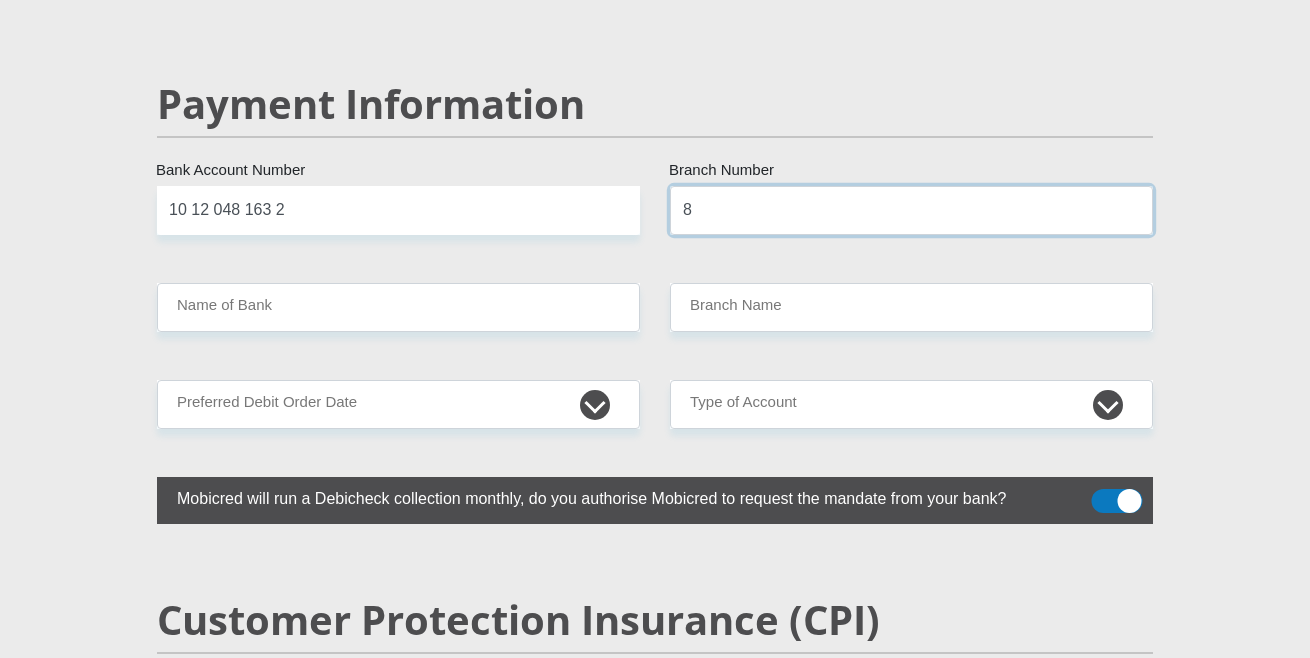 click on "8" at bounding box center [911, 210] 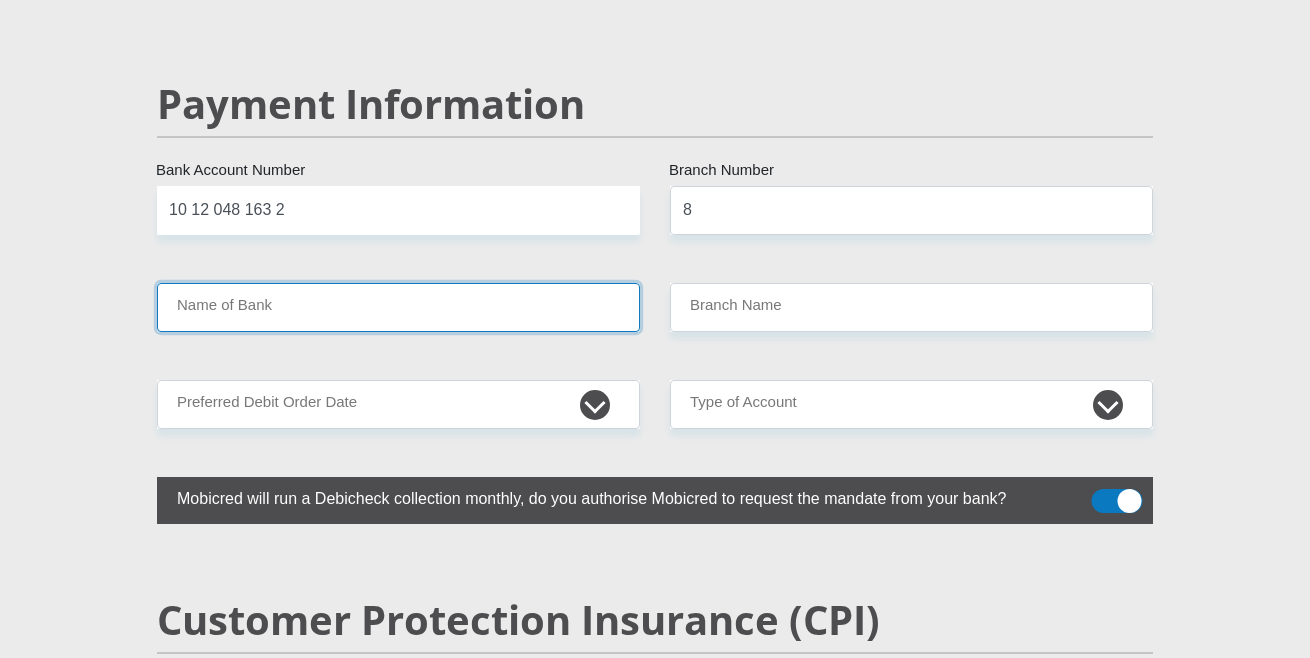 click on "Name of Bank" at bounding box center (398, 307) 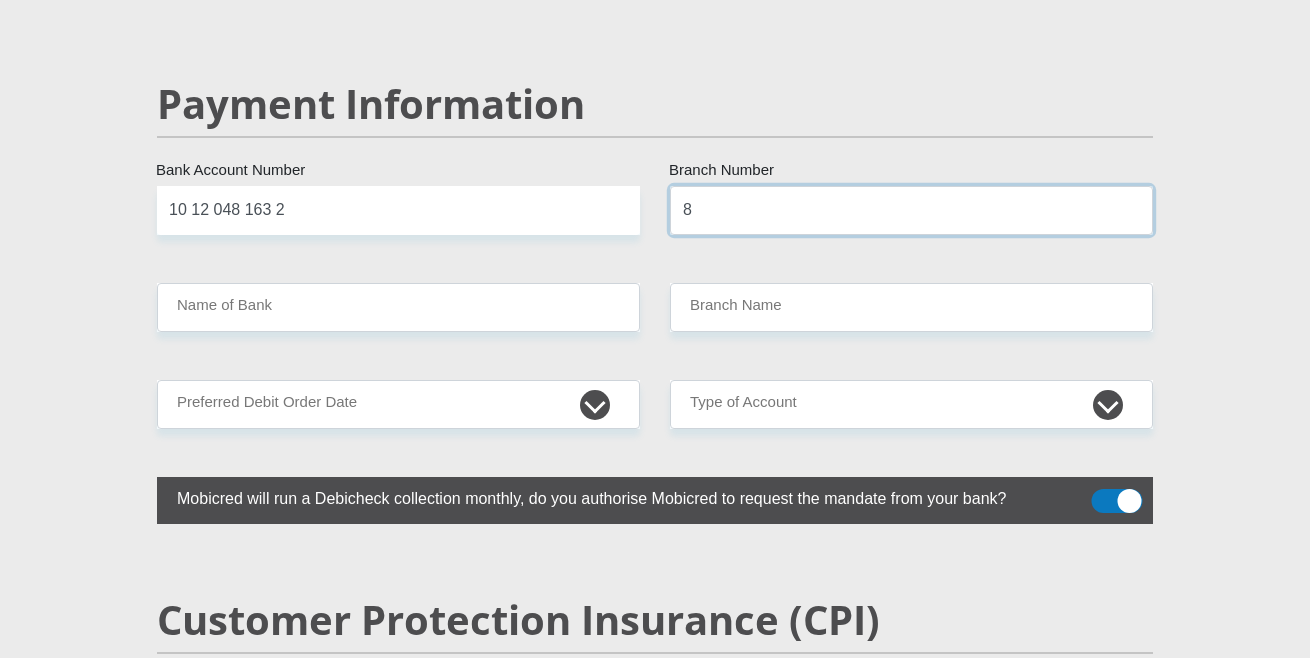 click on "8" at bounding box center [911, 210] 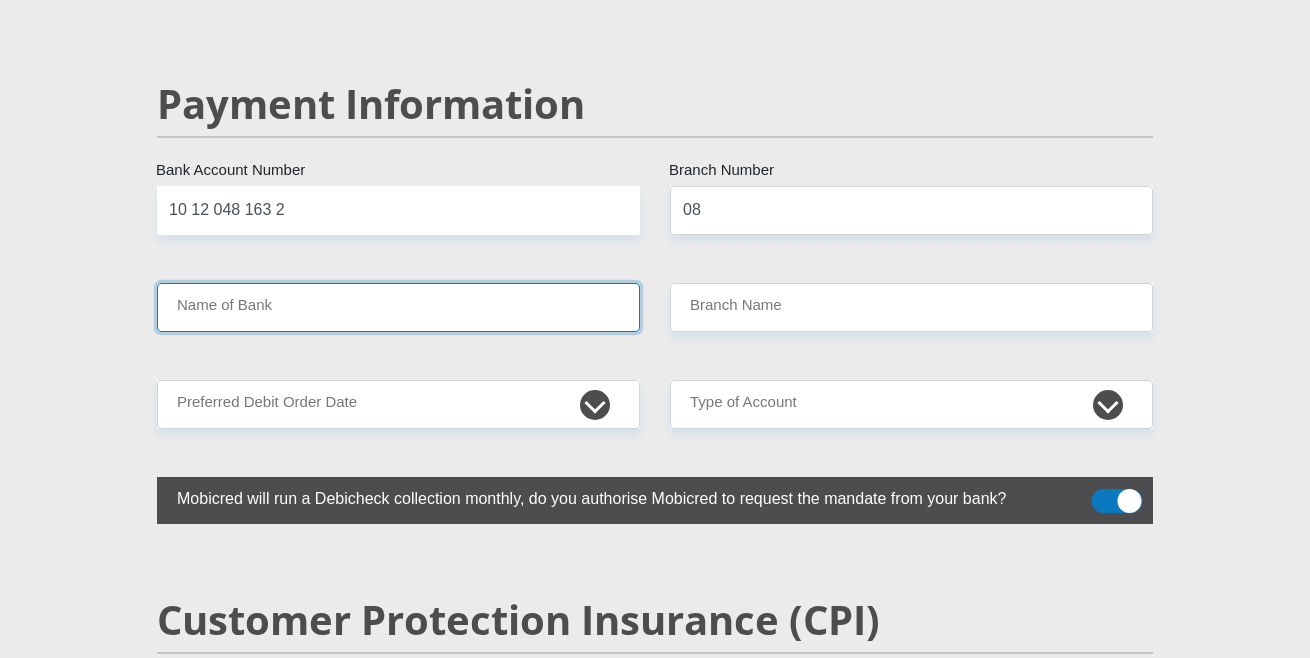 click on "Name of Bank" at bounding box center [398, 307] 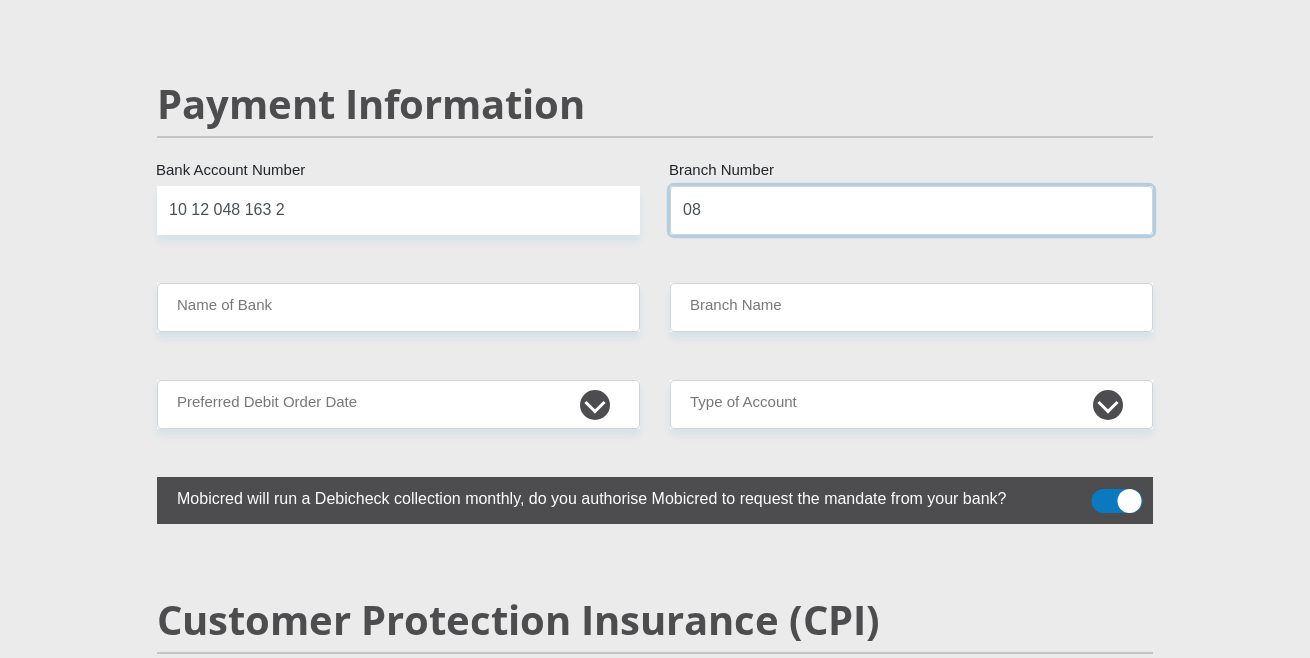 click on "08" at bounding box center (911, 210) 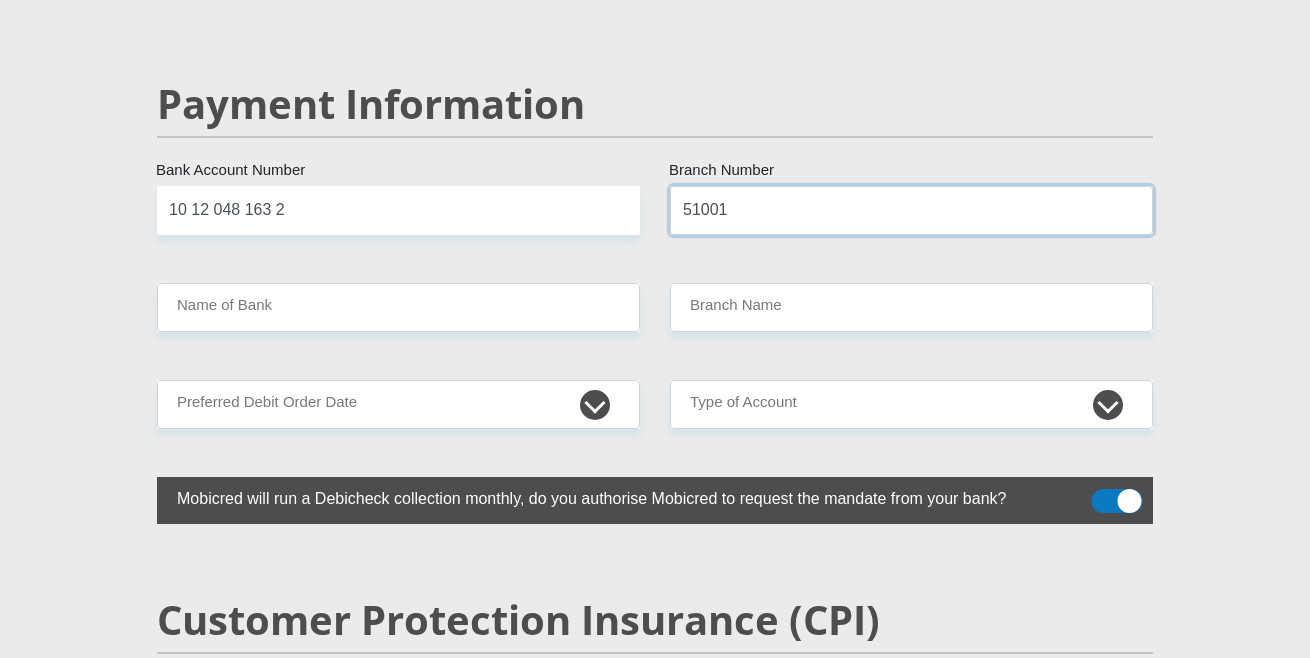 type on "51001" 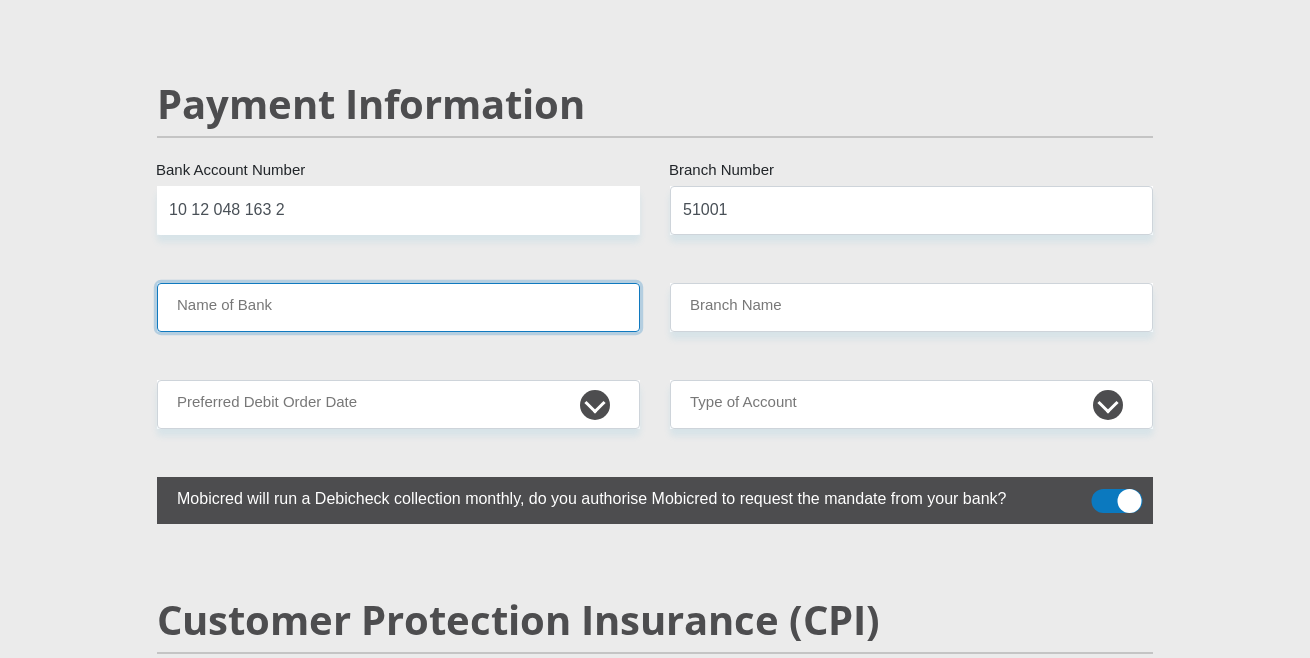 click on "Name of Bank" at bounding box center (398, 307) 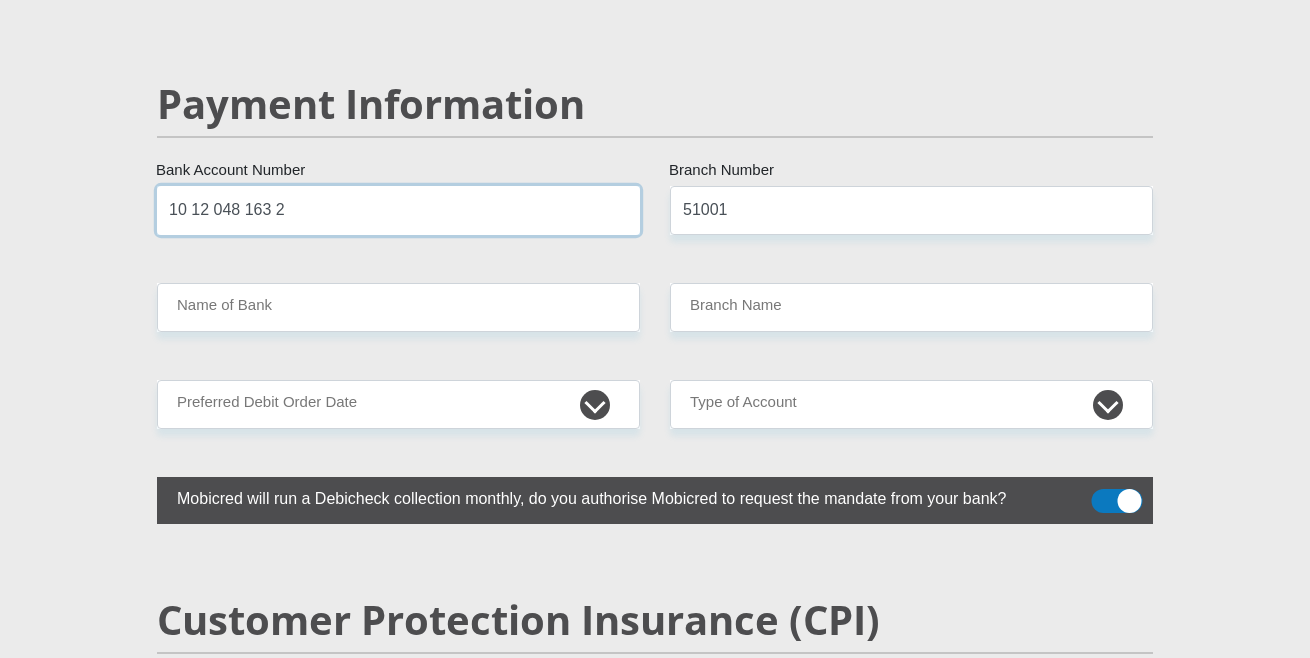 click on "10 12 048 163 2" at bounding box center (398, 210) 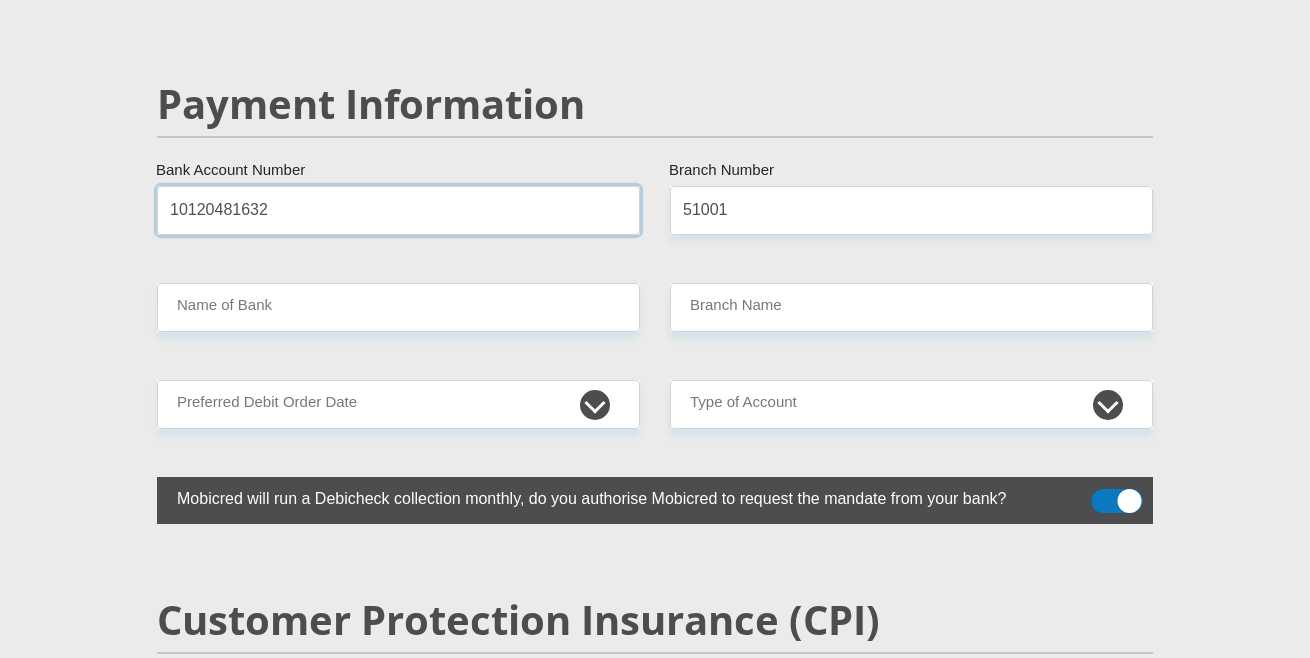 type on "10120481632" 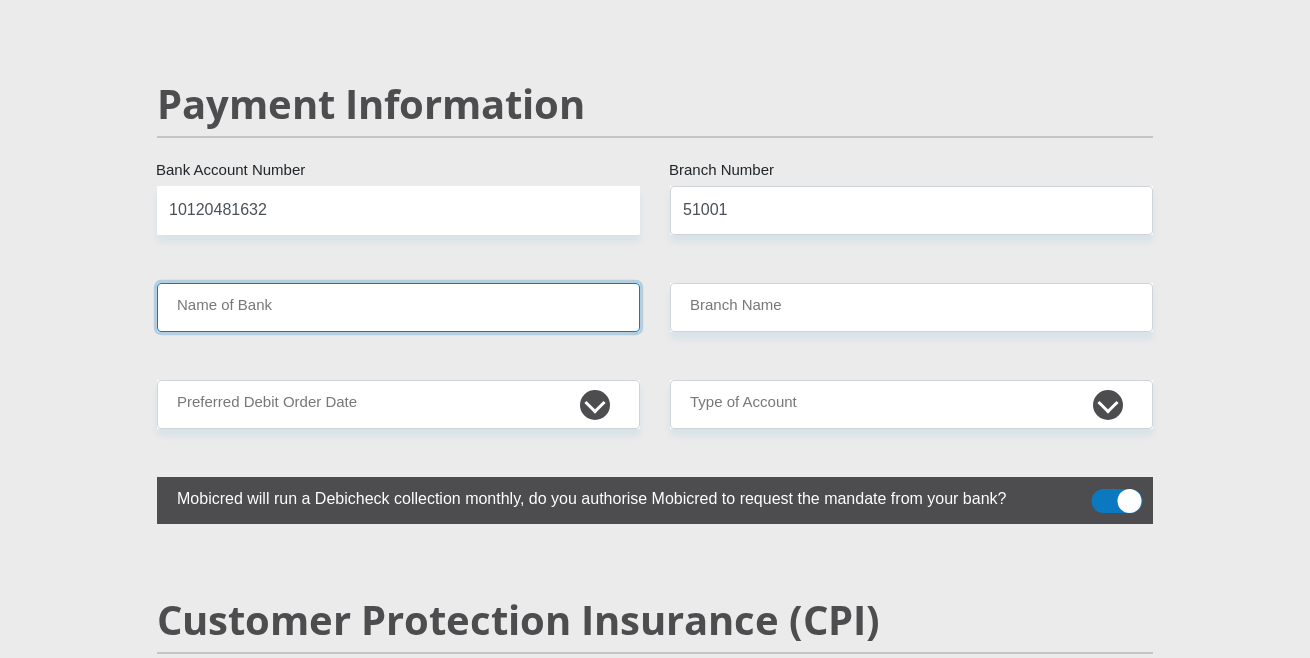 click on "Name of Bank" at bounding box center (398, 307) 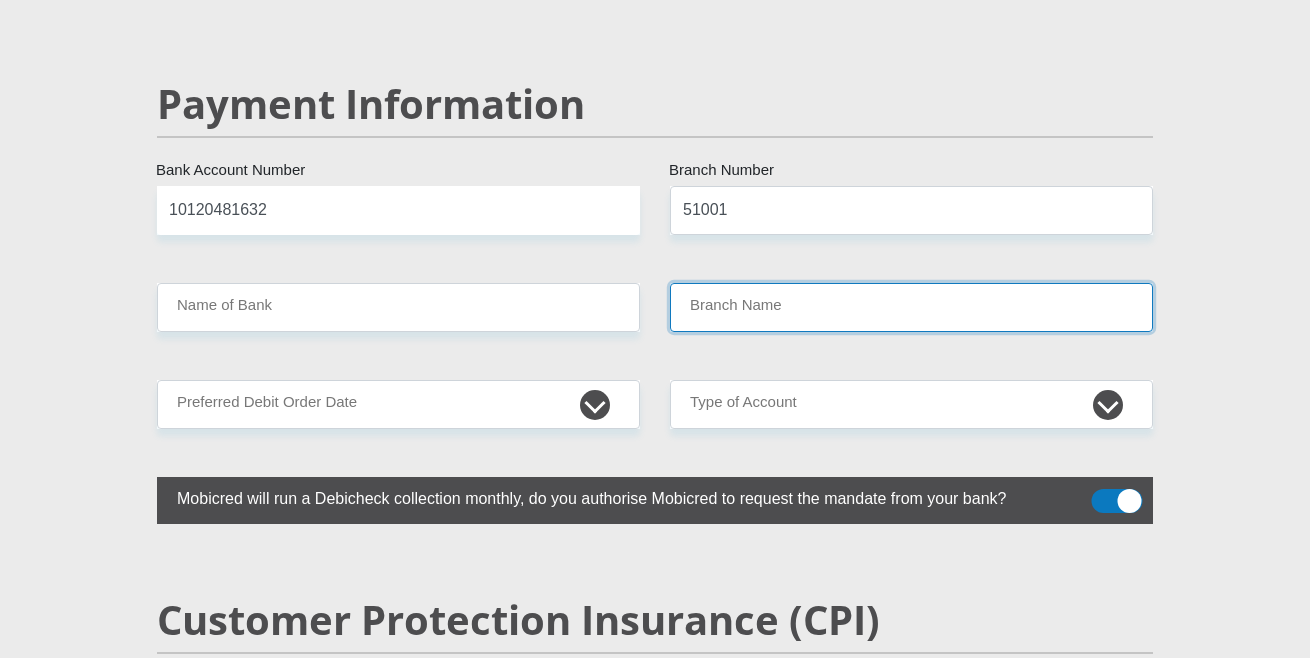 click on "Branch Name" at bounding box center (911, 307) 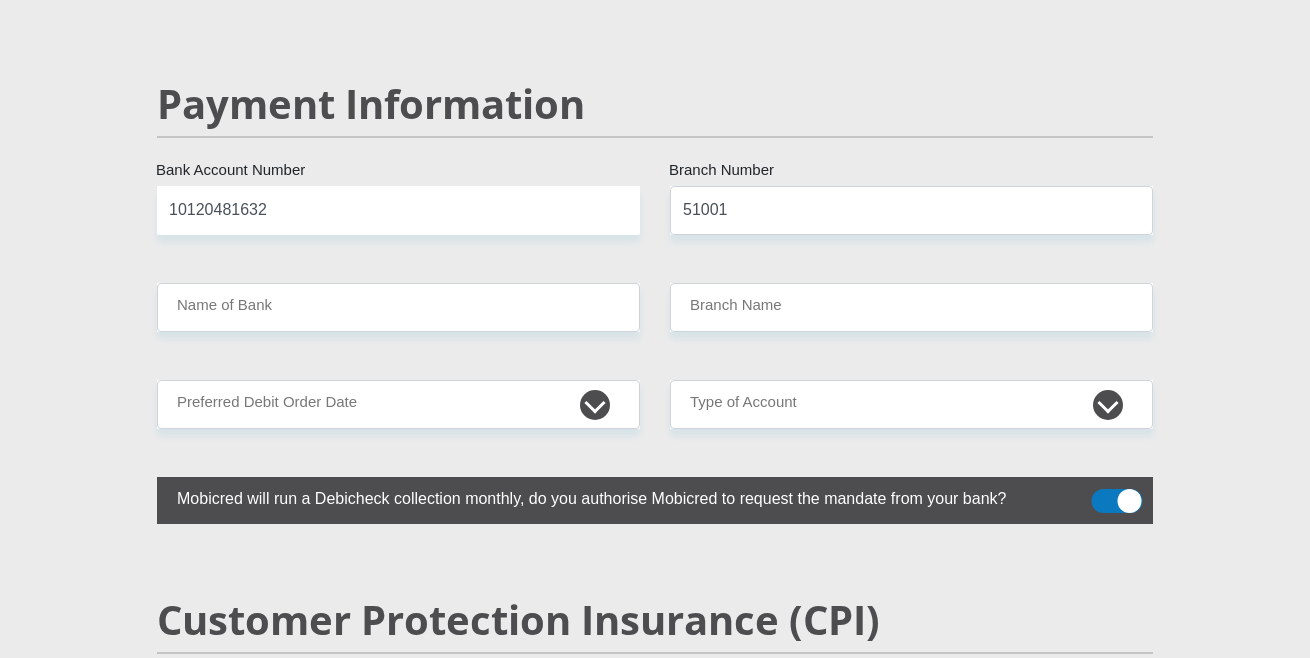 drag, startPoint x: 501, startPoint y: 287, endPoint x: 452, endPoint y: 245, distance: 64.53681 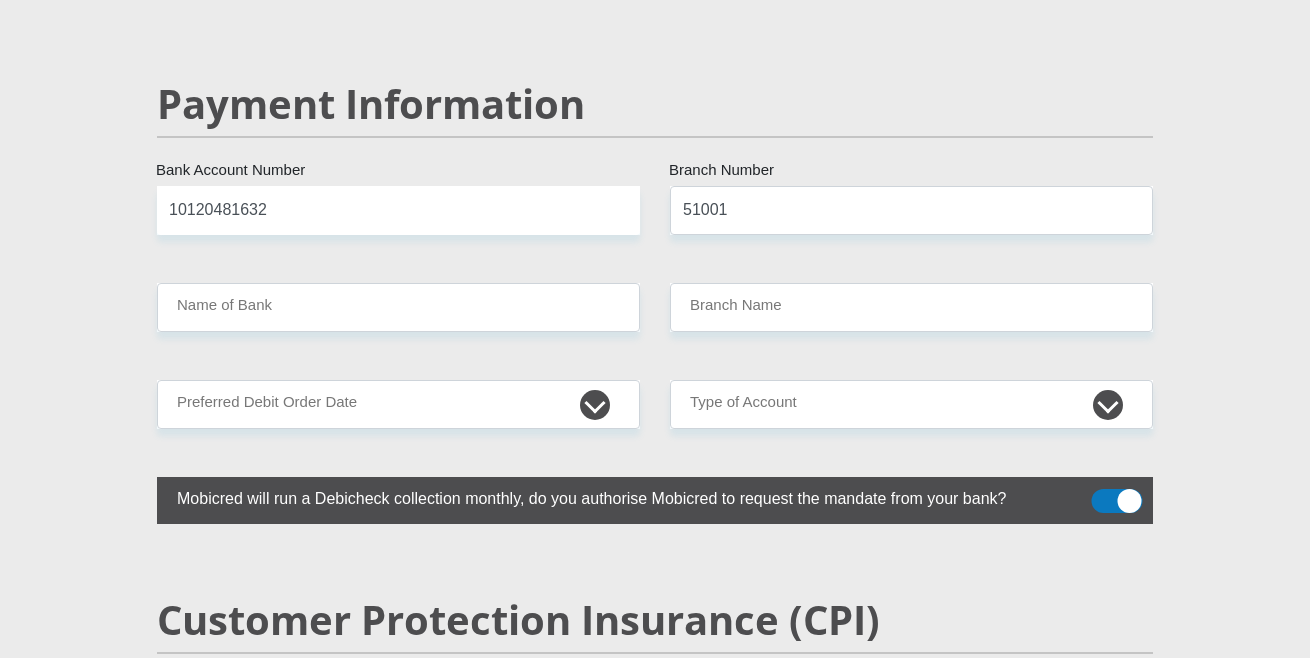 click on "Mr
Ms
Mrs
Dr
[PERSON_NAME]
Title
[PERSON_NAME]
First Name
Erasmus
Surname
0304255365088
South African ID Number
Please input valid ID number
[GEOGRAPHIC_DATA]
[GEOGRAPHIC_DATA]
[GEOGRAPHIC_DATA]
[GEOGRAPHIC_DATA]
[GEOGRAPHIC_DATA]
[GEOGRAPHIC_DATA] [GEOGRAPHIC_DATA]
[GEOGRAPHIC_DATA]
[GEOGRAPHIC_DATA]
[GEOGRAPHIC_DATA]
[GEOGRAPHIC_DATA]
[GEOGRAPHIC_DATA]
[GEOGRAPHIC_DATA]
[GEOGRAPHIC_DATA]" at bounding box center (655, -698) 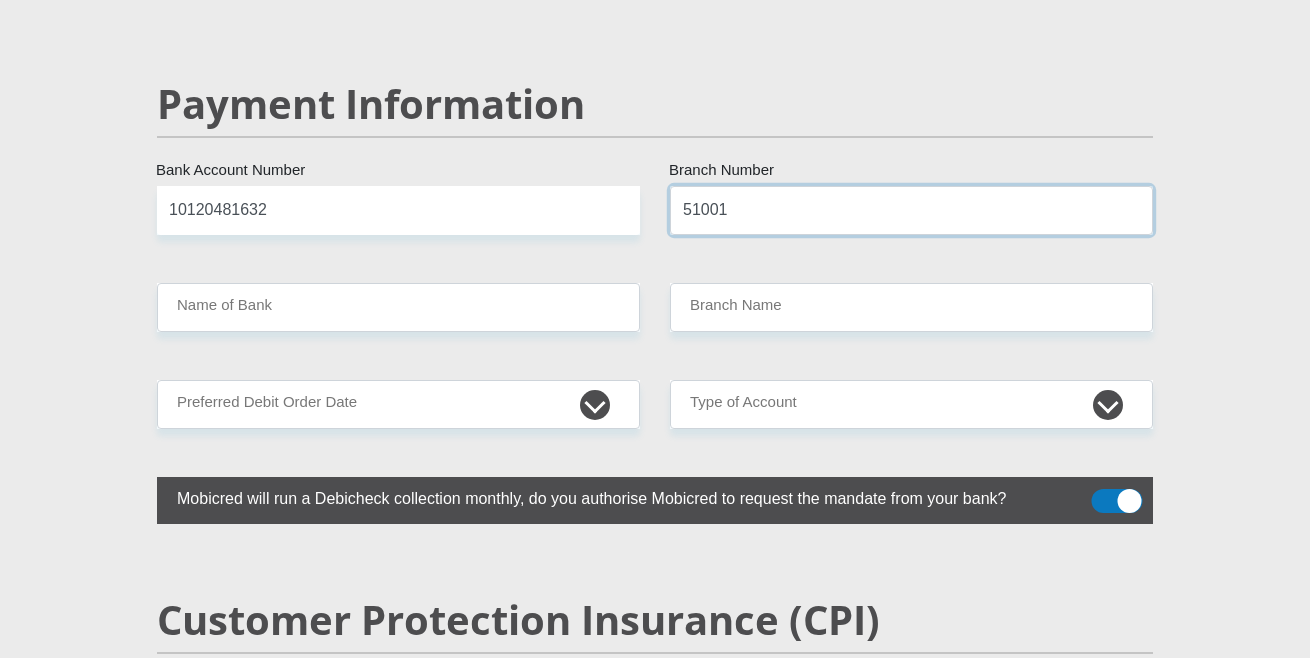 click on "51001" at bounding box center [911, 210] 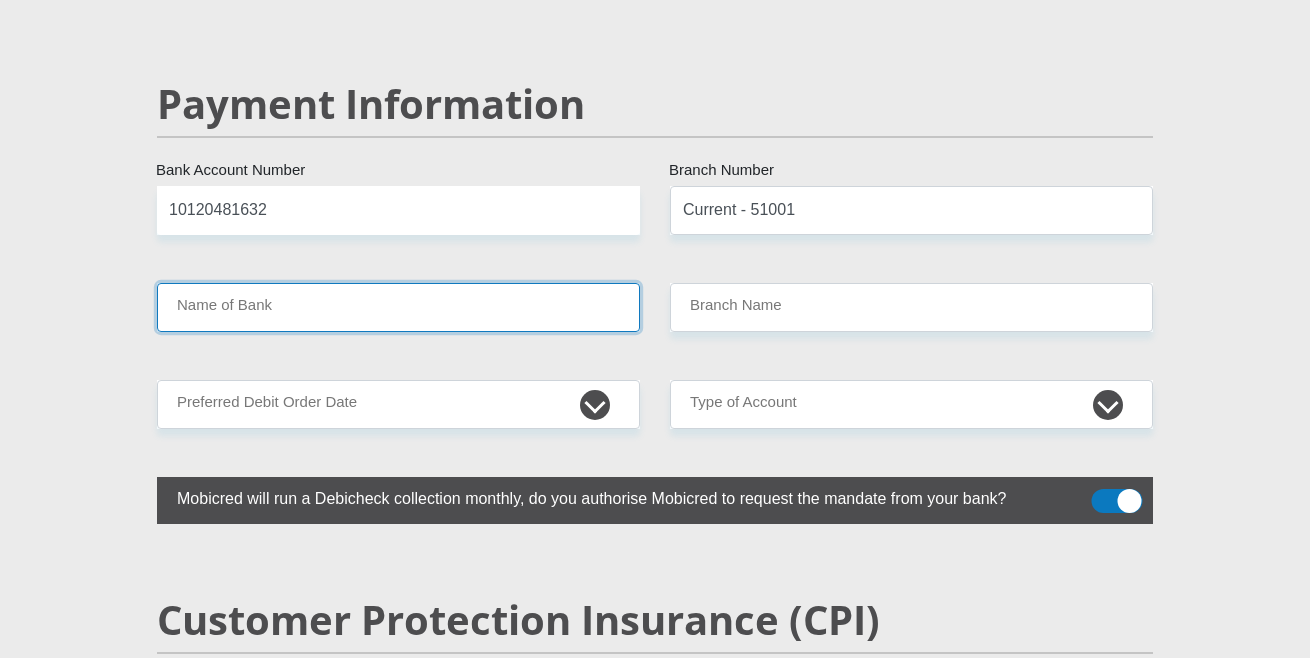 click on "Name of Bank" at bounding box center [398, 307] 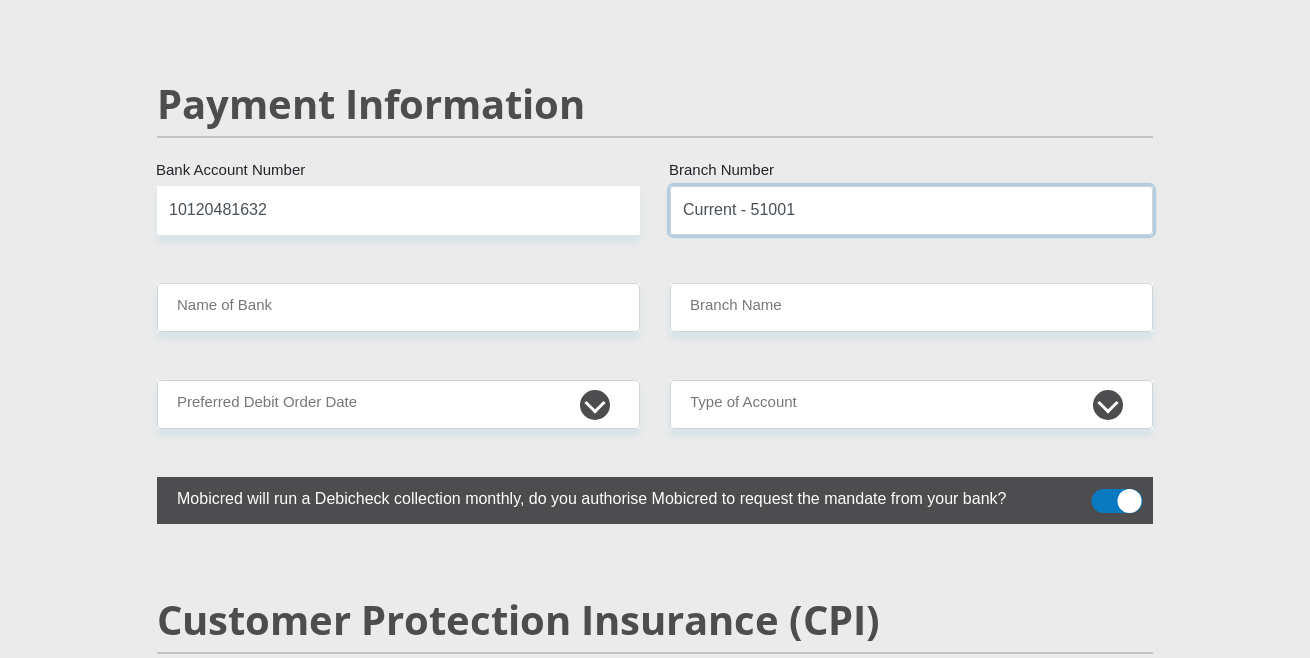 click on "Current - 51001" at bounding box center (911, 210) 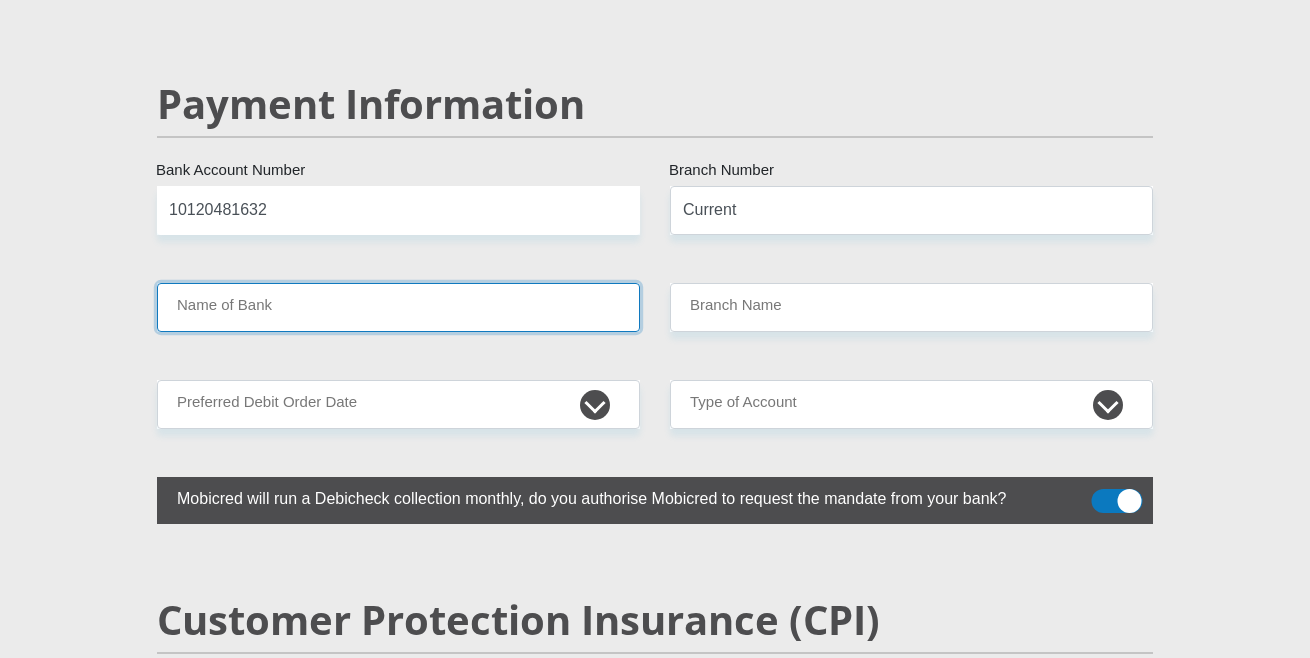 click on "Name of Bank" at bounding box center [398, 307] 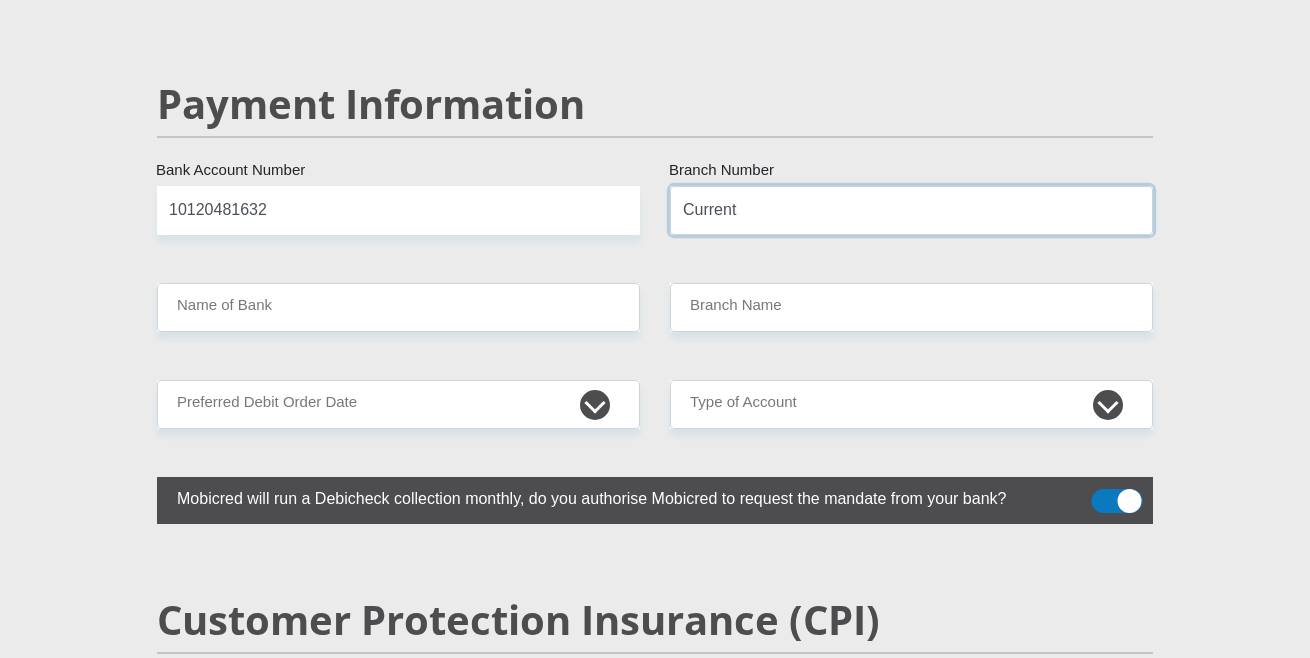 click on "Current" at bounding box center [911, 210] 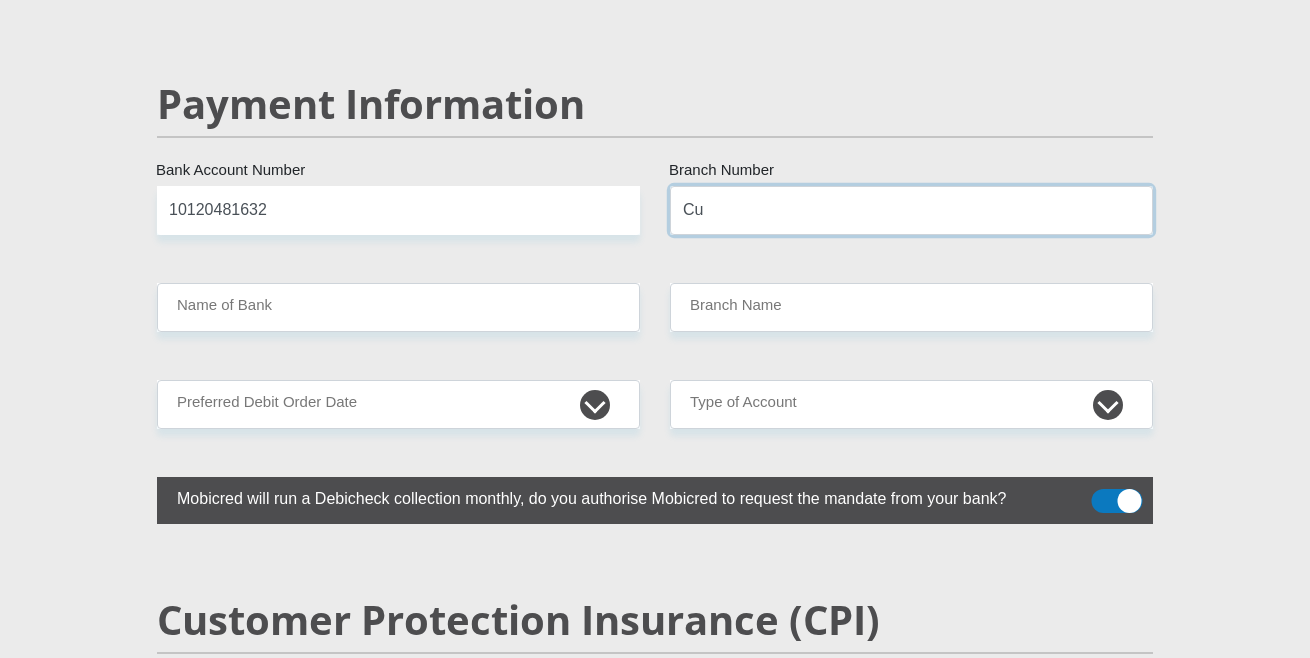 type on "C" 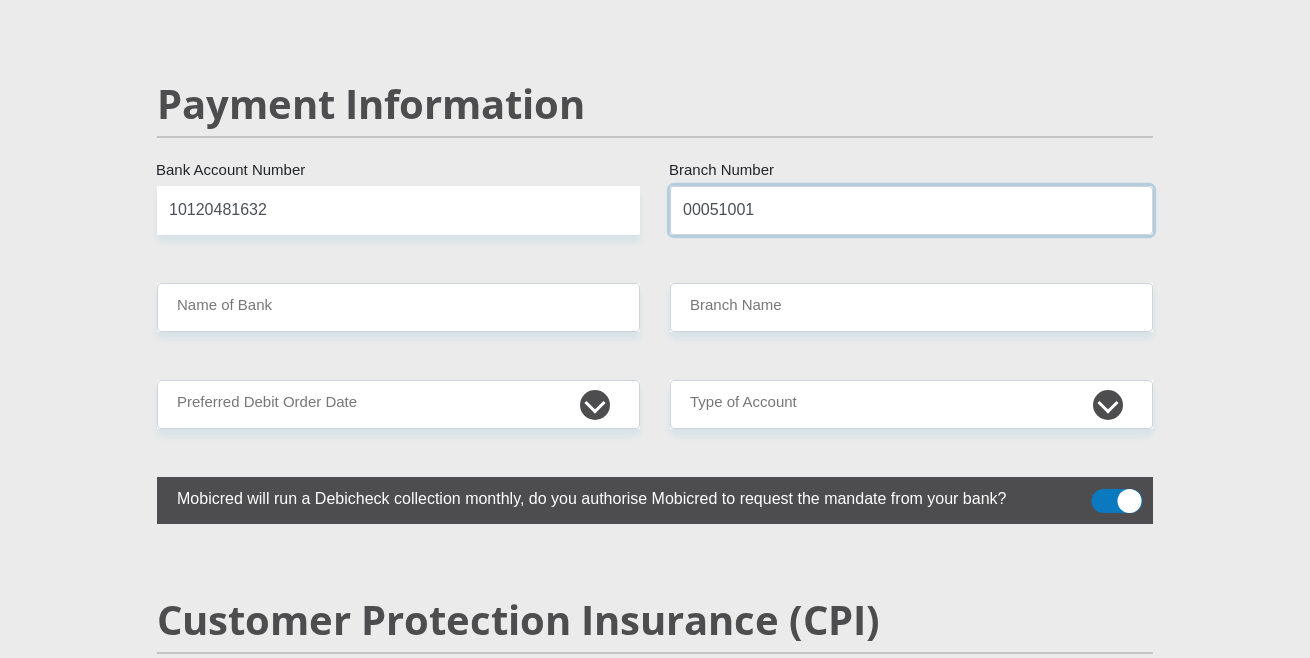 type on "00051001" 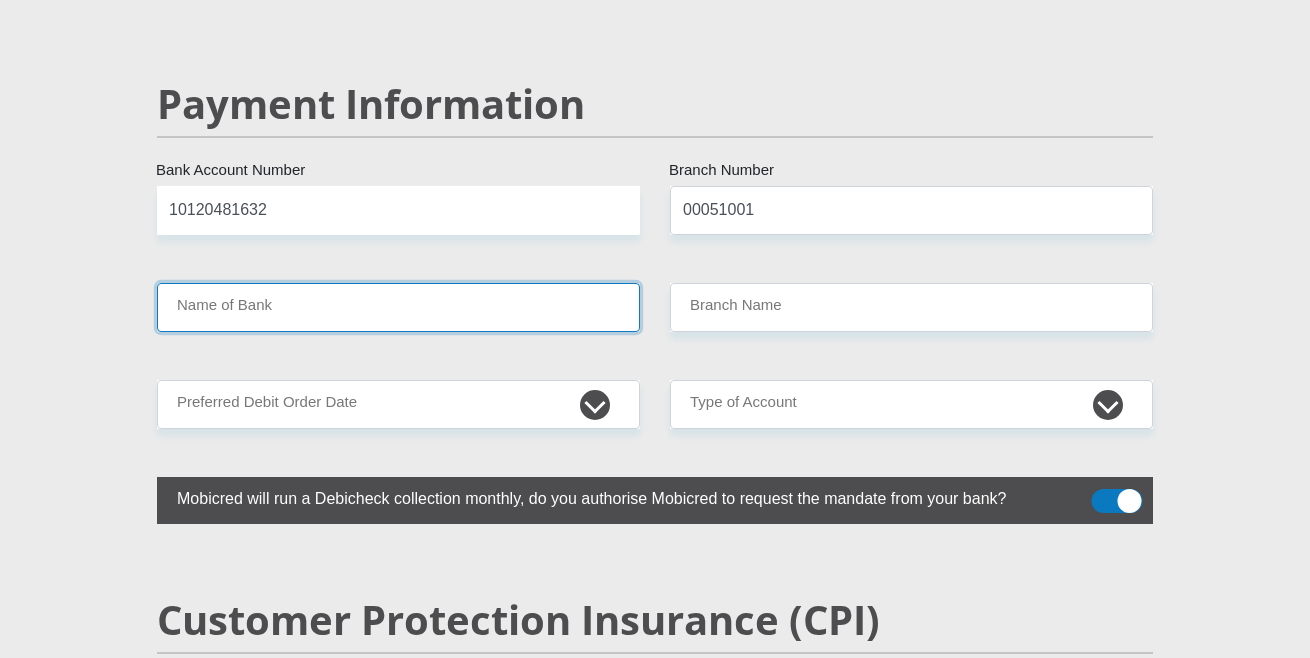 click on "Name of Bank" at bounding box center [398, 307] 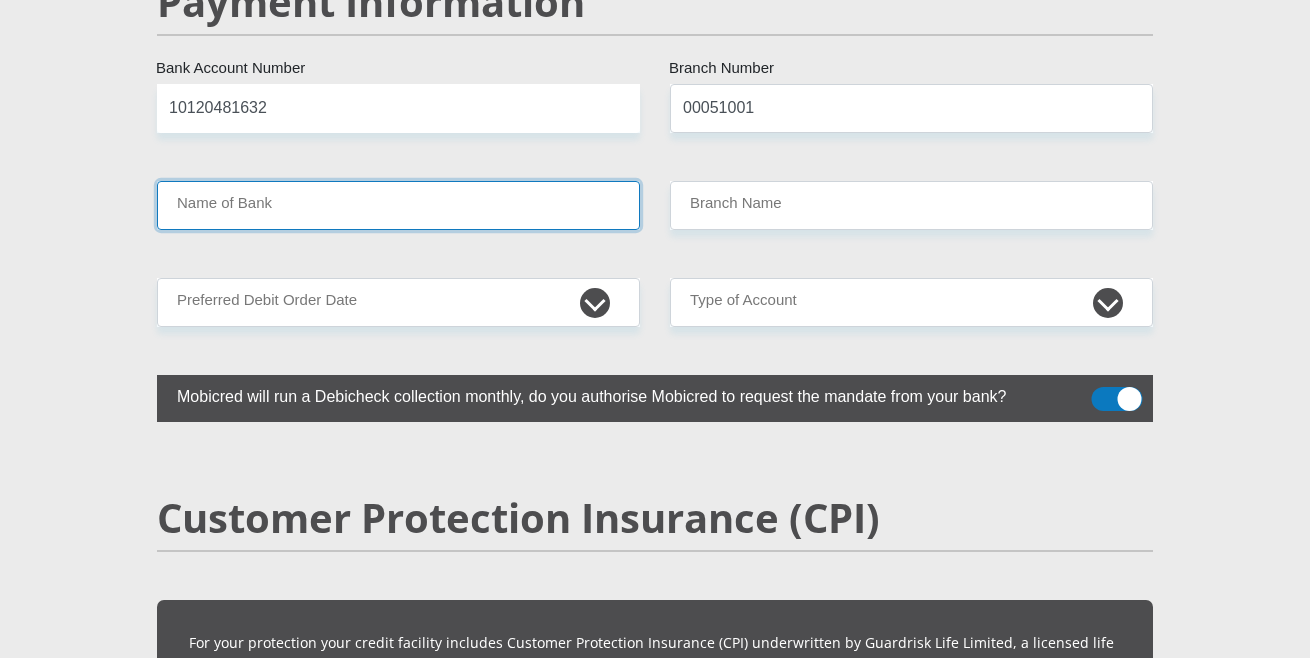 scroll, scrollTop: 3969, scrollLeft: 0, axis: vertical 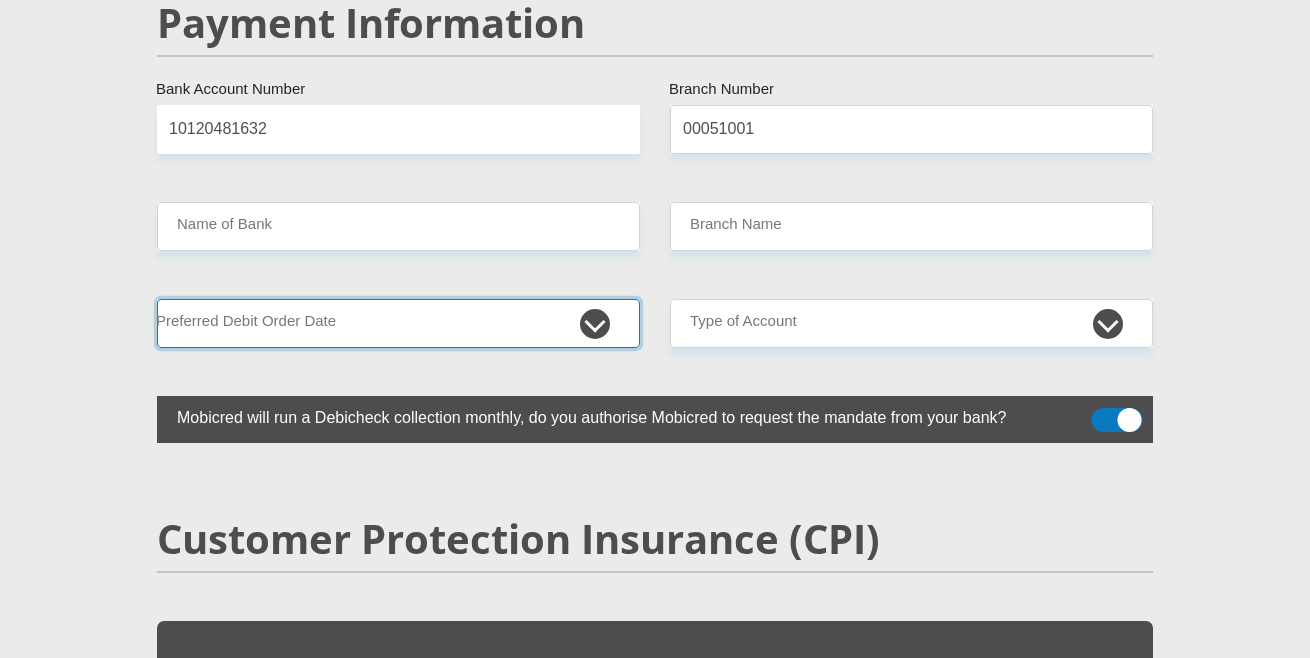 click on "1st
2nd
3rd
4th
5th
7th
18th
19th
20th
21st
22nd
23rd
24th
25th
26th
27th
28th
29th
30th" at bounding box center (398, 323) 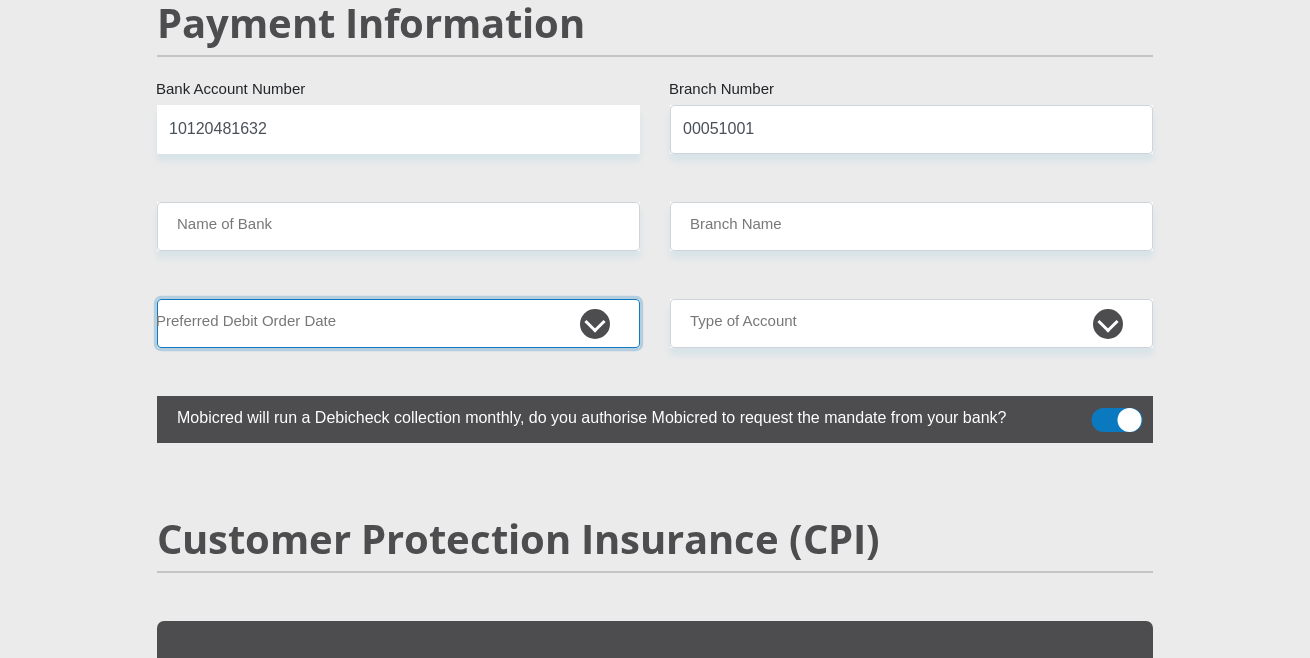 click on "1st
2nd
3rd
4th
5th
7th
18th
19th
20th
21st
22nd
23rd
24th
25th
26th
27th
28th
29th
30th" at bounding box center [398, 323] 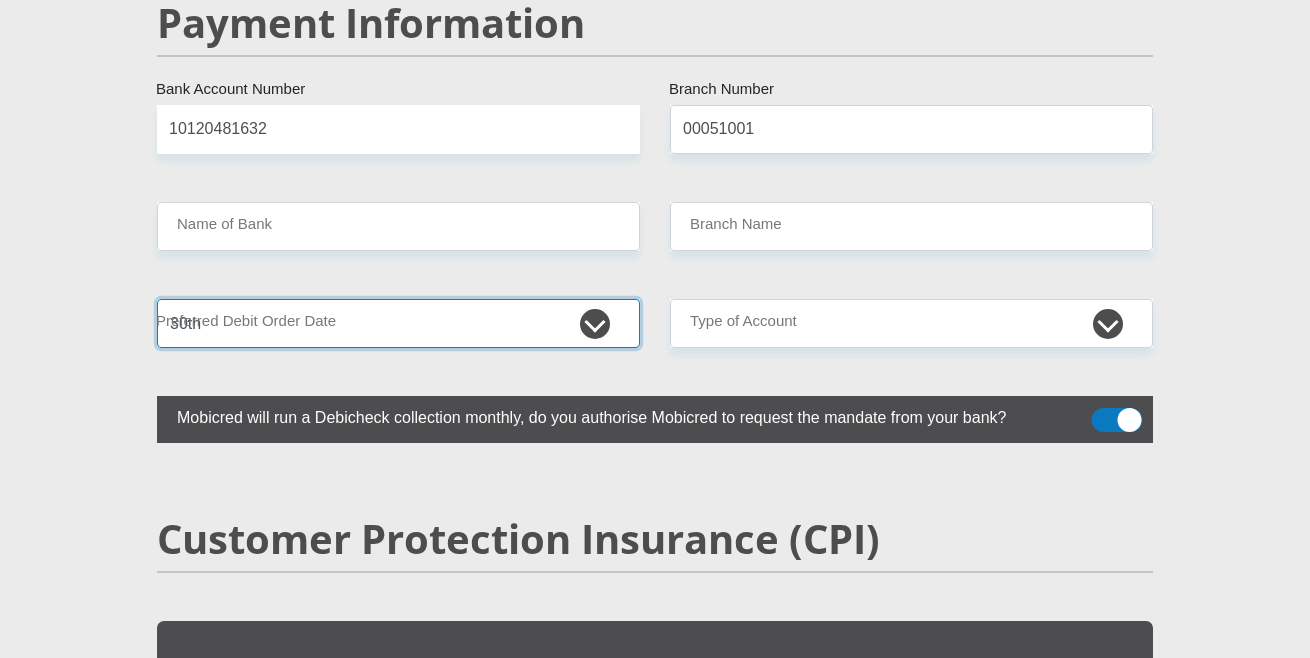 click on "1st
2nd
3rd
4th
5th
7th
18th
19th
20th
21st
22nd
23rd
24th
25th
26th
27th
28th
29th
30th" at bounding box center [398, 323] 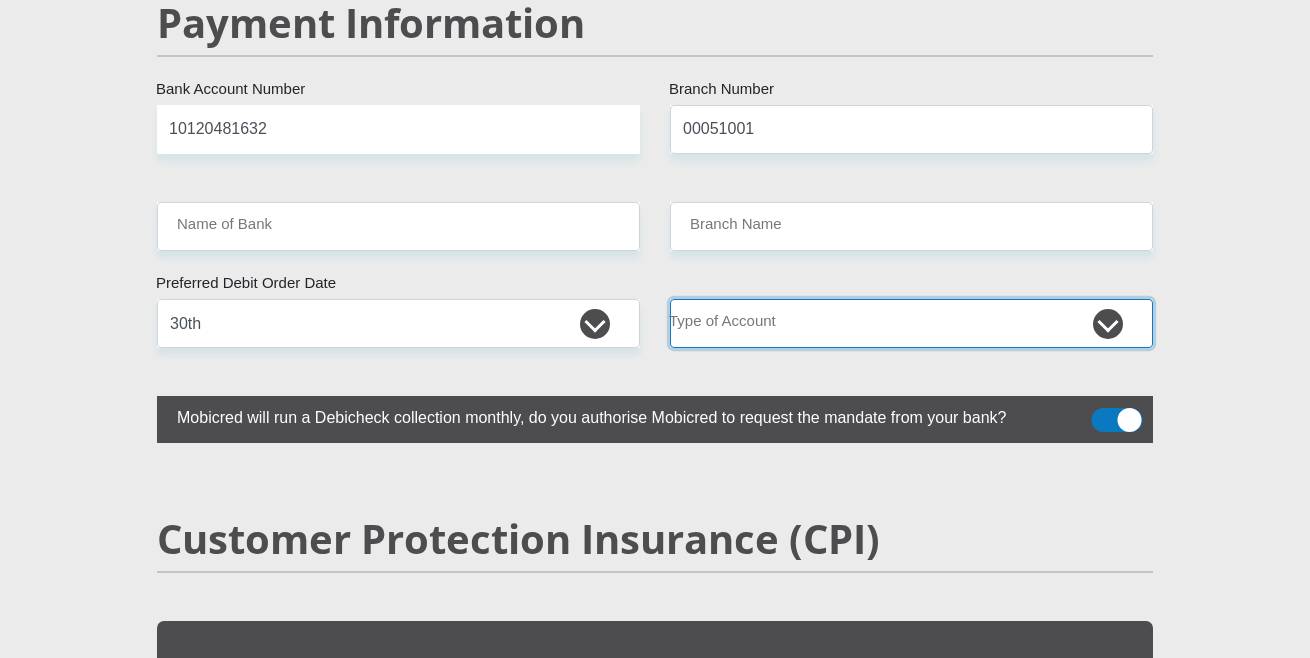 click on "Cheque
Savings" at bounding box center [911, 323] 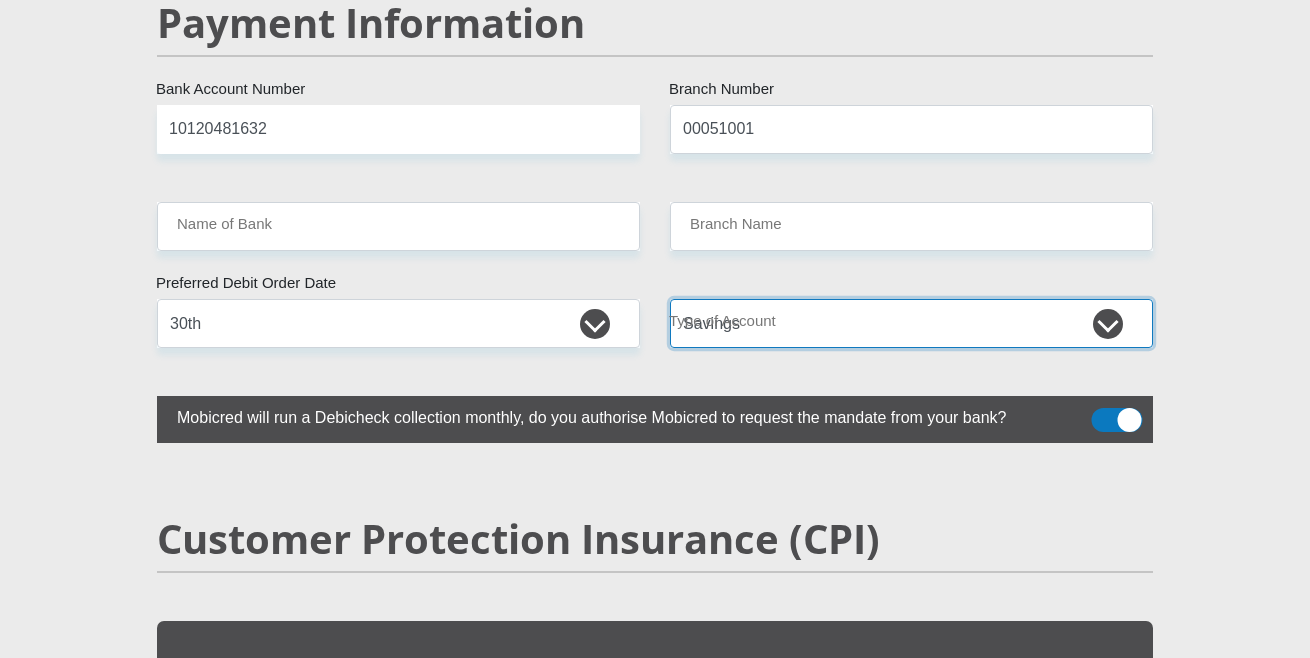 click on "Cheque
Savings" at bounding box center (911, 323) 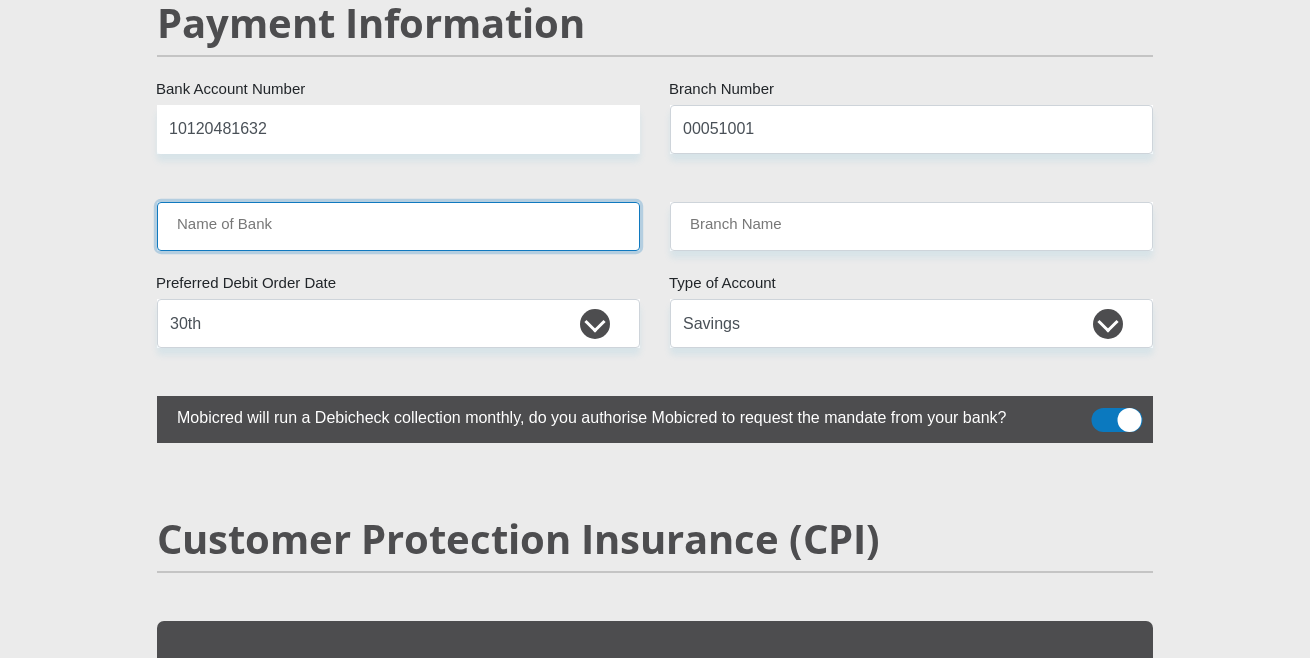 click on "Name of Bank" at bounding box center (398, 226) 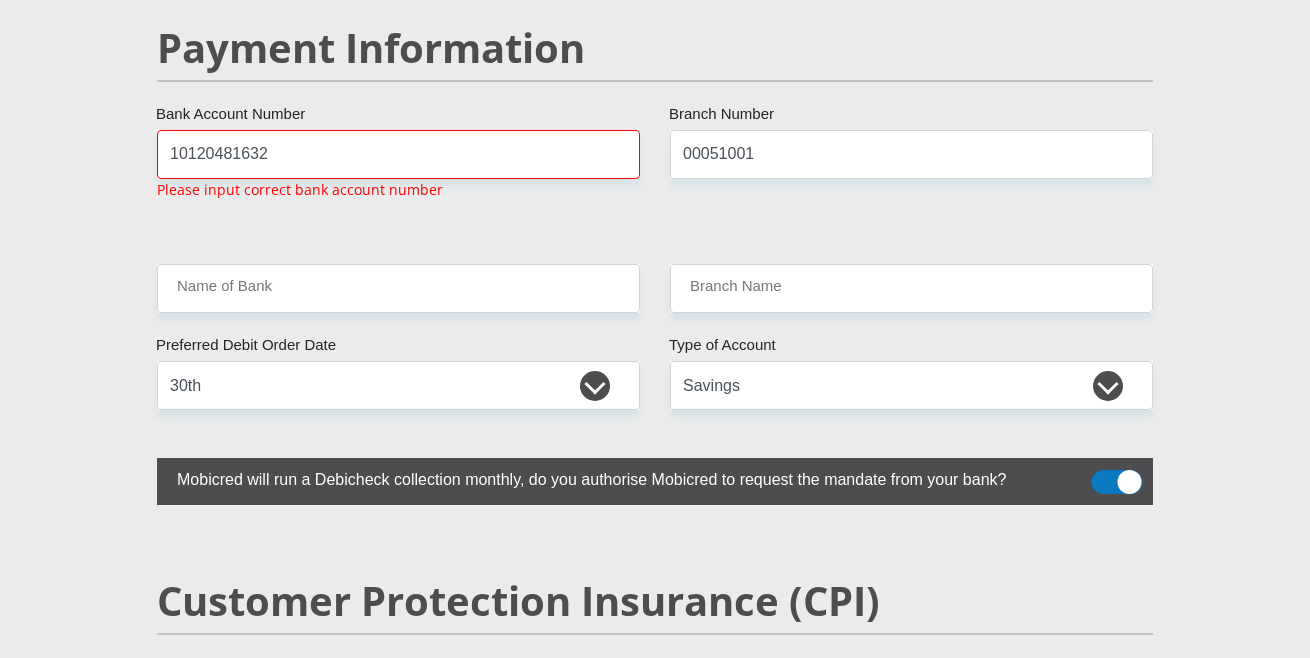 click on "Mr
Ms
Mrs
Dr
[PERSON_NAME]
Title
[PERSON_NAME]
First Name
Erasmus
Surname
0304255365088
South African ID Number
Please input valid ID number
[GEOGRAPHIC_DATA]
[GEOGRAPHIC_DATA]
[GEOGRAPHIC_DATA]
[GEOGRAPHIC_DATA]
[GEOGRAPHIC_DATA]
[GEOGRAPHIC_DATA] [GEOGRAPHIC_DATA]
[GEOGRAPHIC_DATA]
[GEOGRAPHIC_DATA]
[GEOGRAPHIC_DATA]
[GEOGRAPHIC_DATA]
[GEOGRAPHIC_DATA]
[GEOGRAPHIC_DATA]
[GEOGRAPHIC_DATA]" at bounding box center [655, -736] 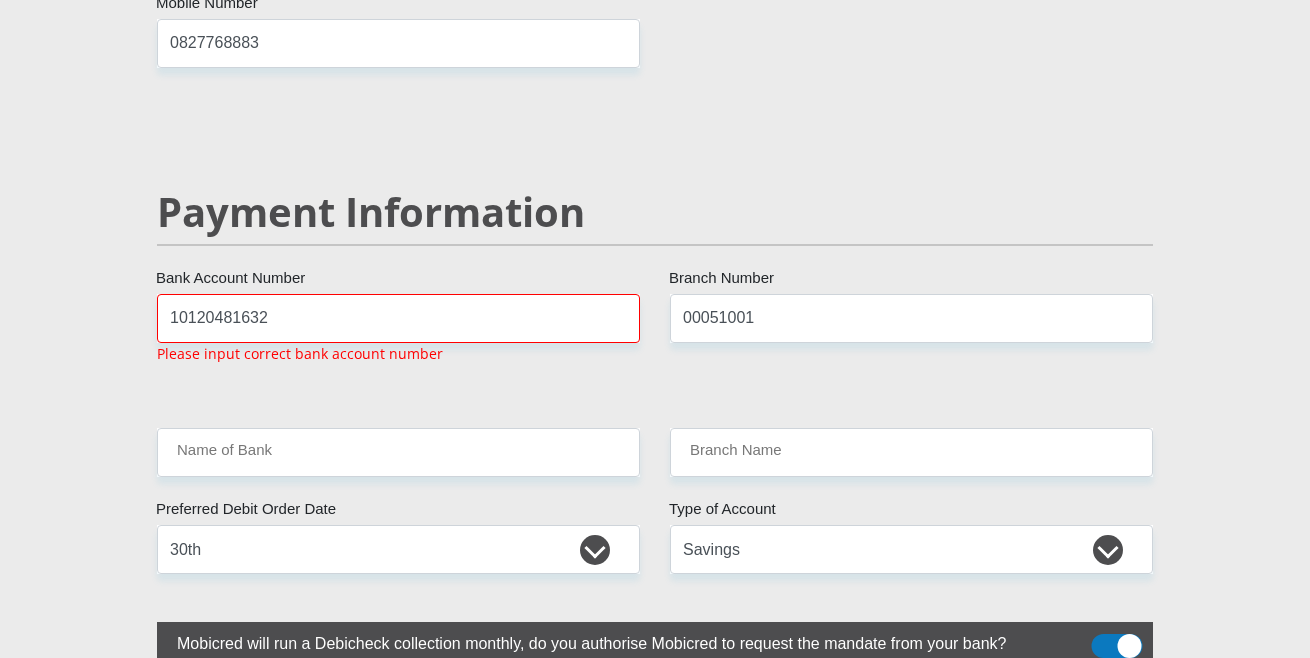 scroll, scrollTop: 3777, scrollLeft: 0, axis: vertical 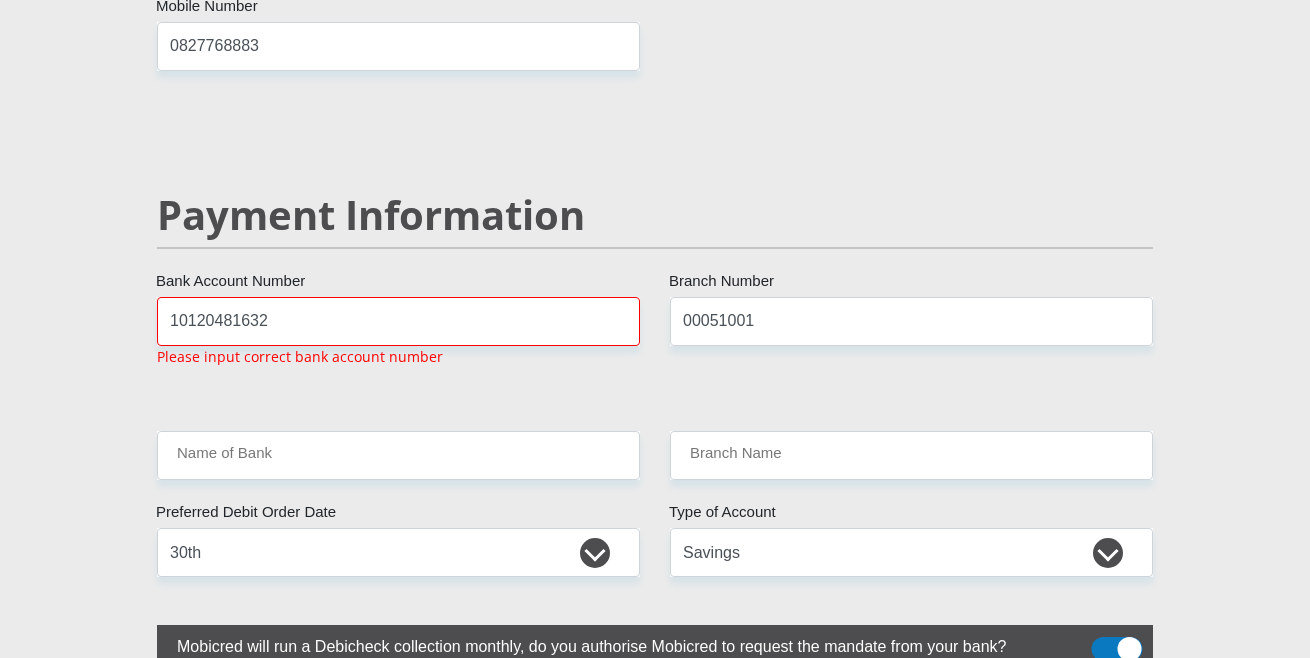 click on "10120481632
Bank Account Number
Please input correct bank account number" at bounding box center [398, 340] 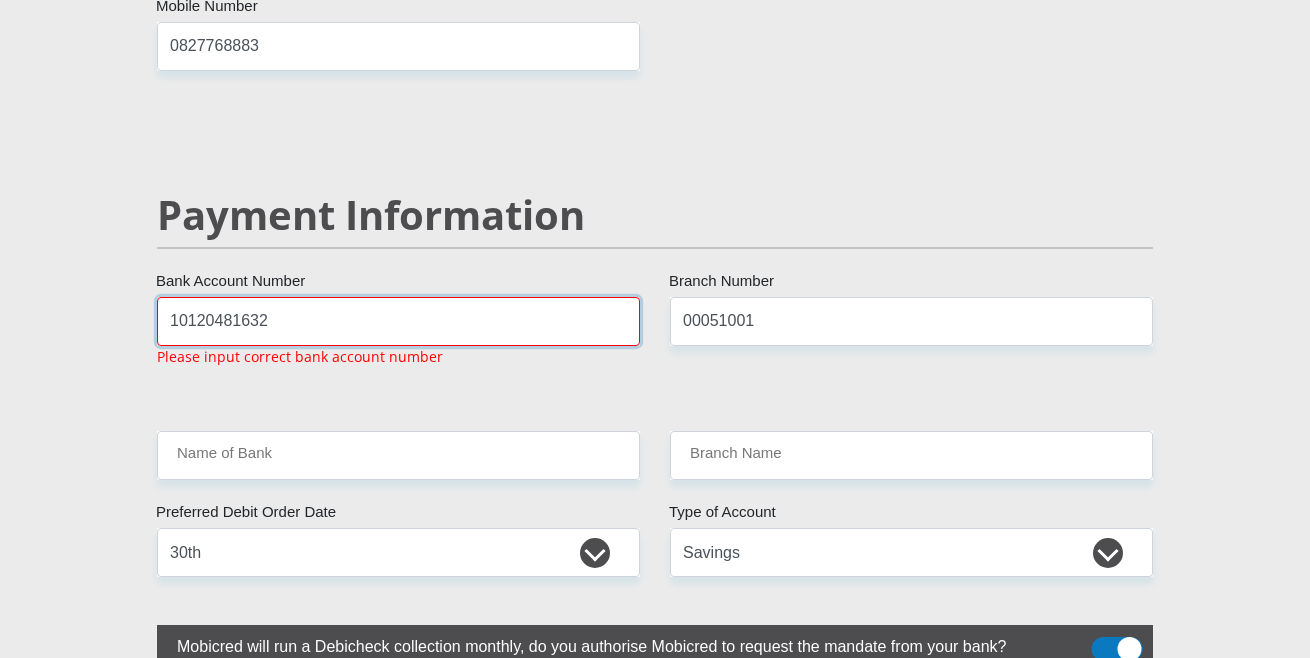 click on "10120481632" at bounding box center [398, 321] 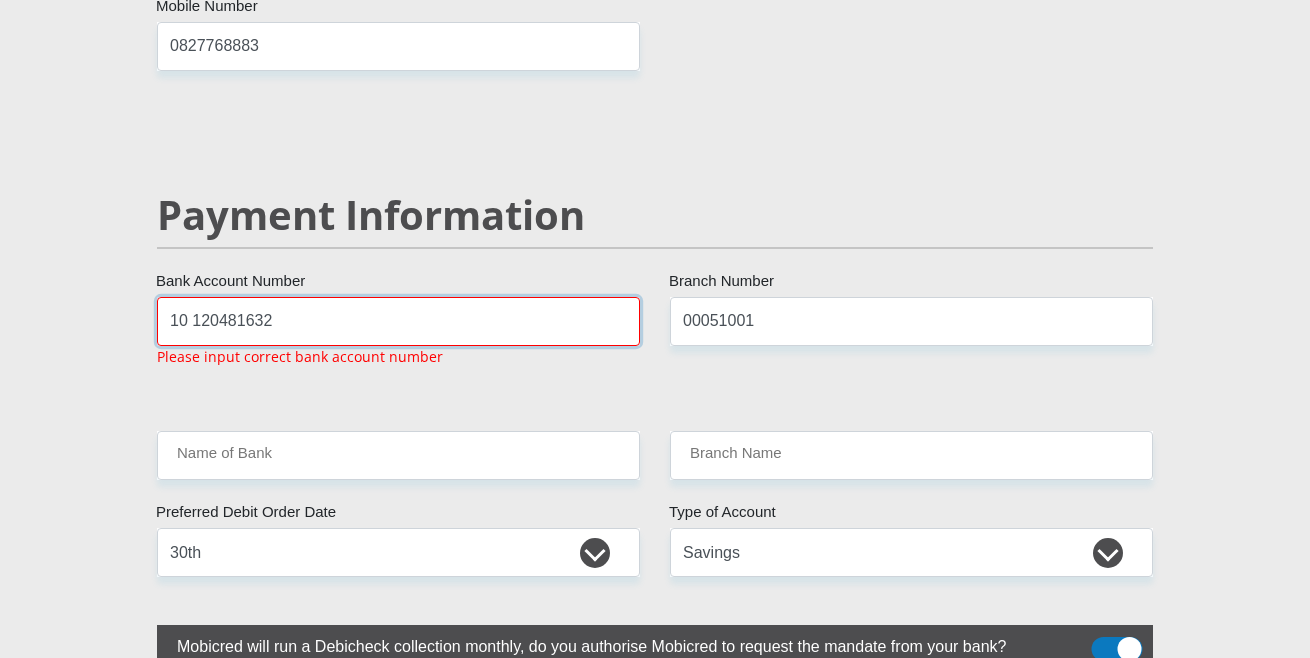 click on "10 120481632" at bounding box center [398, 321] 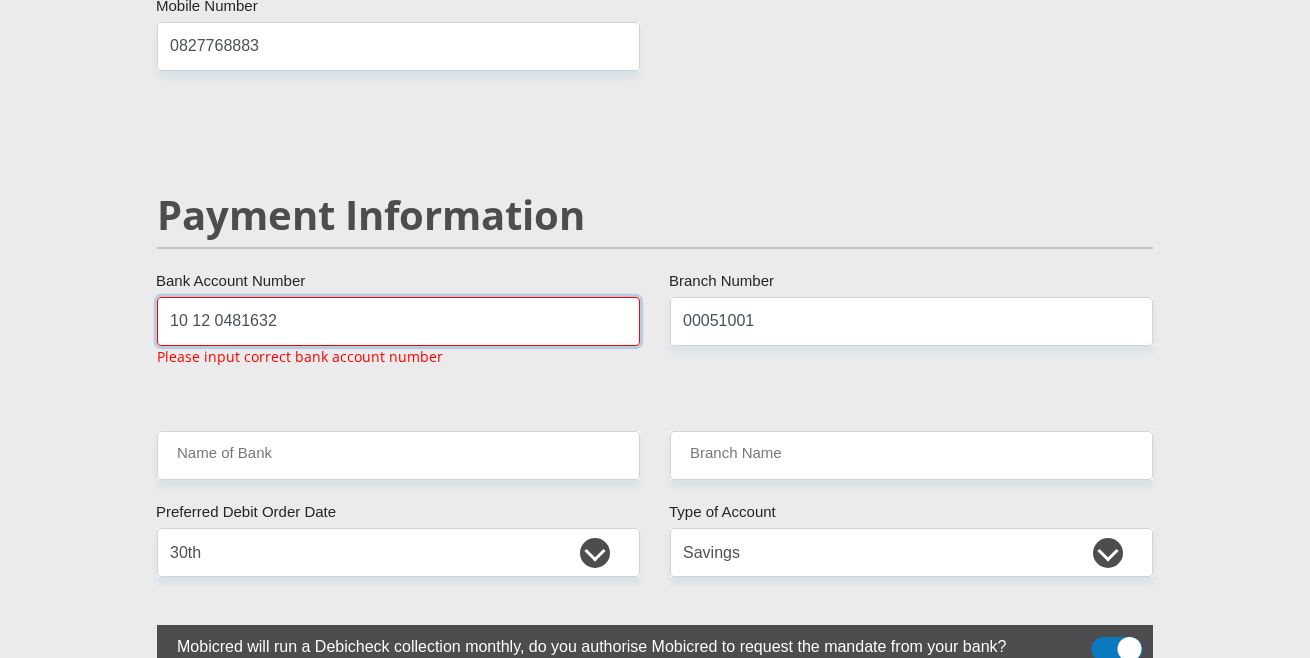 click on "10 12 0481632" at bounding box center [398, 321] 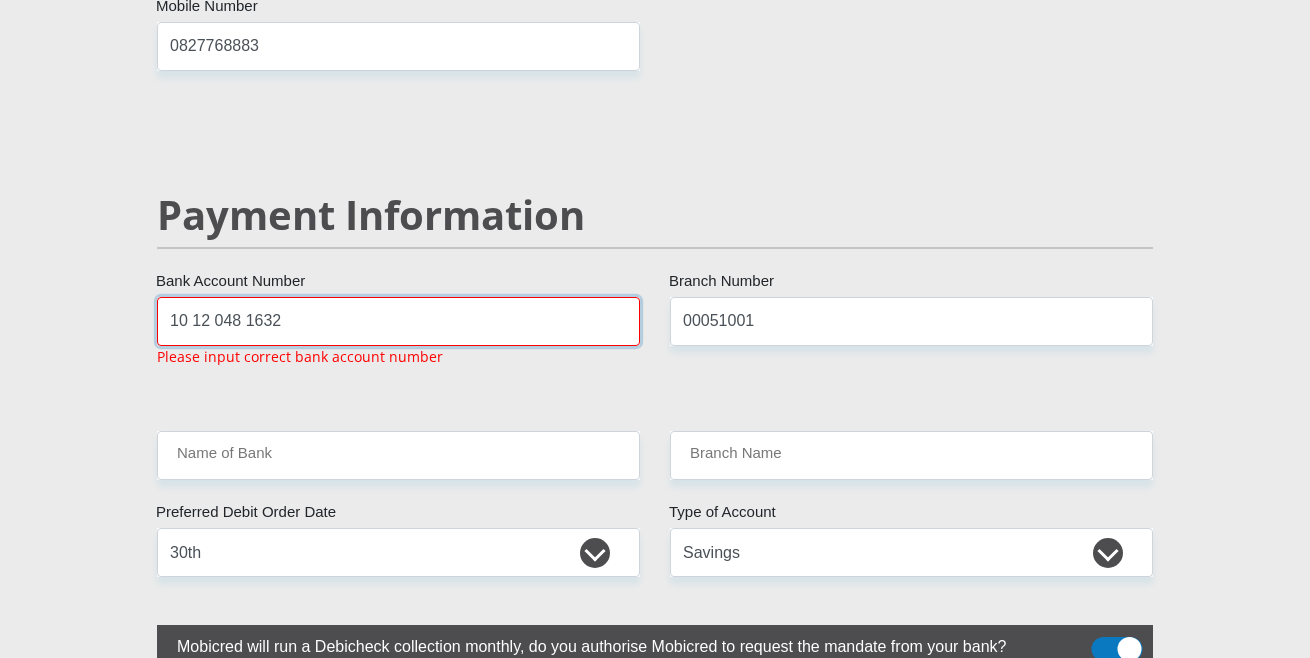click on "10 12 048 1632" at bounding box center (398, 321) 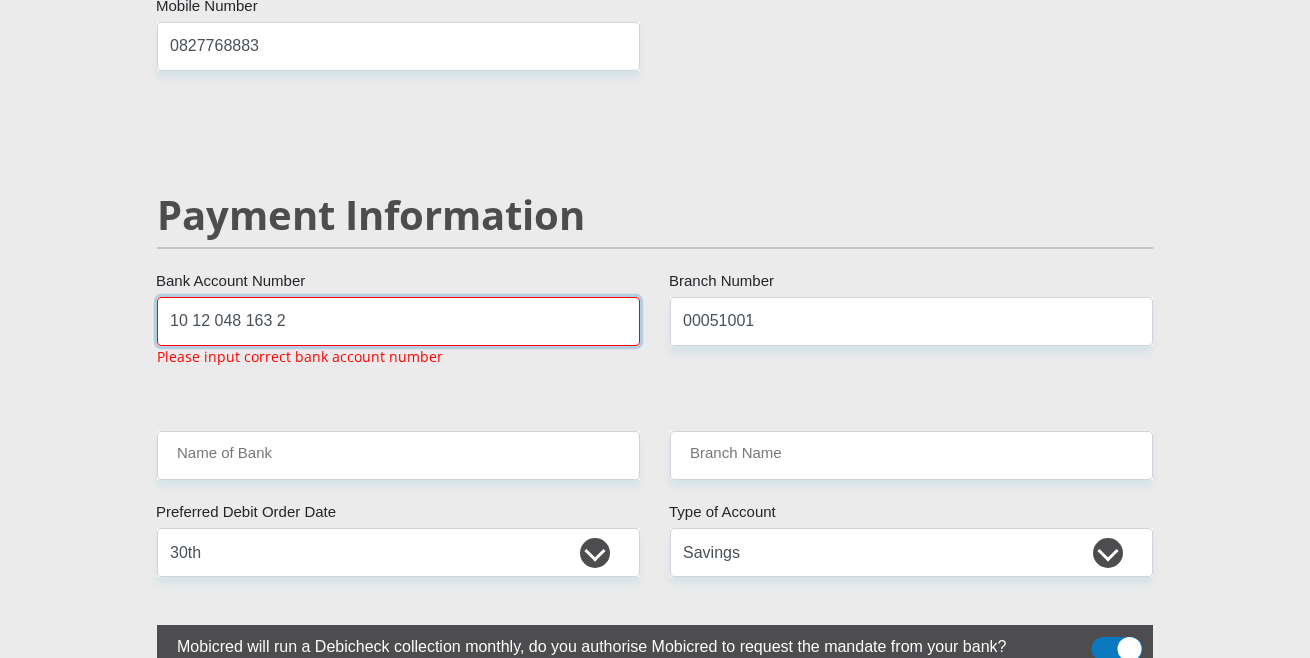 click on "10 12 048 163 2" at bounding box center [398, 321] 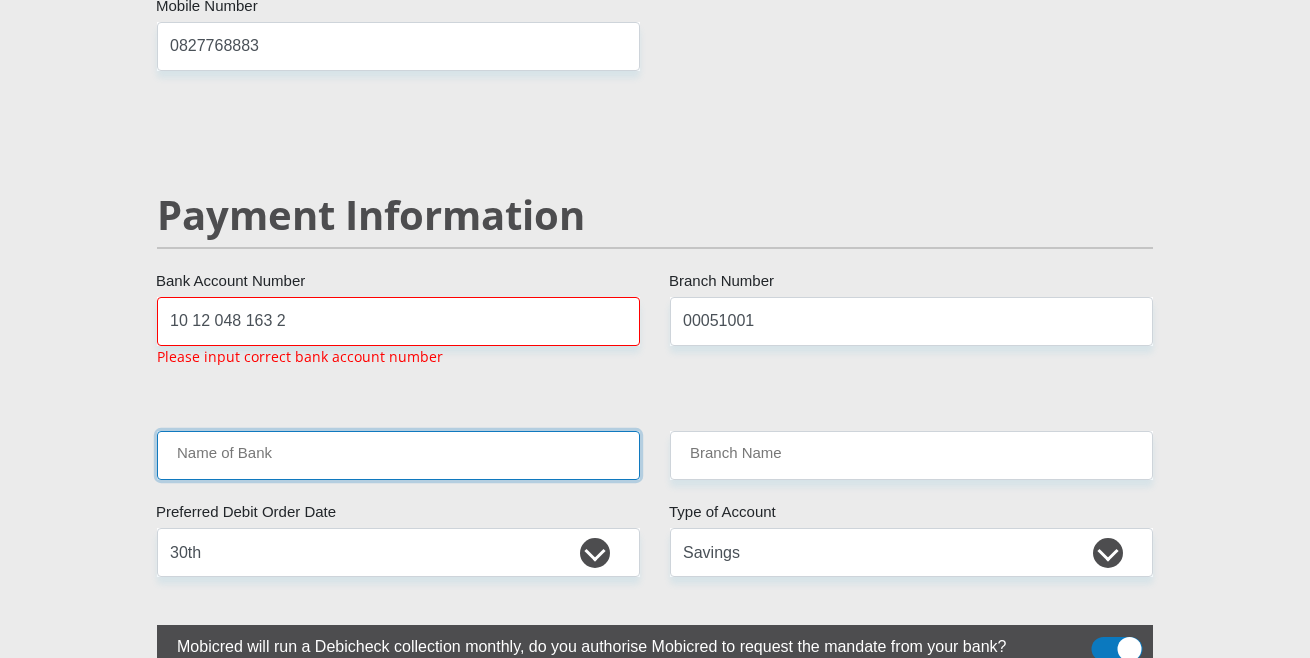 click on "Name of Bank" at bounding box center (398, 455) 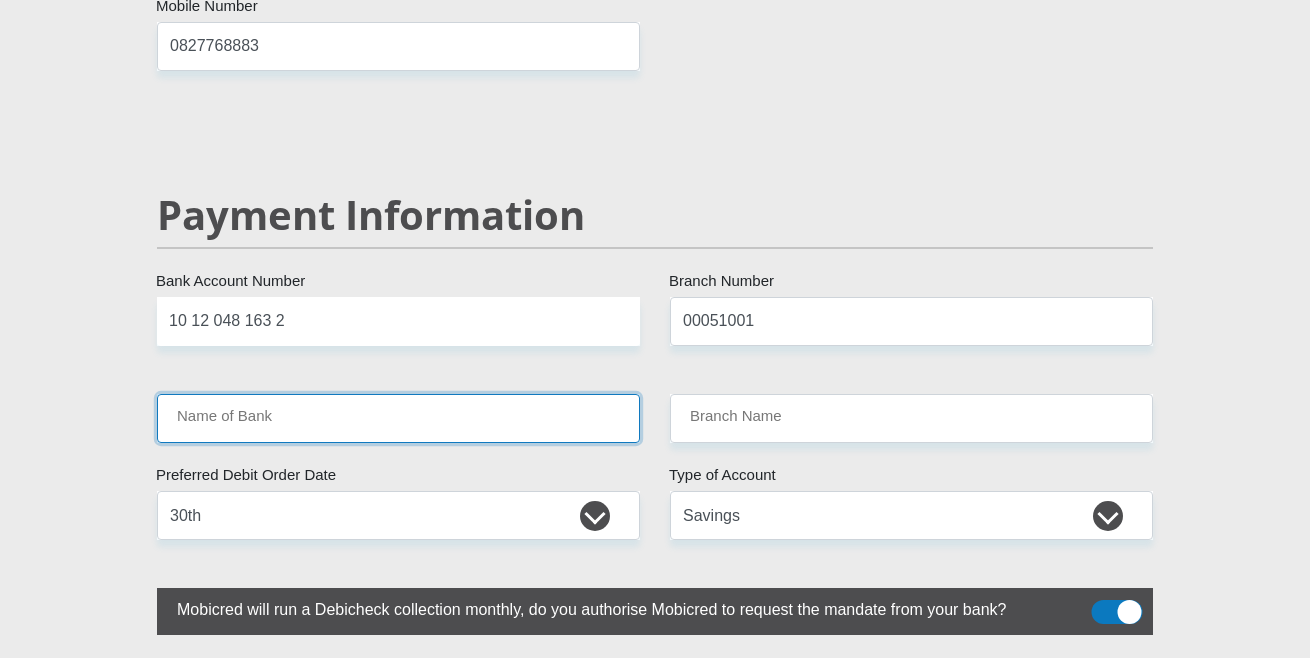 click on "Name of Bank" at bounding box center [398, 418] 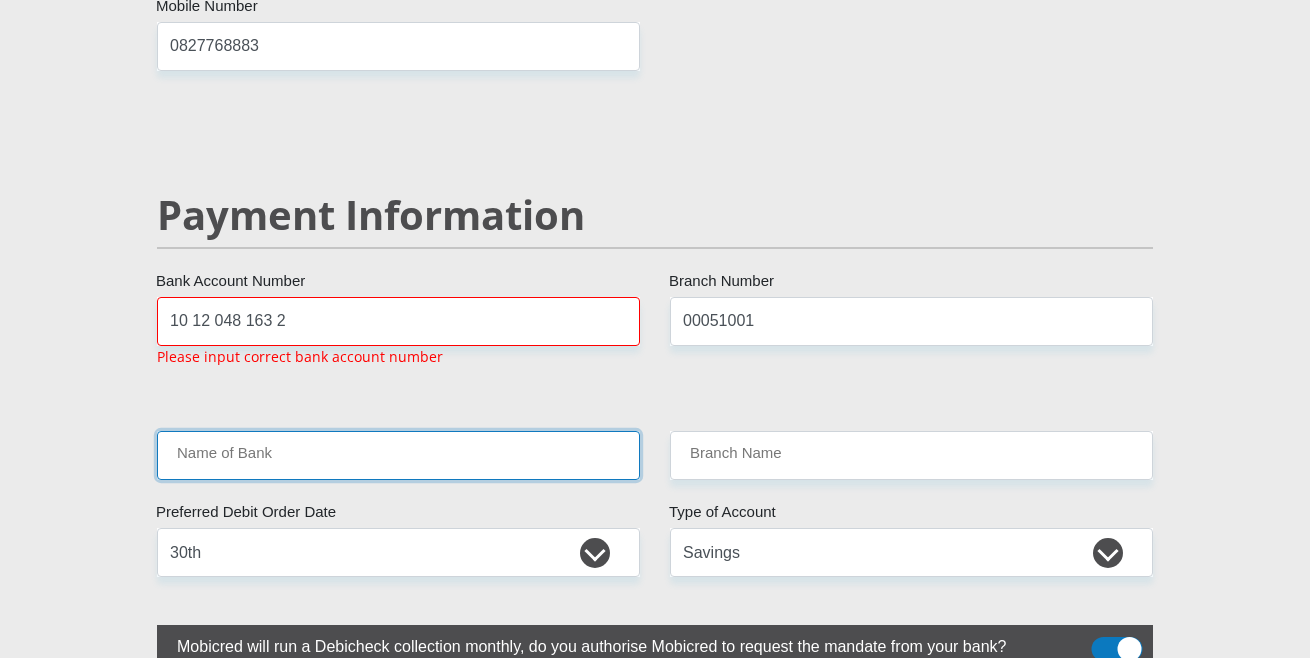 click on "Name of Bank" at bounding box center [398, 455] 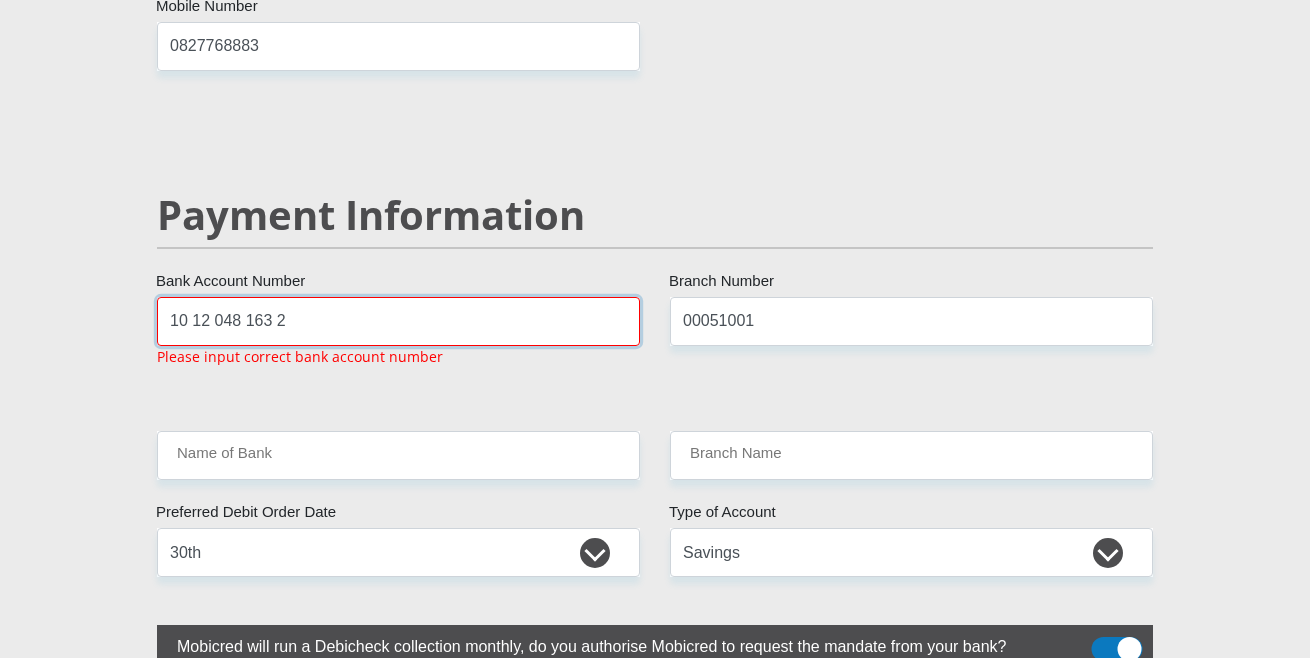 click on "10 12 048 163 2" at bounding box center [398, 321] 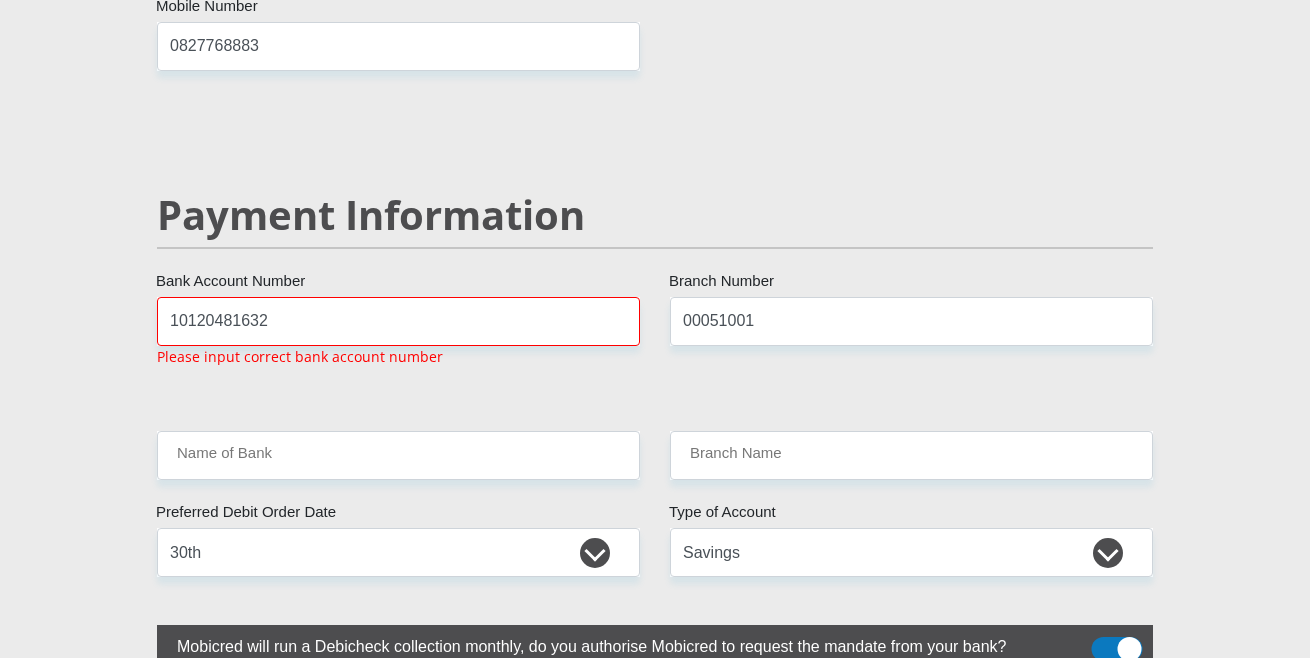 click on "10120481632
Bank Account Number
Please input correct bank account number" at bounding box center [398, 340] 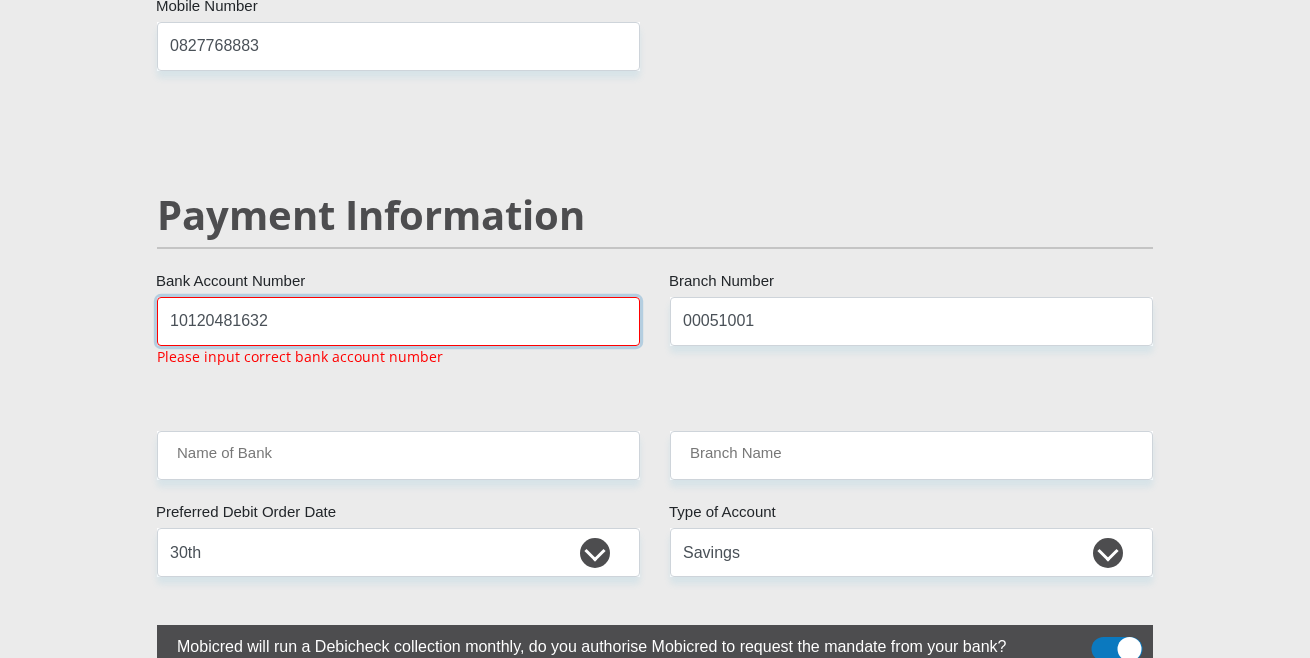 drag, startPoint x: 331, startPoint y: 269, endPoint x: 124, endPoint y: 259, distance: 207.24141 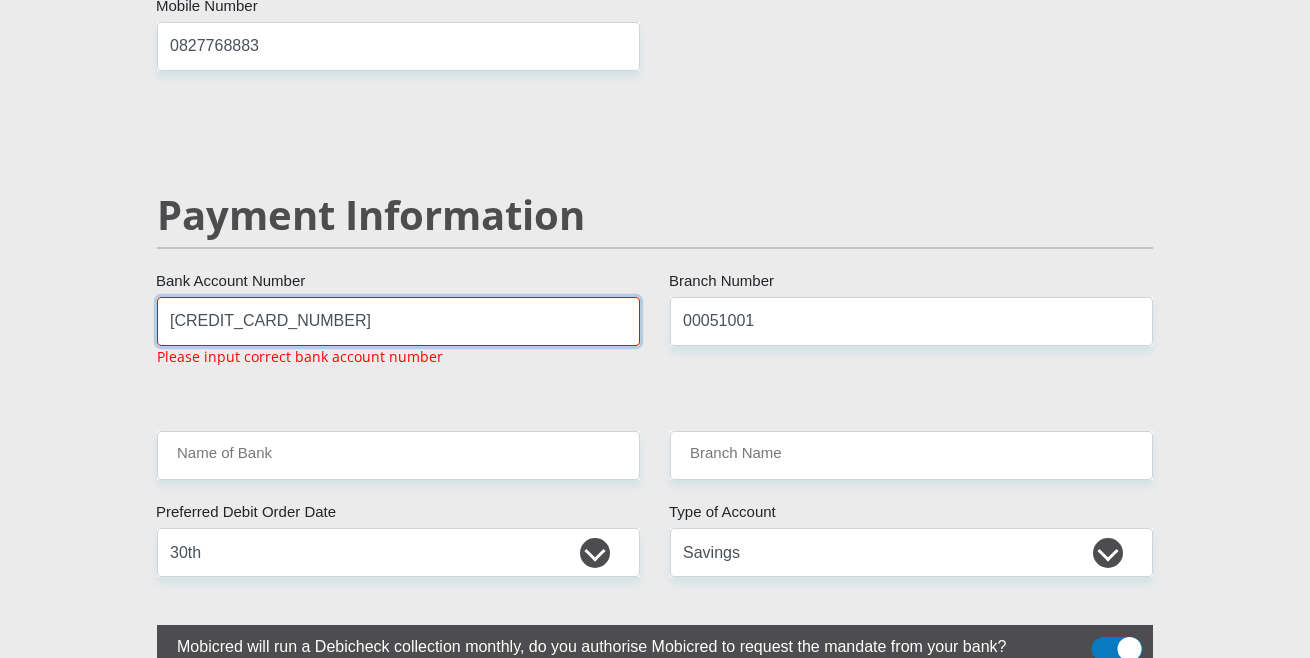 type on "[CREDIT_CARD_NUMBER]" 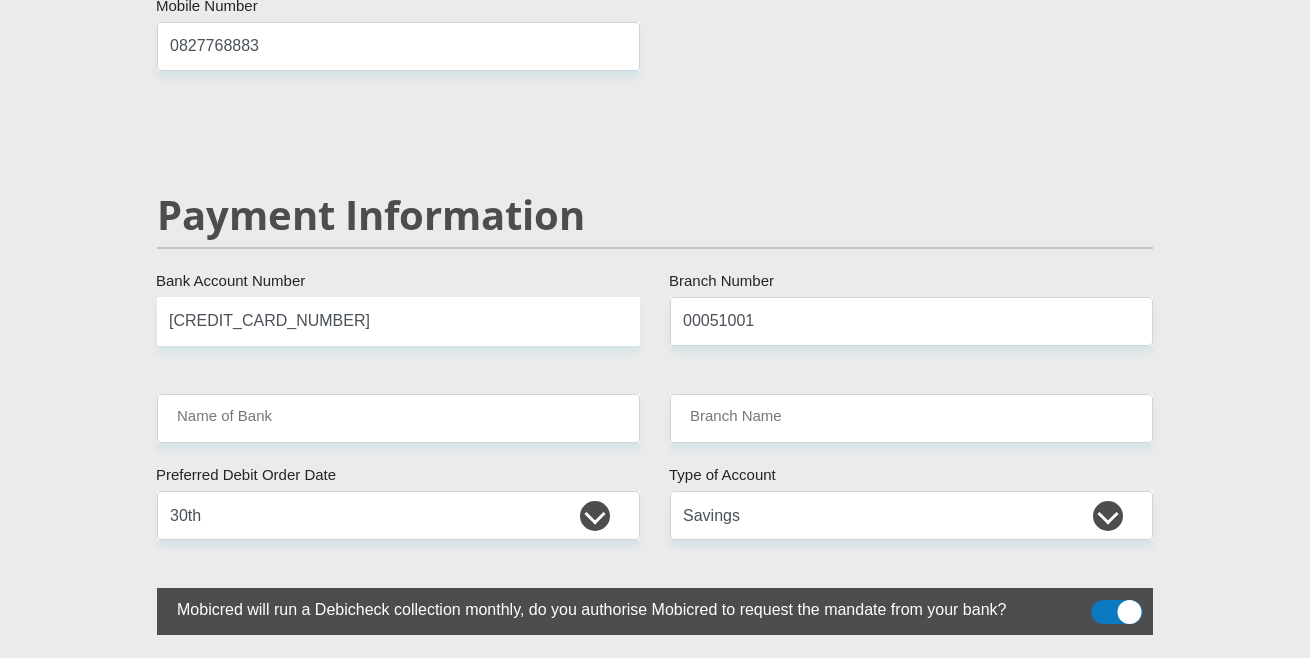 click on "Mr
Ms
Mrs
Dr
[PERSON_NAME]
Title
[PERSON_NAME]
First Name
Erasmus
Surname
0304255365088
South African ID Number
Please input valid ID number
[GEOGRAPHIC_DATA]
[GEOGRAPHIC_DATA]
[GEOGRAPHIC_DATA]
[GEOGRAPHIC_DATA]
[GEOGRAPHIC_DATA]
[GEOGRAPHIC_DATA] [GEOGRAPHIC_DATA]
[GEOGRAPHIC_DATA]
[GEOGRAPHIC_DATA]
[GEOGRAPHIC_DATA]
[GEOGRAPHIC_DATA]
[GEOGRAPHIC_DATA]
[GEOGRAPHIC_DATA]
[GEOGRAPHIC_DATA]" at bounding box center (655, -587) 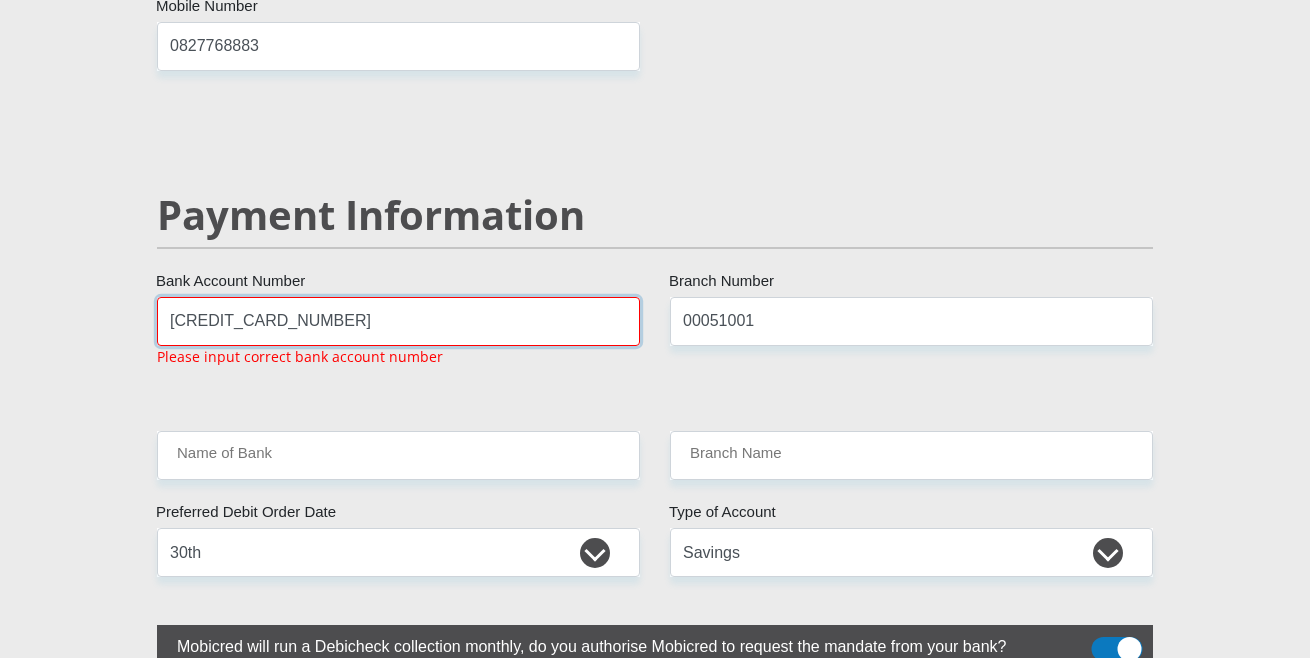 drag, startPoint x: 339, startPoint y: 271, endPoint x: 6, endPoint y: 306, distance: 334.8343 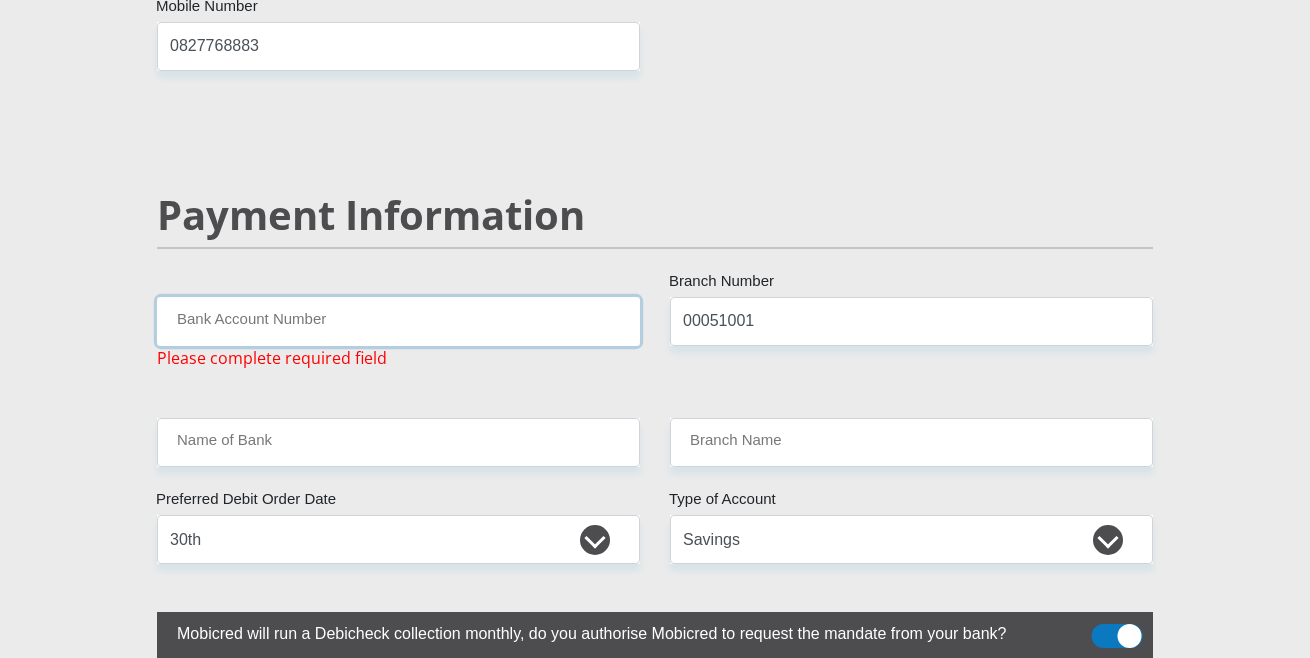 click on "Bank Account Number" at bounding box center [398, 321] 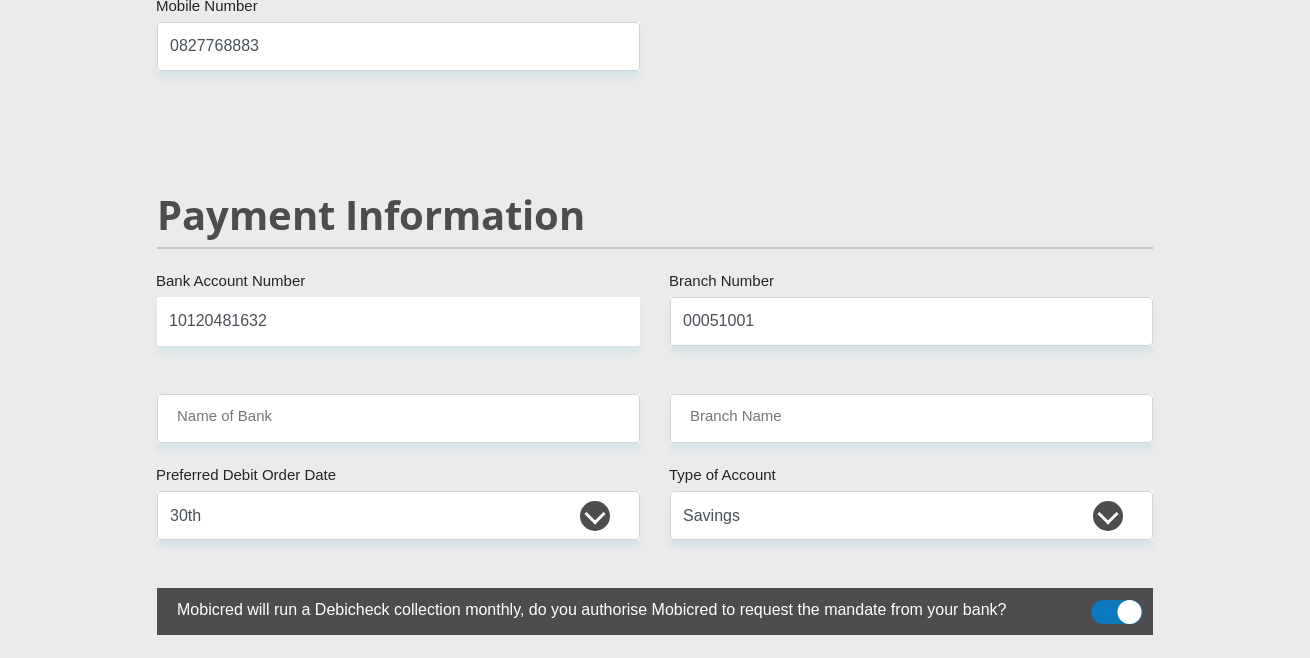click on "Mr
Ms
Mrs
Dr
[PERSON_NAME]
Title
[PERSON_NAME]
First Name
Erasmus
Surname
0304255365088
South African ID Number
Please input valid ID number
[GEOGRAPHIC_DATA]
[GEOGRAPHIC_DATA]
[GEOGRAPHIC_DATA]
[GEOGRAPHIC_DATA]
[GEOGRAPHIC_DATA]
[GEOGRAPHIC_DATA] [GEOGRAPHIC_DATA]
[GEOGRAPHIC_DATA]
[GEOGRAPHIC_DATA]
[GEOGRAPHIC_DATA]
[GEOGRAPHIC_DATA]
[GEOGRAPHIC_DATA]
[GEOGRAPHIC_DATA]
[GEOGRAPHIC_DATA]" at bounding box center [655, -587] 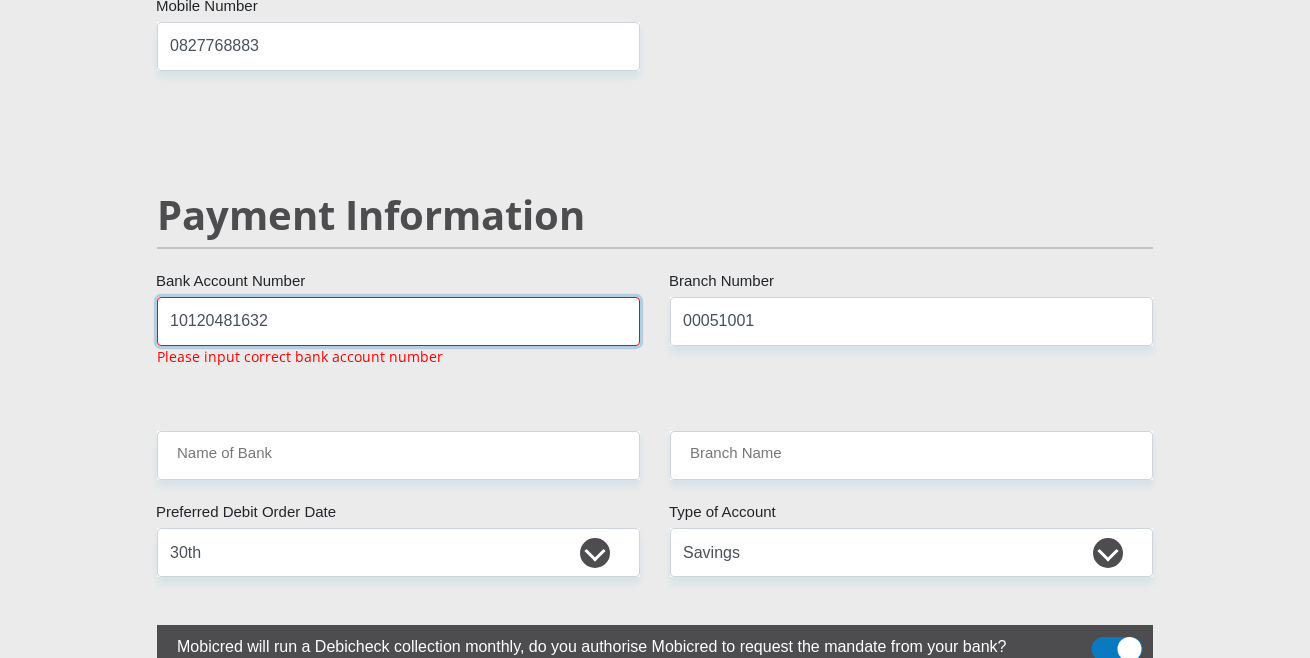 click on "10120481632" at bounding box center [398, 321] 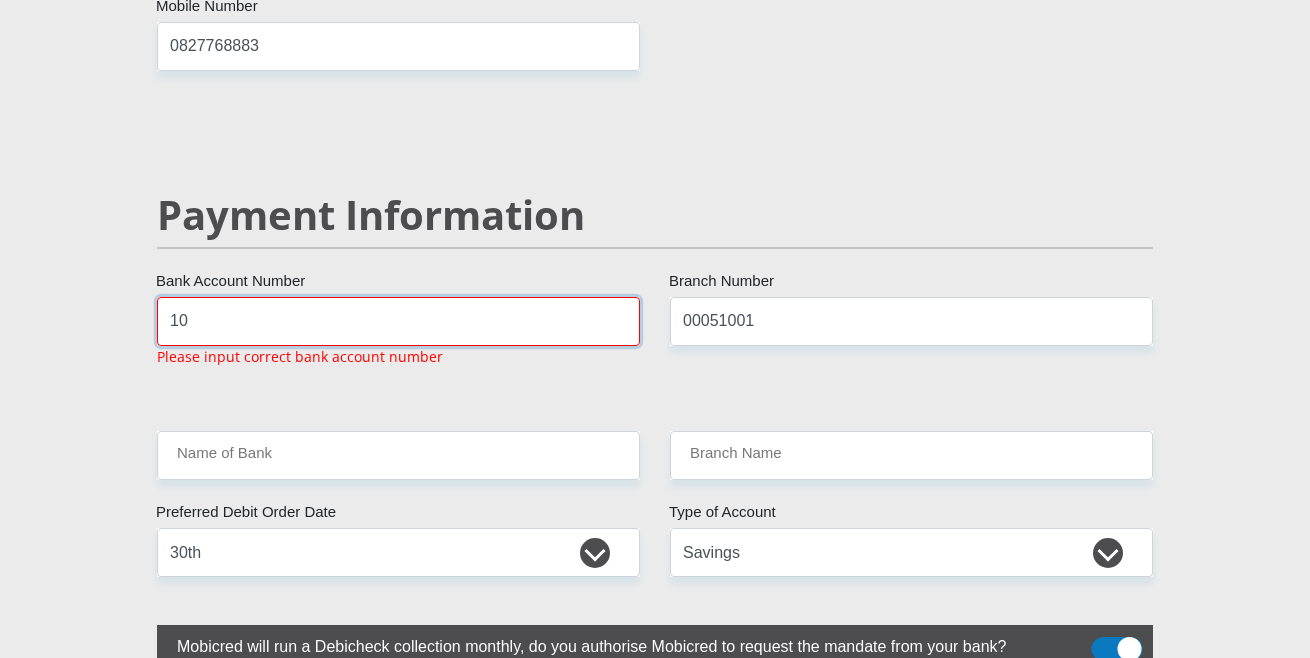 type on "1" 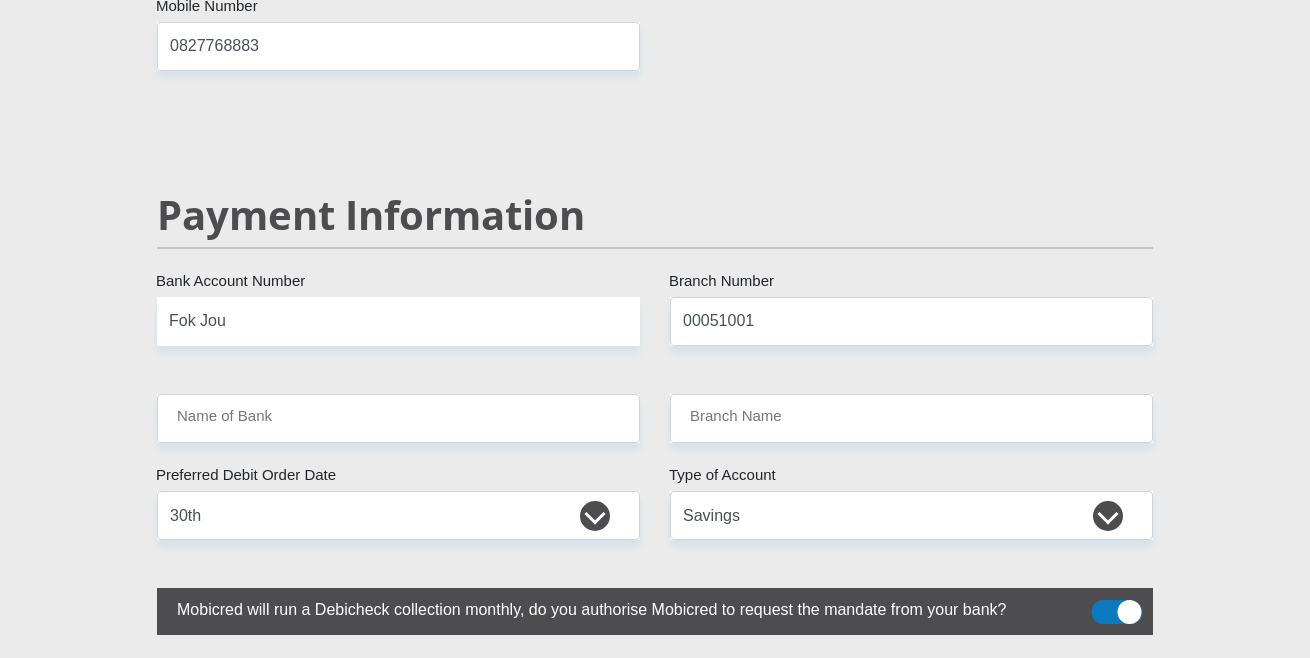 click on "Mr
Ms
Mrs
Dr
[PERSON_NAME]
Title
[PERSON_NAME]
First Name
Erasmus
Surname
0304255365088
South African ID Number
Please input valid ID number
[GEOGRAPHIC_DATA]
[GEOGRAPHIC_DATA]
[GEOGRAPHIC_DATA]
[GEOGRAPHIC_DATA]
[GEOGRAPHIC_DATA]
[GEOGRAPHIC_DATA] [GEOGRAPHIC_DATA]
[GEOGRAPHIC_DATA]
[GEOGRAPHIC_DATA]
[GEOGRAPHIC_DATA]
[GEOGRAPHIC_DATA]
[GEOGRAPHIC_DATA]
[GEOGRAPHIC_DATA]
[GEOGRAPHIC_DATA]" at bounding box center (655, -587) 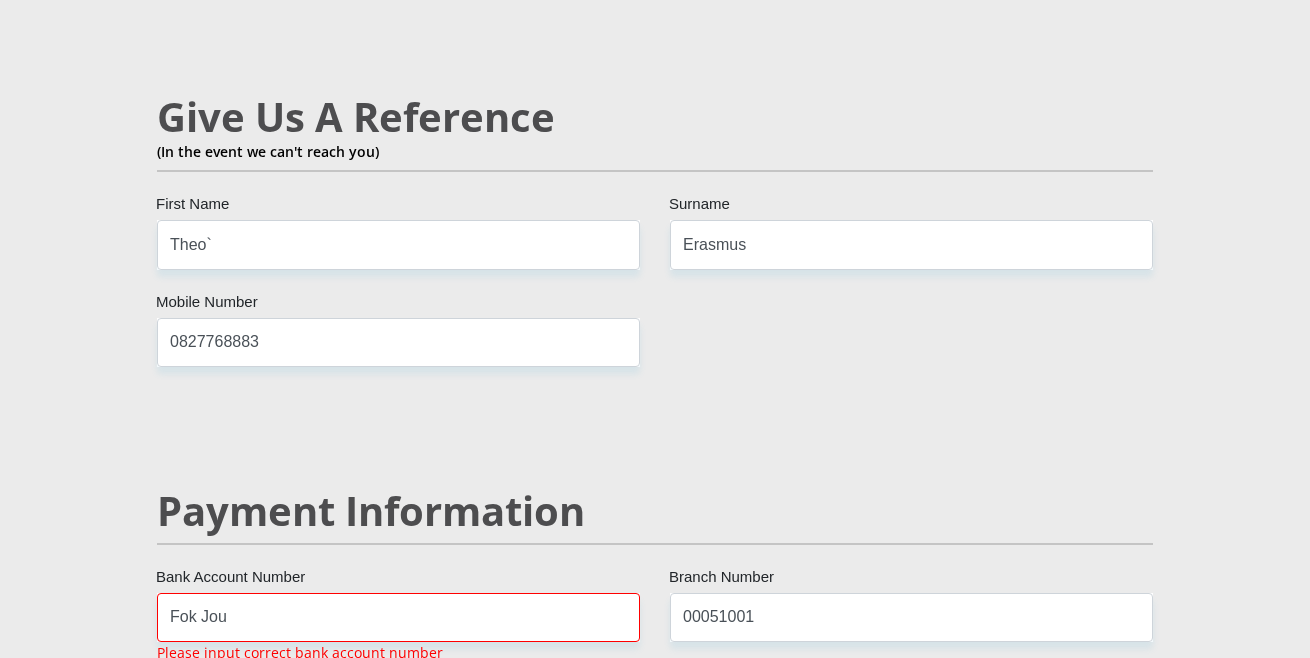 scroll, scrollTop: 3767, scrollLeft: 0, axis: vertical 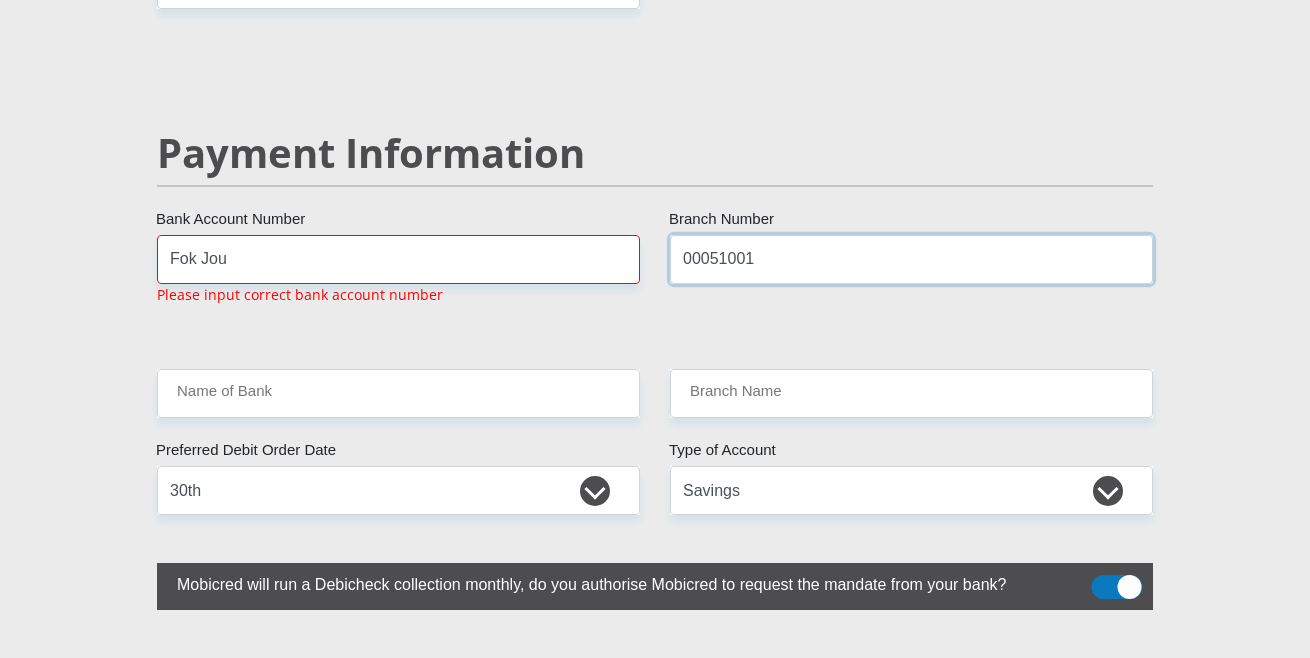 click on "00051001" at bounding box center (911, 259) 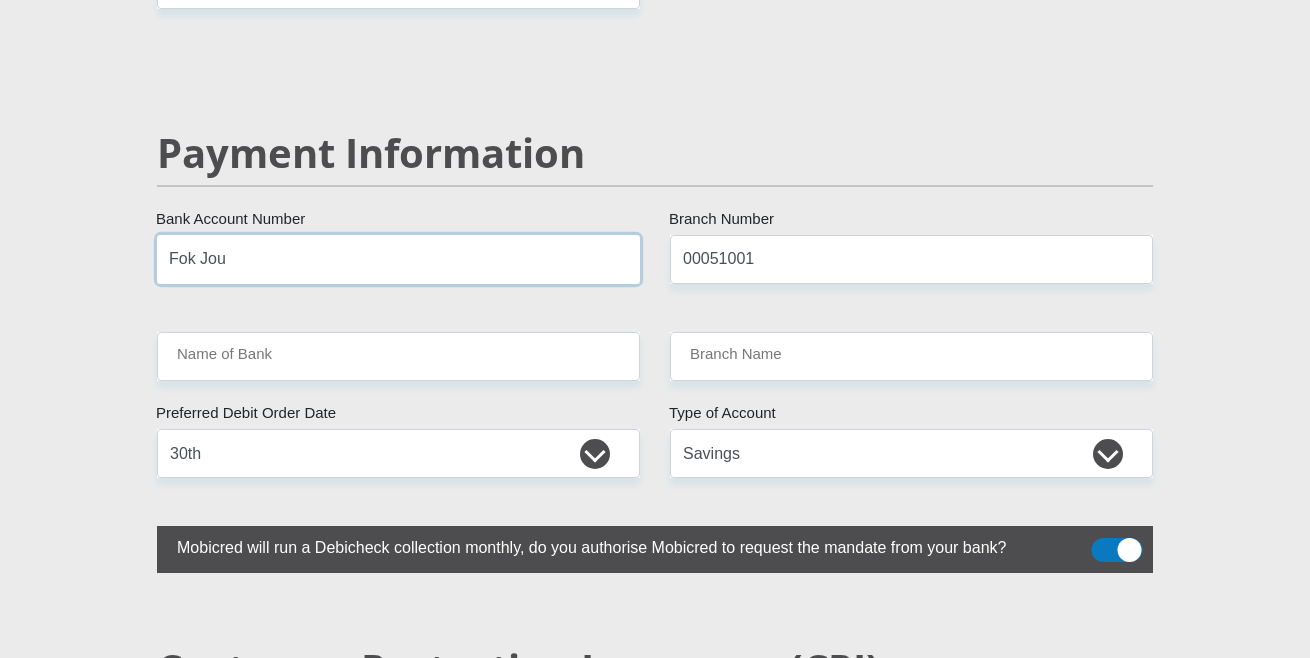 click on "Fok Jou" at bounding box center [398, 259] 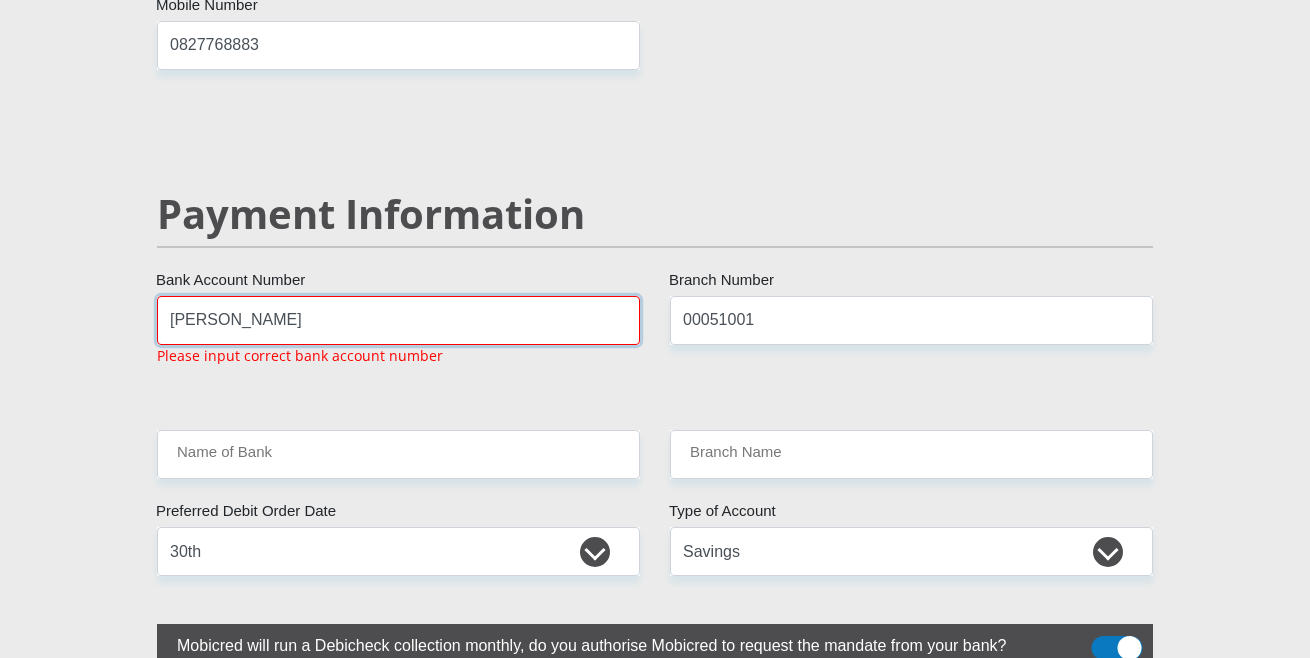 scroll, scrollTop: 3777, scrollLeft: 0, axis: vertical 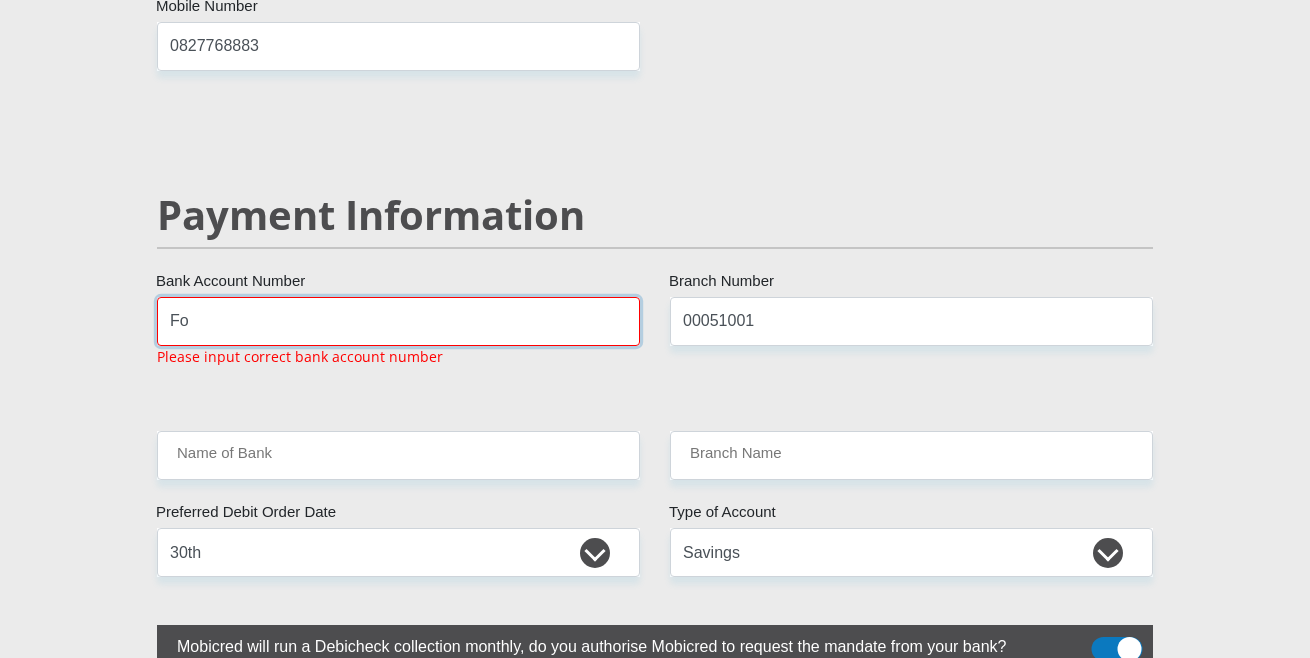 type on "F" 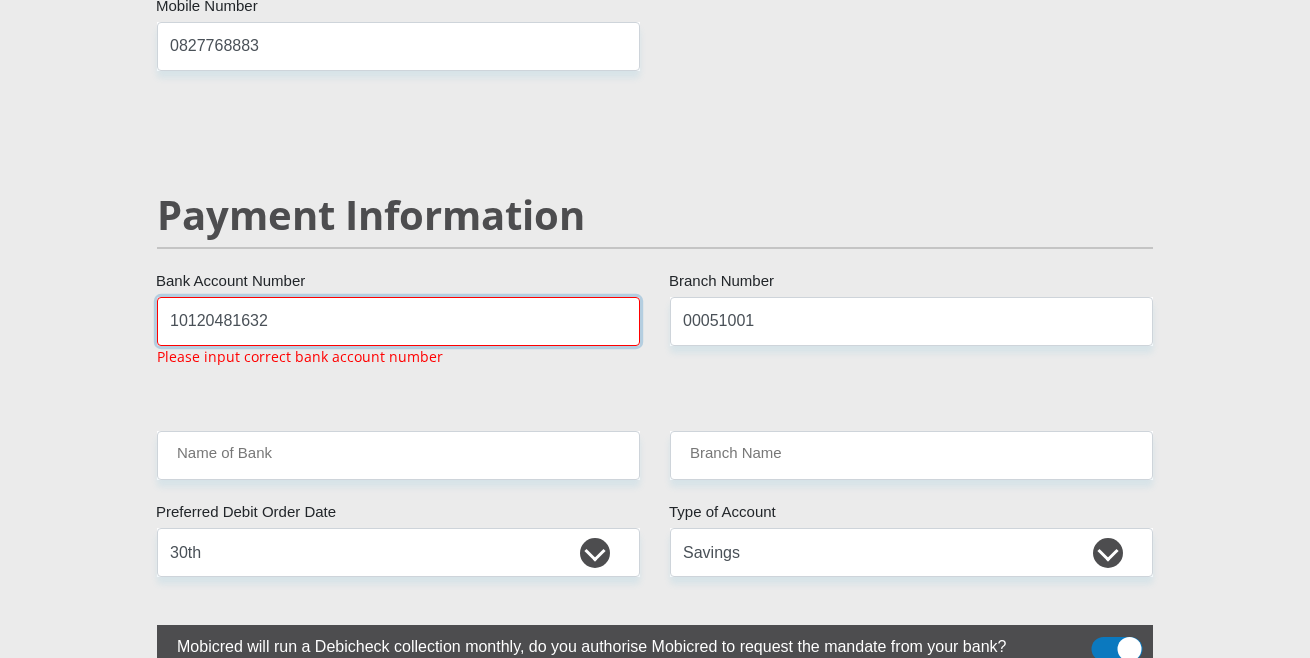 type on "10120481632" 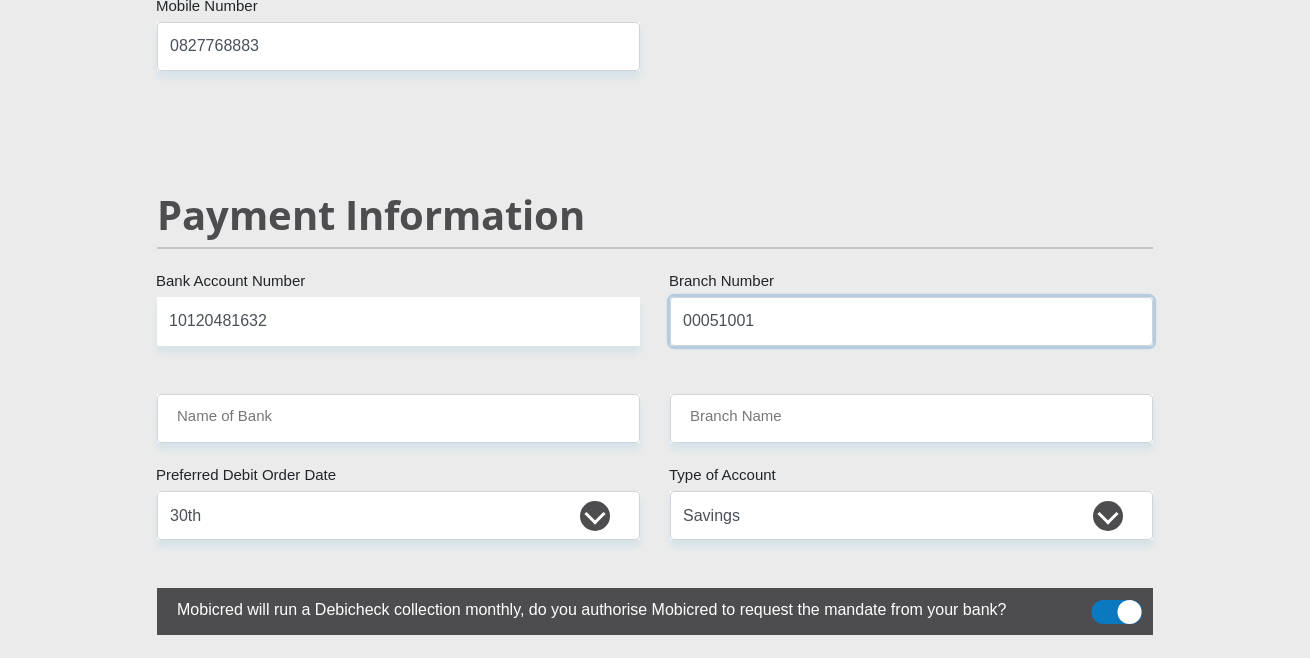 click on "00051001" at bounding box center [911, 321] 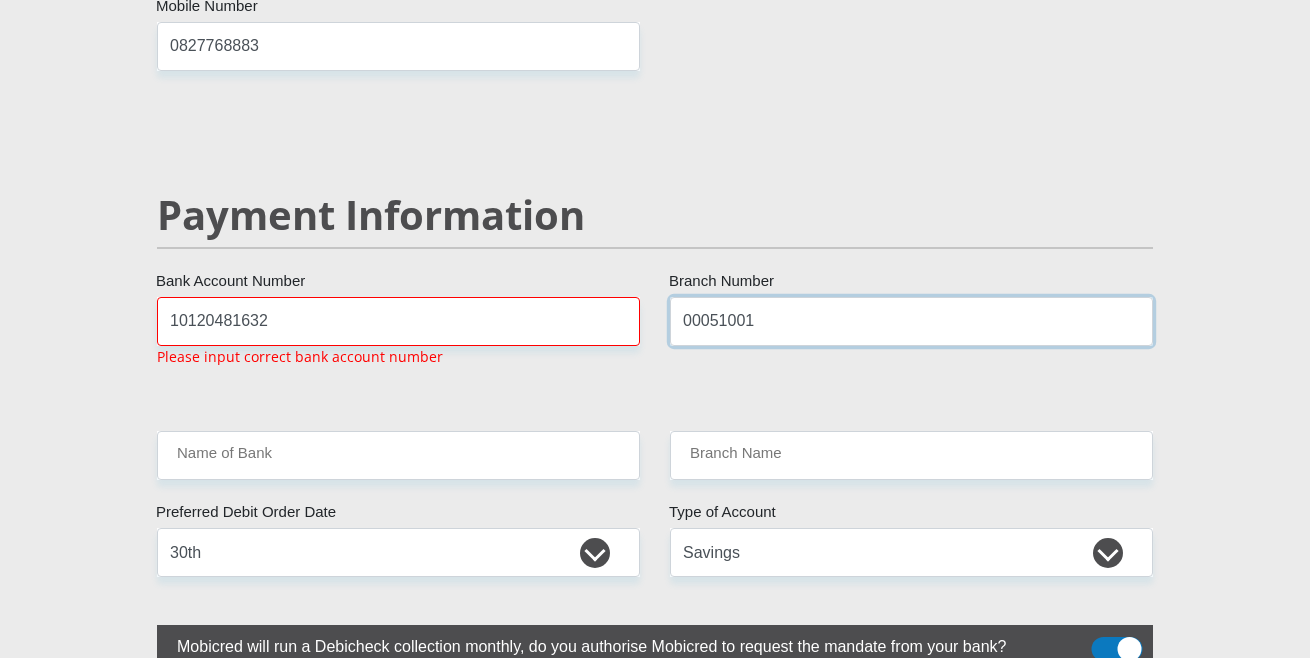 click on "00051001" at bounding box center [911, 321] 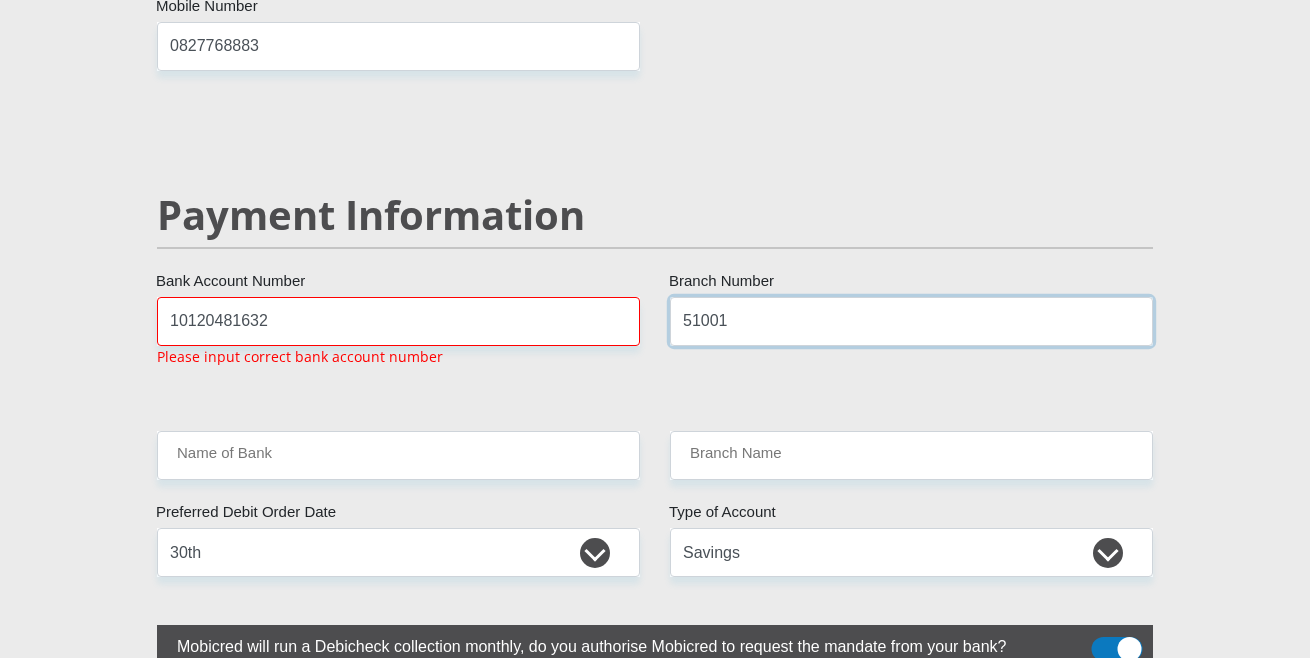 type on "51001" 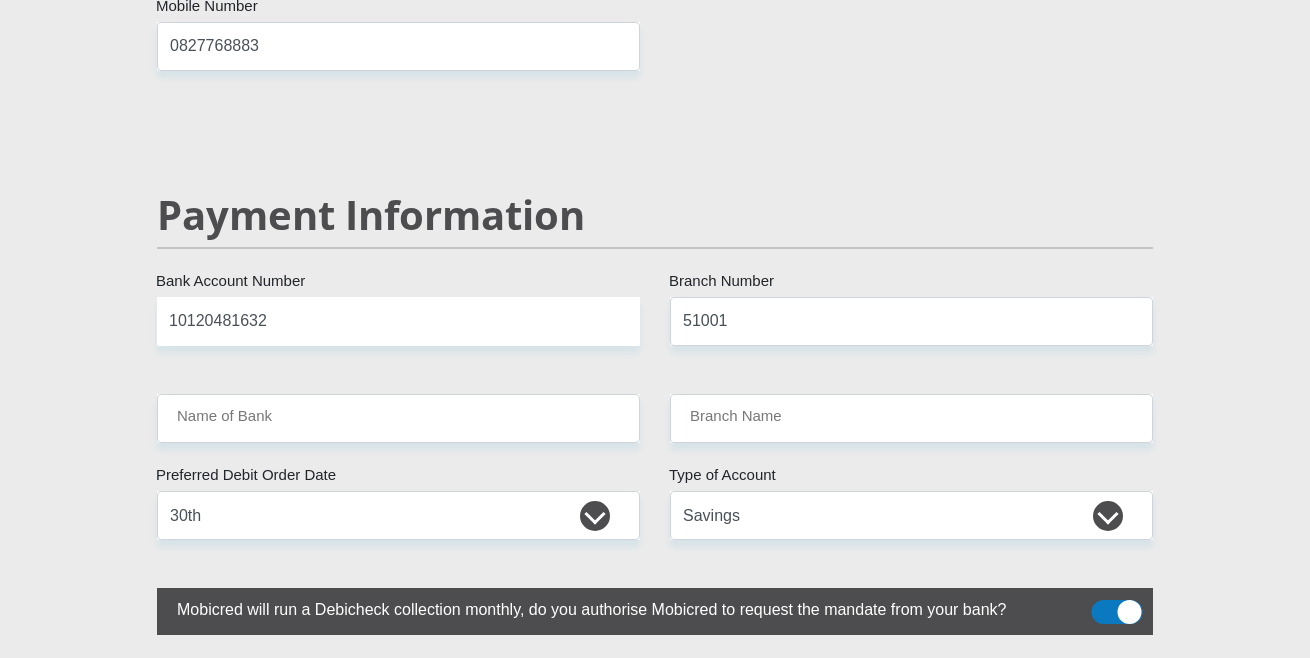 click on "Mr
Ms
Mrs
Dr
[PERSON_NAME]
Title
[PERSON_NAME]
First Name
Erasmus
Surname
0304255365088
South African ID Number
Please input valid ID number
[GEOGRAPHIC_DATA]
[GEOGRAPHIC_DATA]
[GEOGRAPHIC_DATA]
[GEOGRAPHIC_DATA]
[GEOGRAPHIC_DATA]
[GEOGRAPHIC_DATA] [GEOGRAPHIC_DATA]
[GEOGRAPHIC_DATA]
[GEOGRAPHIC_DATA]
[GEOGRAPHIC_DATA]
[GEOGRAPHIC_DATA]
[GEOGRAPHIC_DATA]
[GEOGRAPHIC_DATA]
[GEOGRAPHIC_DATA]" at bounding box center (655, -587) 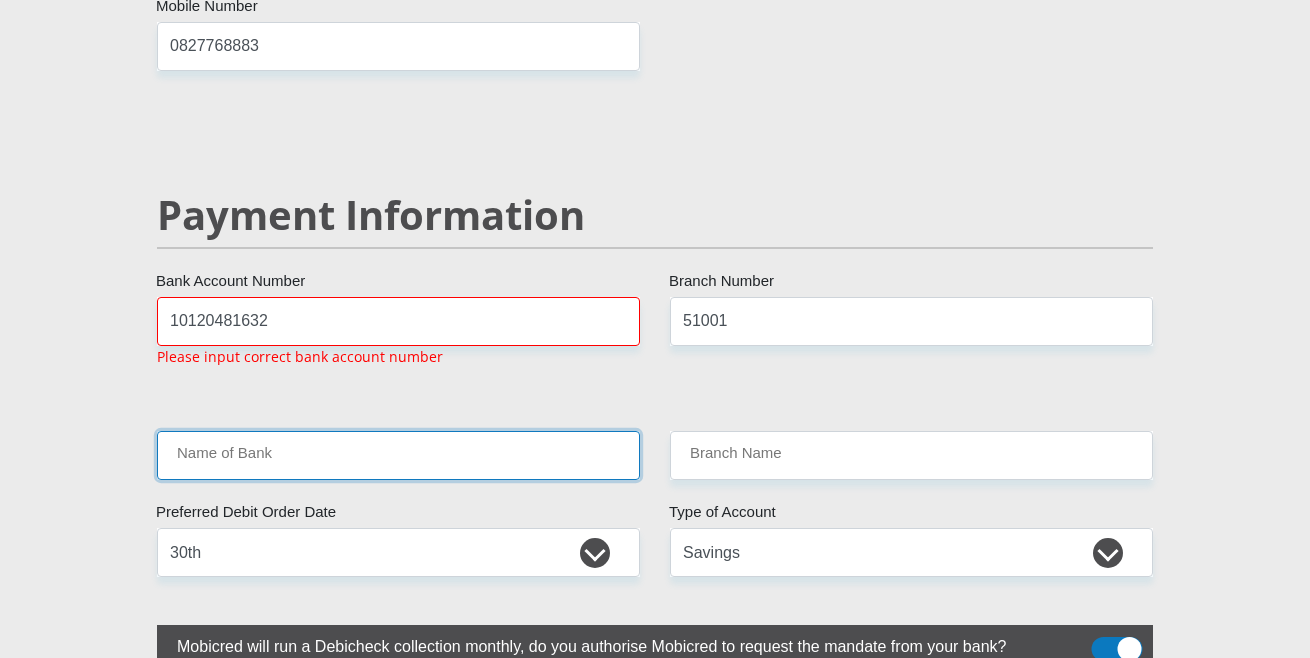 click on "Name of Bank" at bounding box center (398, 455) 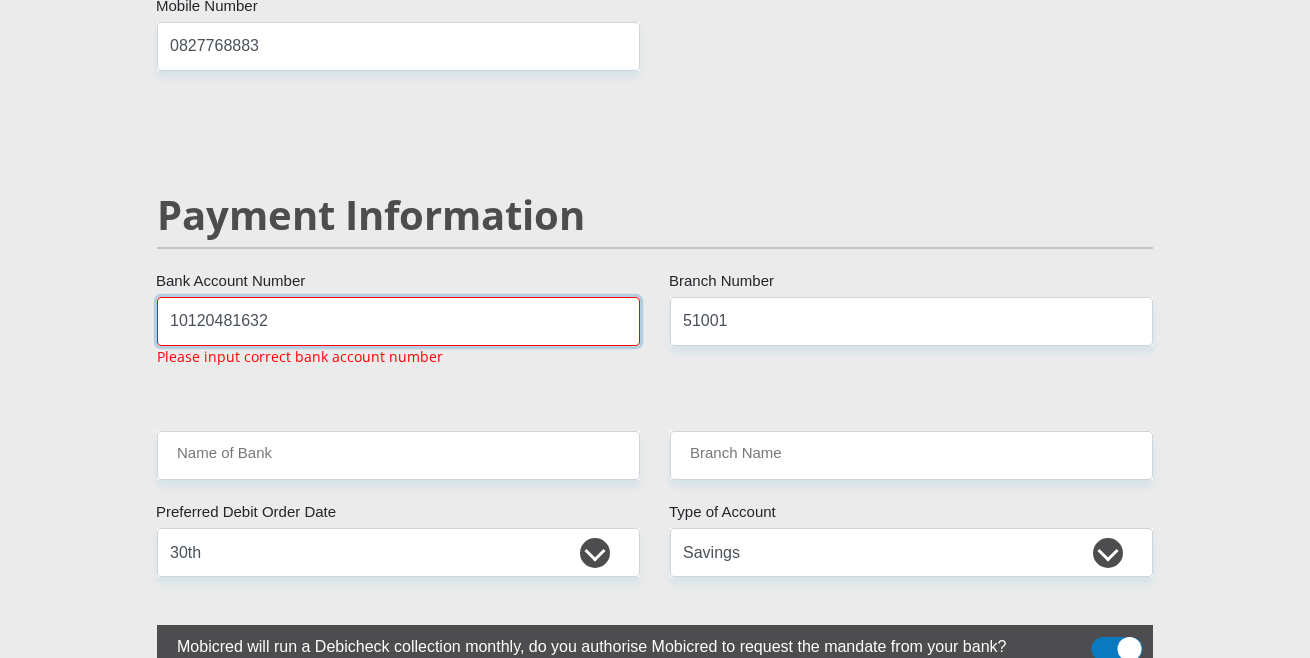 drag, startPoint x: 62, startPoint y: 316, endPoint x: -41, endPoint y: 308, distance: 103.31021 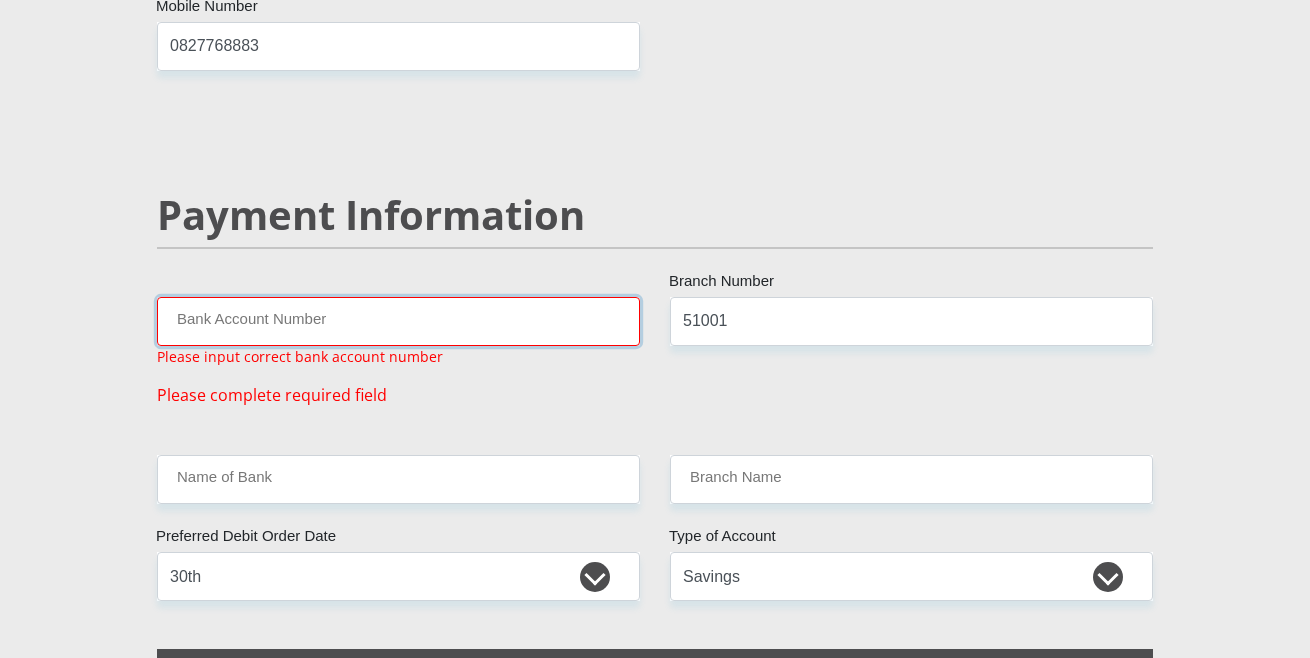 type 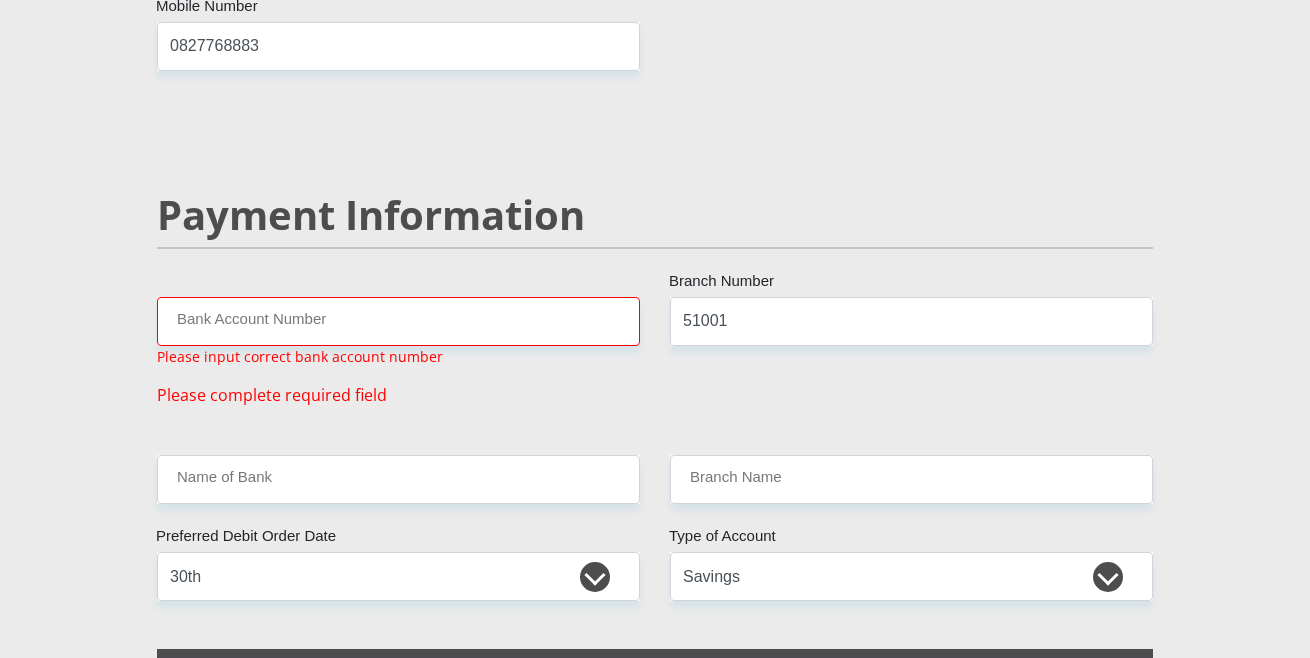 click on "Payment Information" at bounding box center (655, 244) 